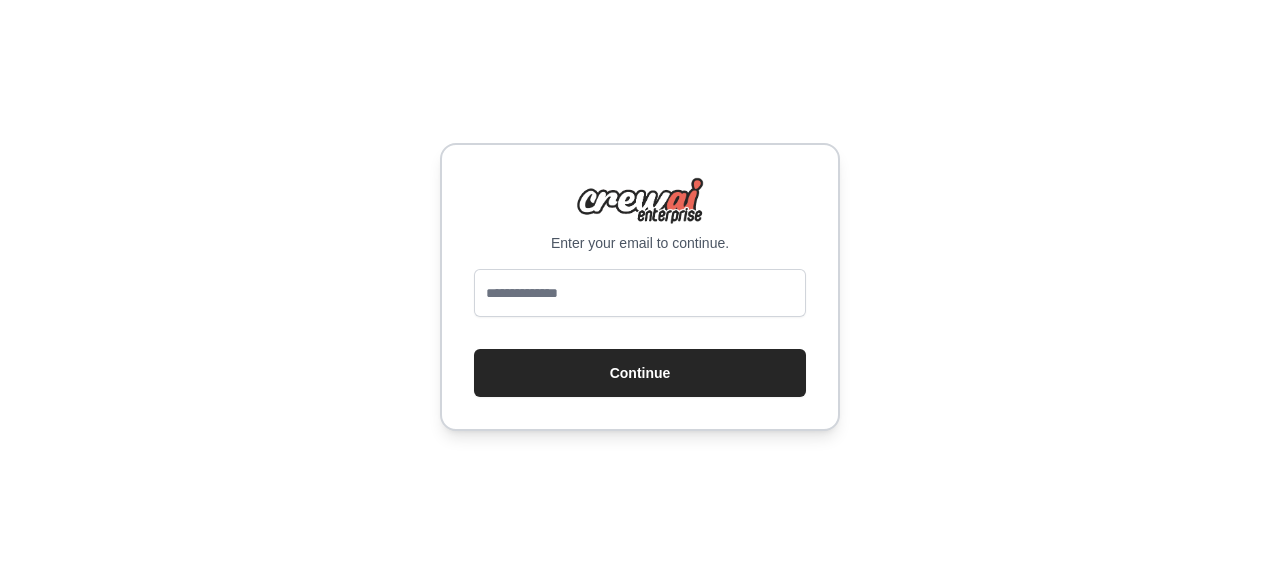 scroll, scrollTop: 0, scrollLeft: 0, axis: both 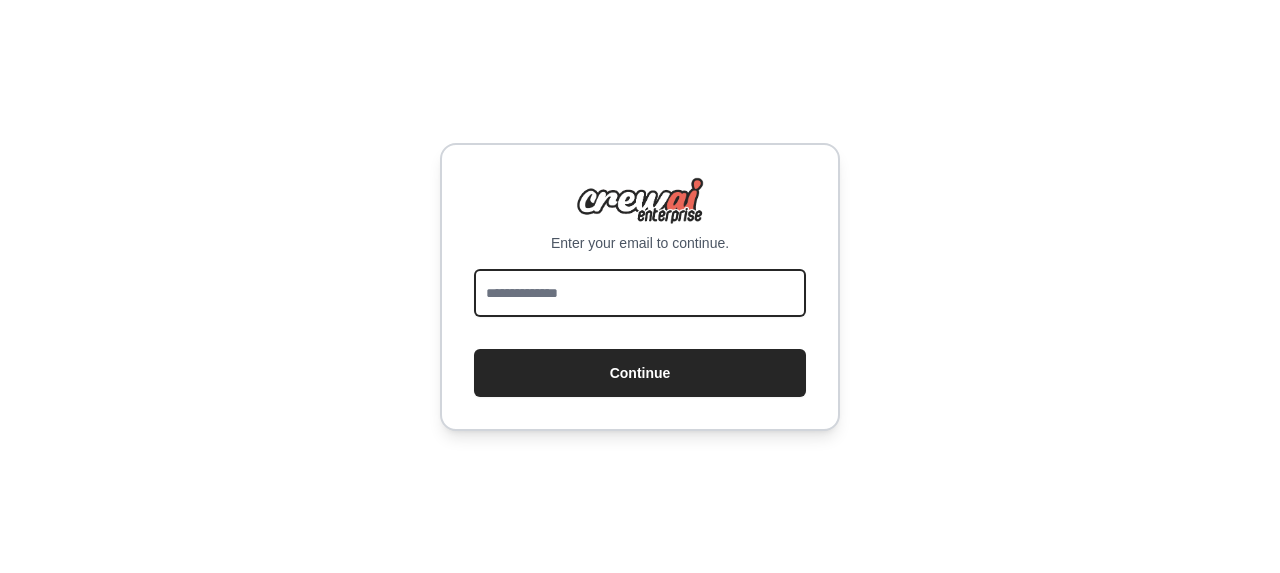 click at bounding box center (640, 293) 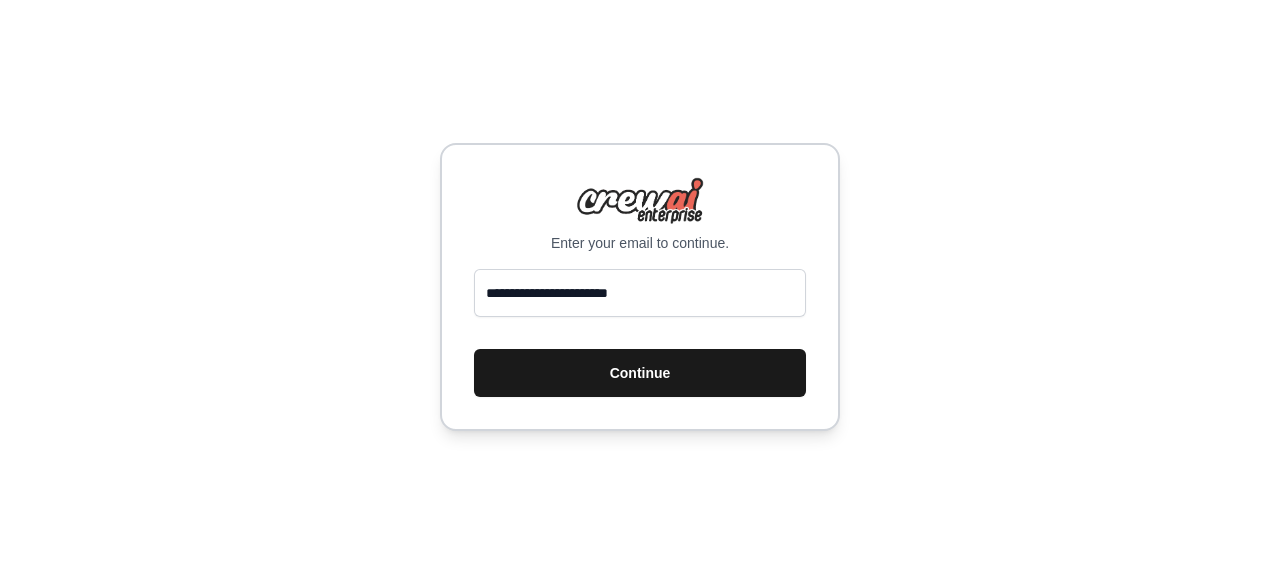 click on "Continue" at bounding box center (640, 373) 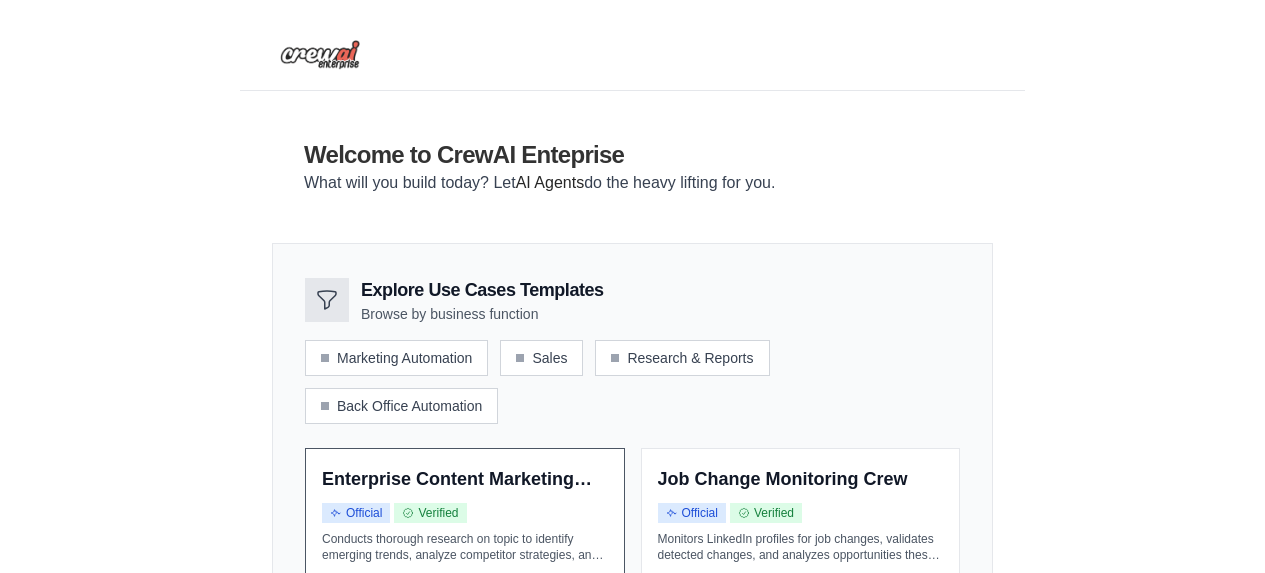 scroll, scrollTop: 0, scrollLeft: 0, axis: both 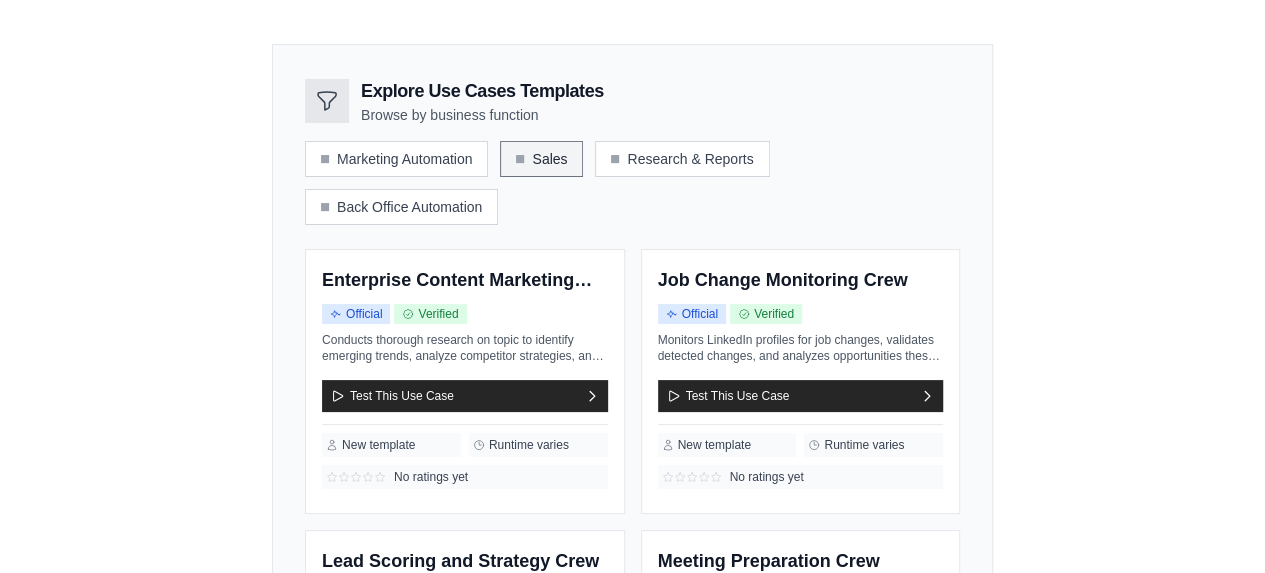 click on "Sales" at bounding box center [541, 159] 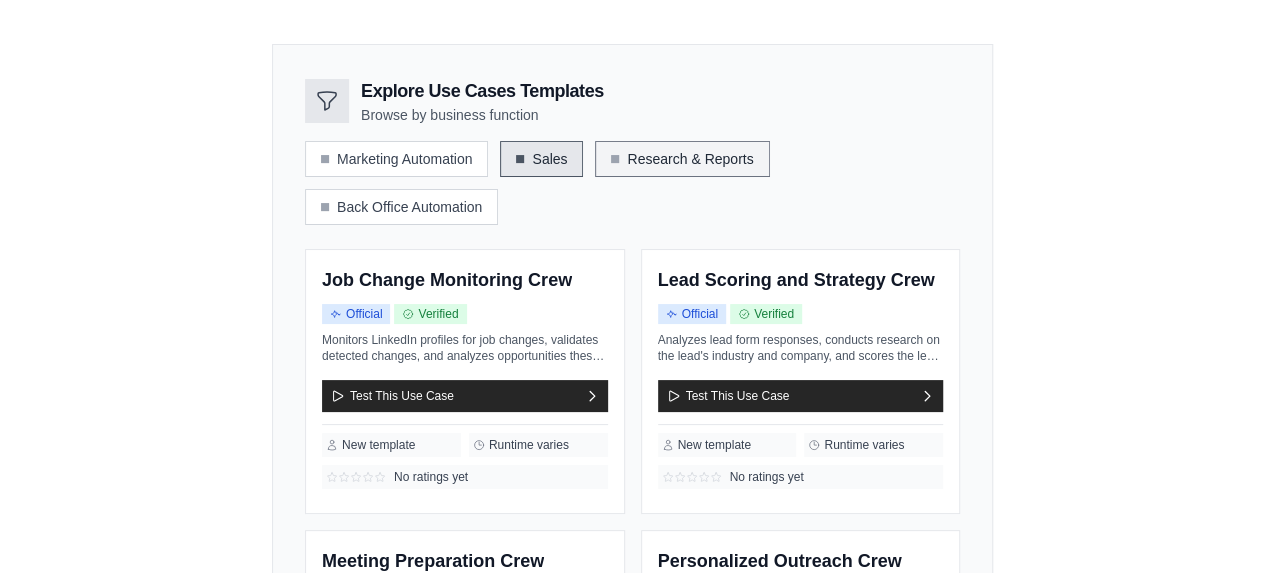 click on "Research & Reports" at bounding box center (682, 159) 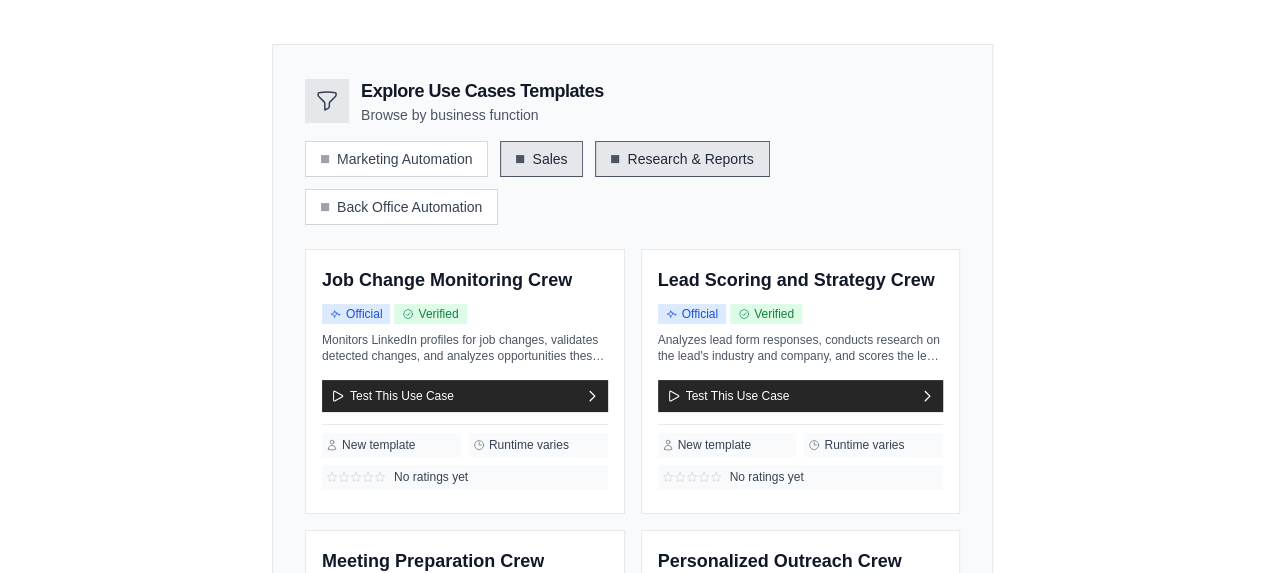 click on "Sales" at bounding box center [541, 159] 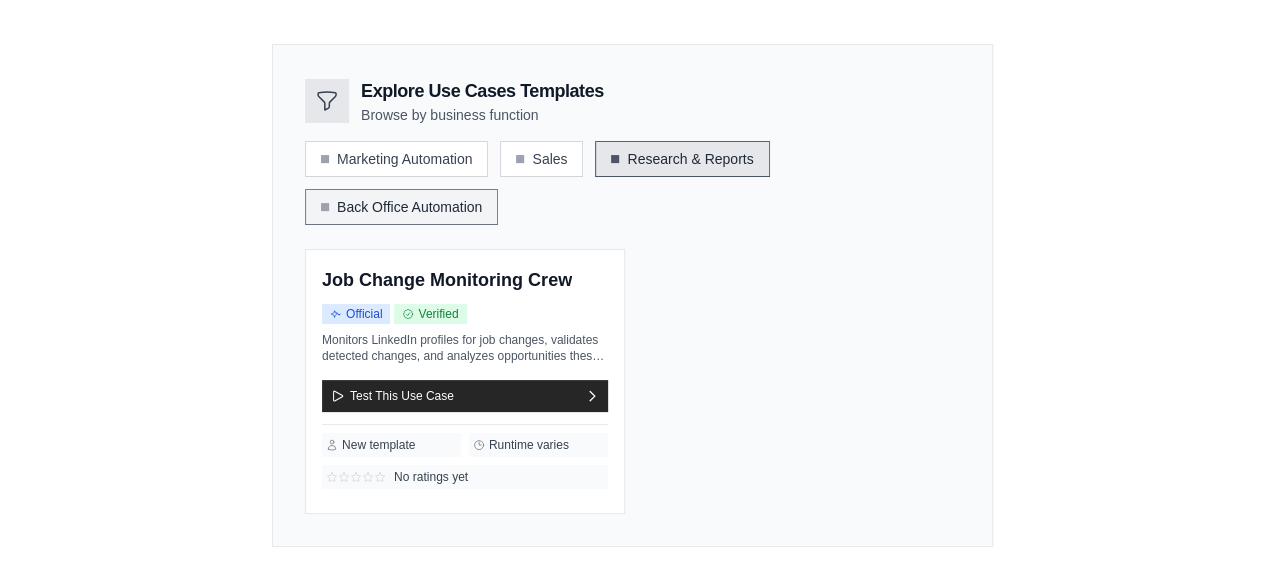click on "Back Office Automation" at bounding box center (401, 207) 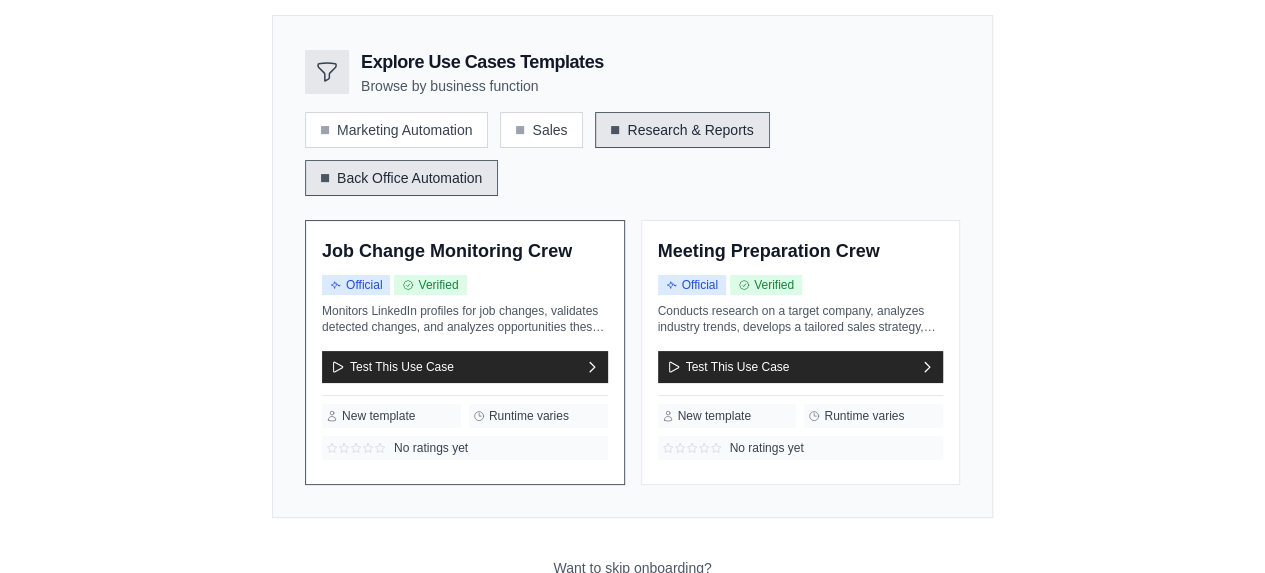 scroll, scrollTop: 264, scrollLeft: 0, axis: vertical 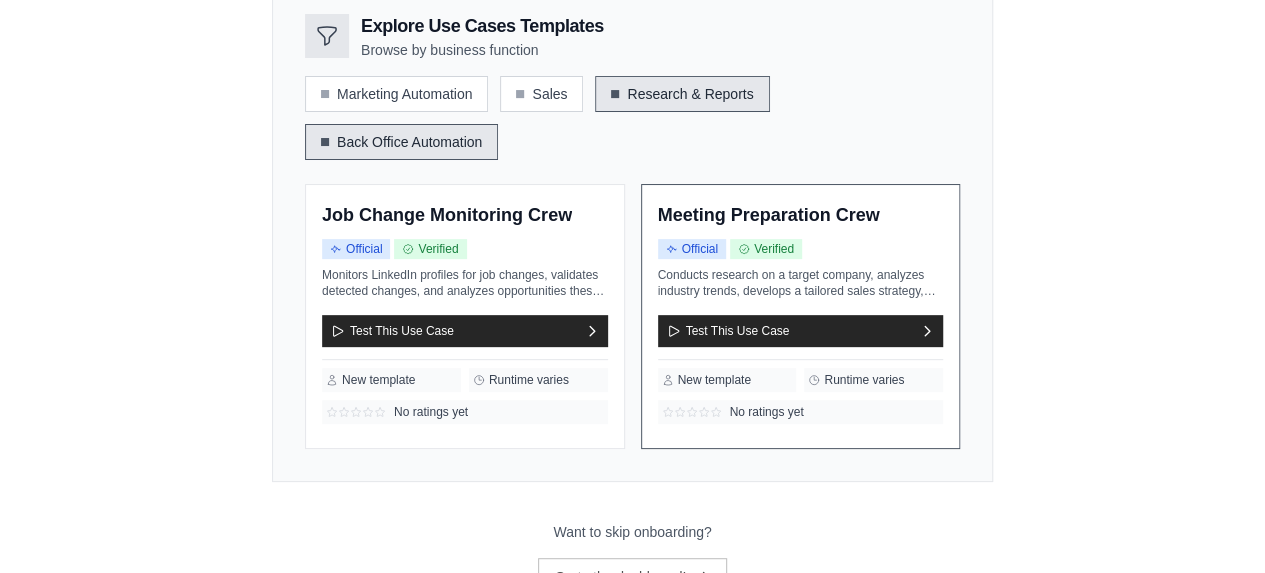 click on "Conducts research on a target company, analyzes industry trends, develops a tailored sales strategy, and compiles a detailed meeting briefing. Outputs include a research report, industry analysis, sales strategy, and a comprehensive briefing document, ensuring participants are well-prepared for effective engagement." at bounding box center (801, 283) 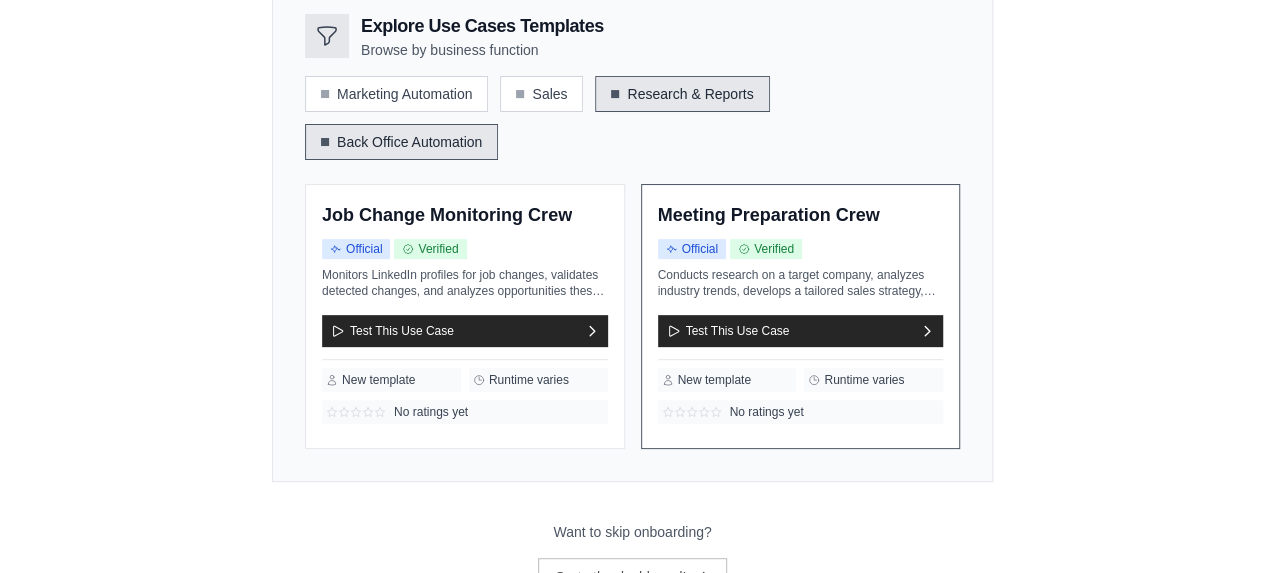 scroll, scrollTop: 0, scrollLeft: 0, axis: both 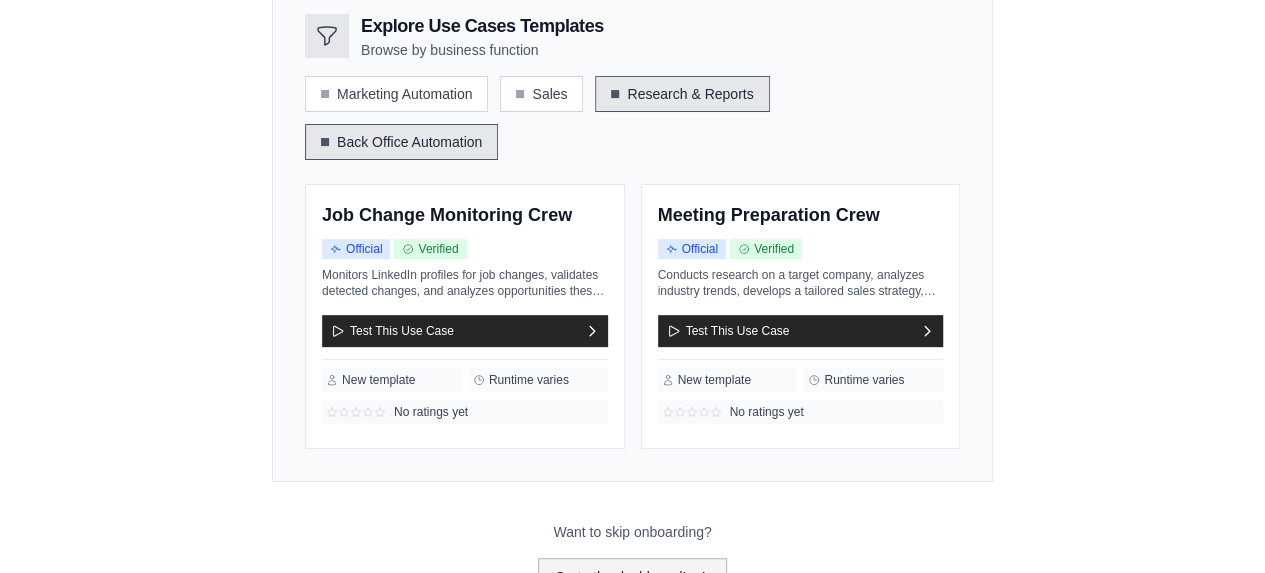 click on "Go to the dashboard!" at bounding box center (633, 577) 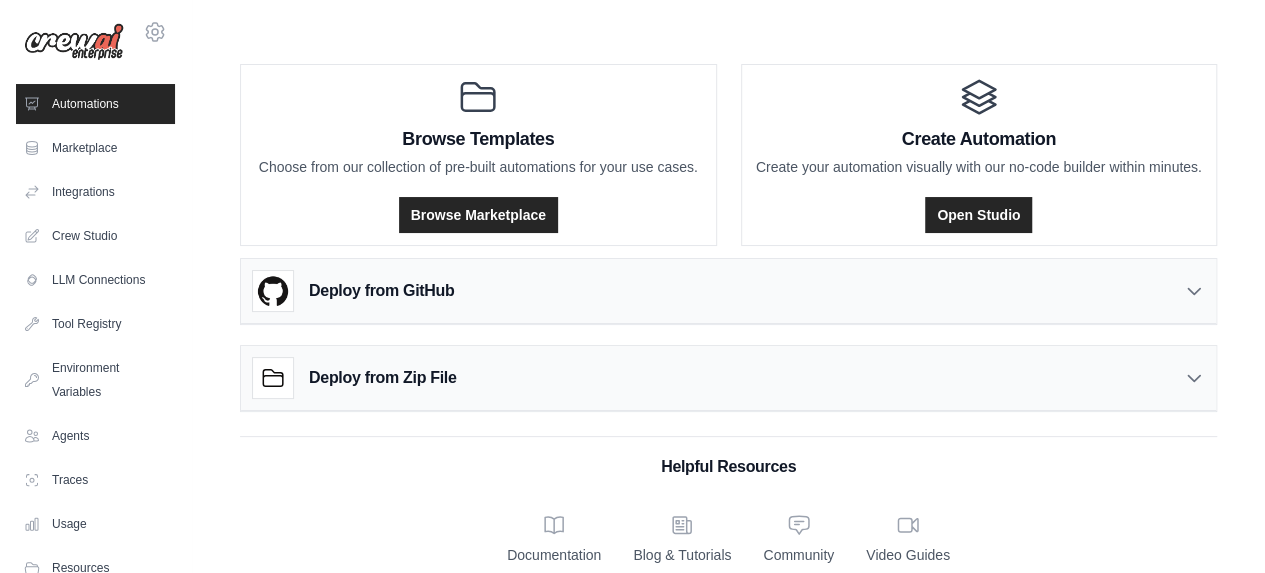 scroll, scrollTop: 0, scrollLeft: 0, axis: both 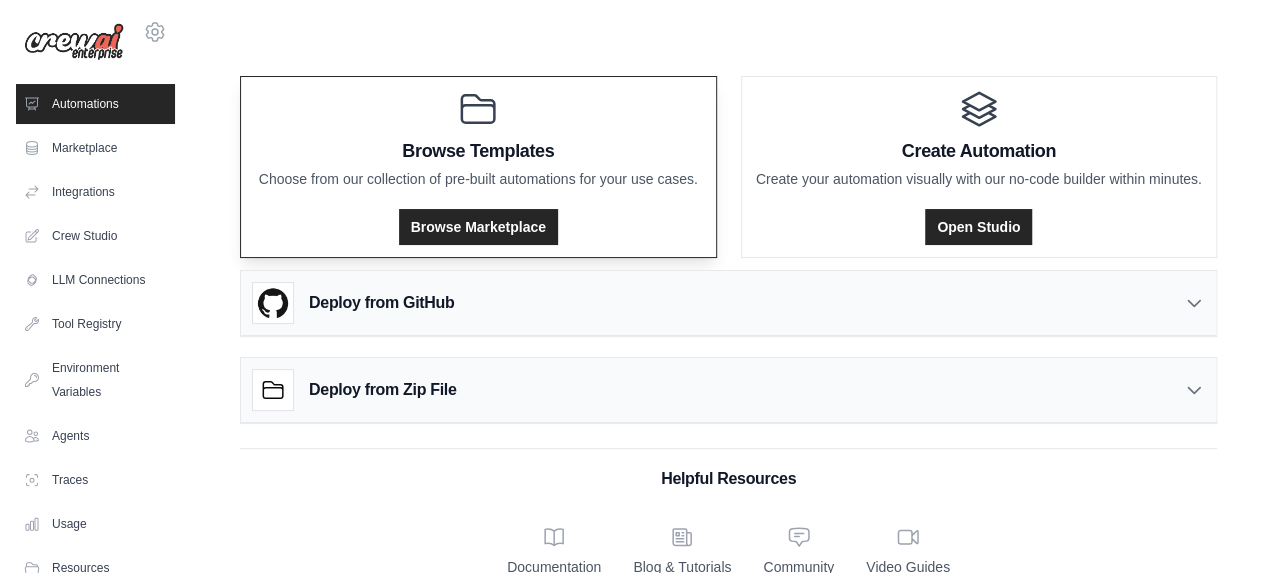 drag, startPoint x: 308, startPoint y: 176, endPoint x: 676, endPoint y: 180, distance: 368.02173 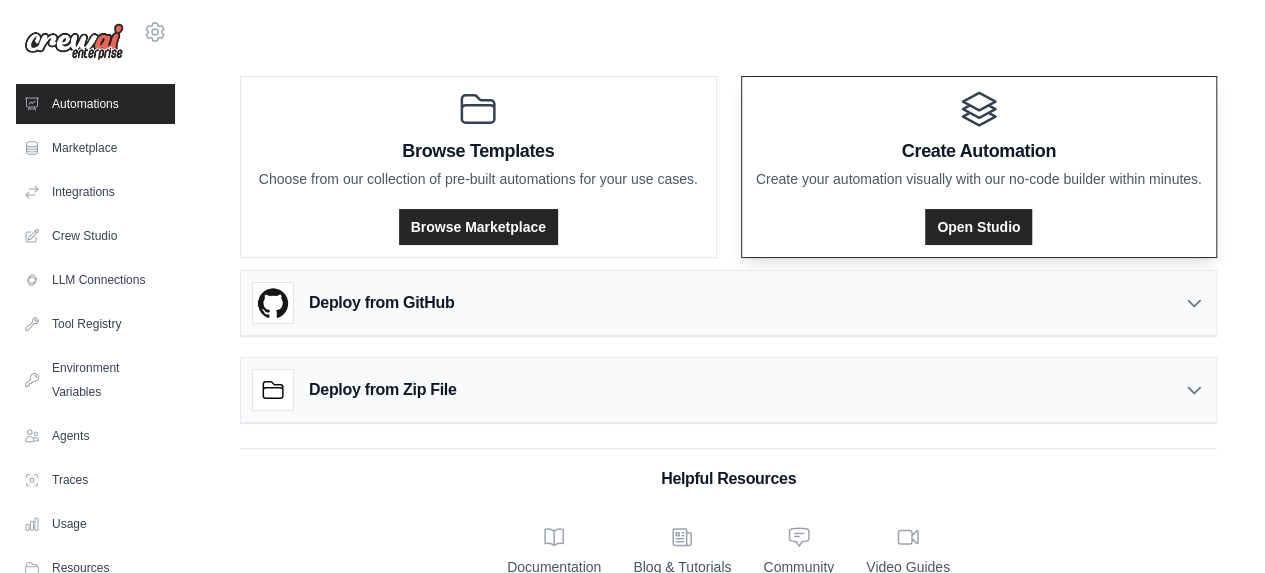 click on "Create Automation
Create your automation visually with our no-code builder within
minutes.
Open Studio" at bounding box center [979, 167] 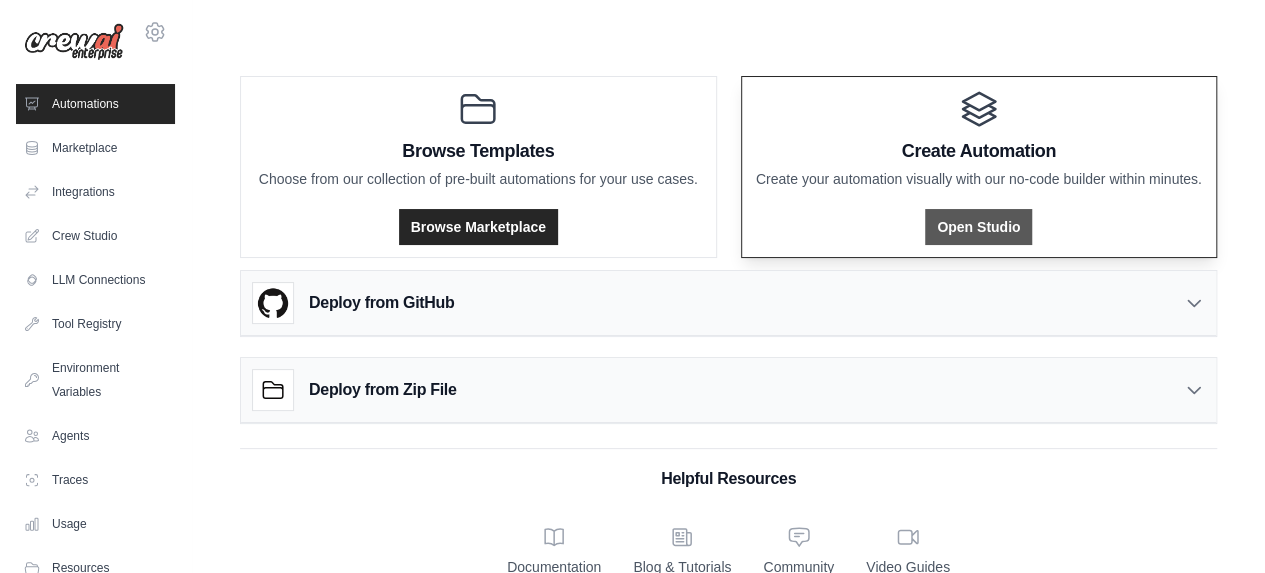 click on "Open Studio" at bounding box center [978, 227] 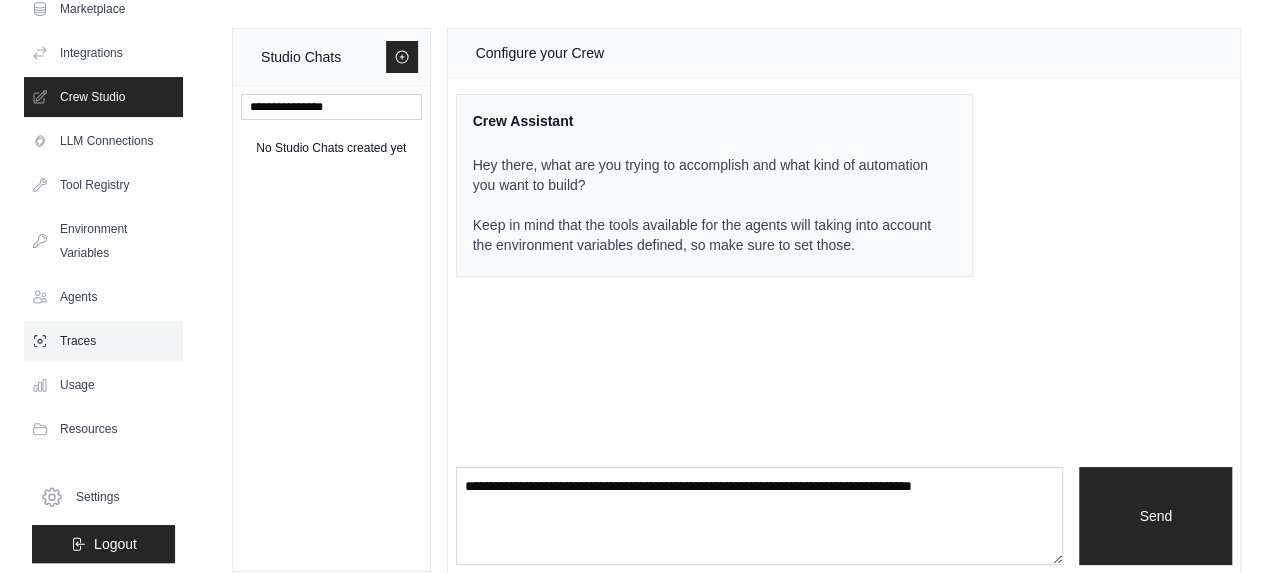 scroll, scrollTop: 144, scrollLeft: 0, axis: vertical 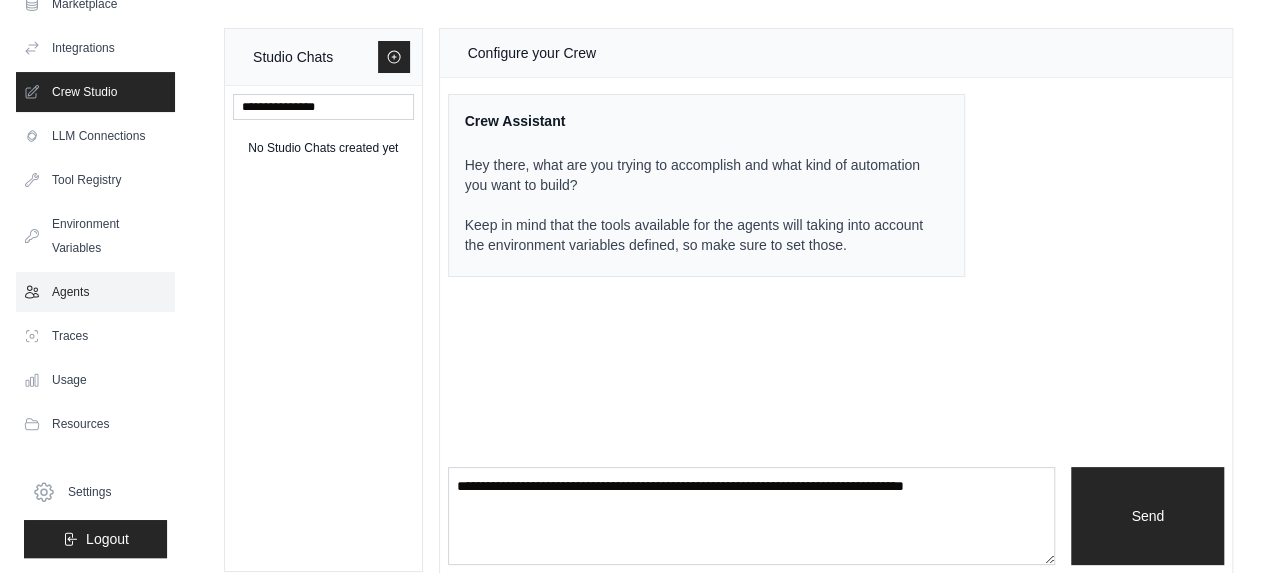 click on "Agents" at bounding box center [95, 292] 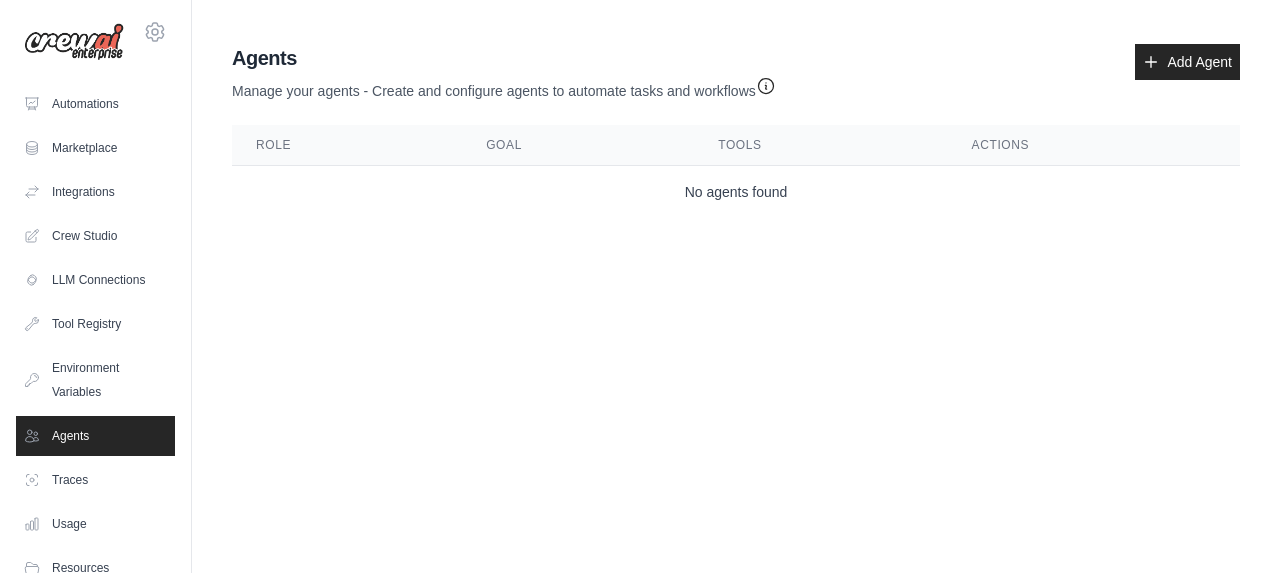 click on "No agents found" at bounding box center (736, 192) 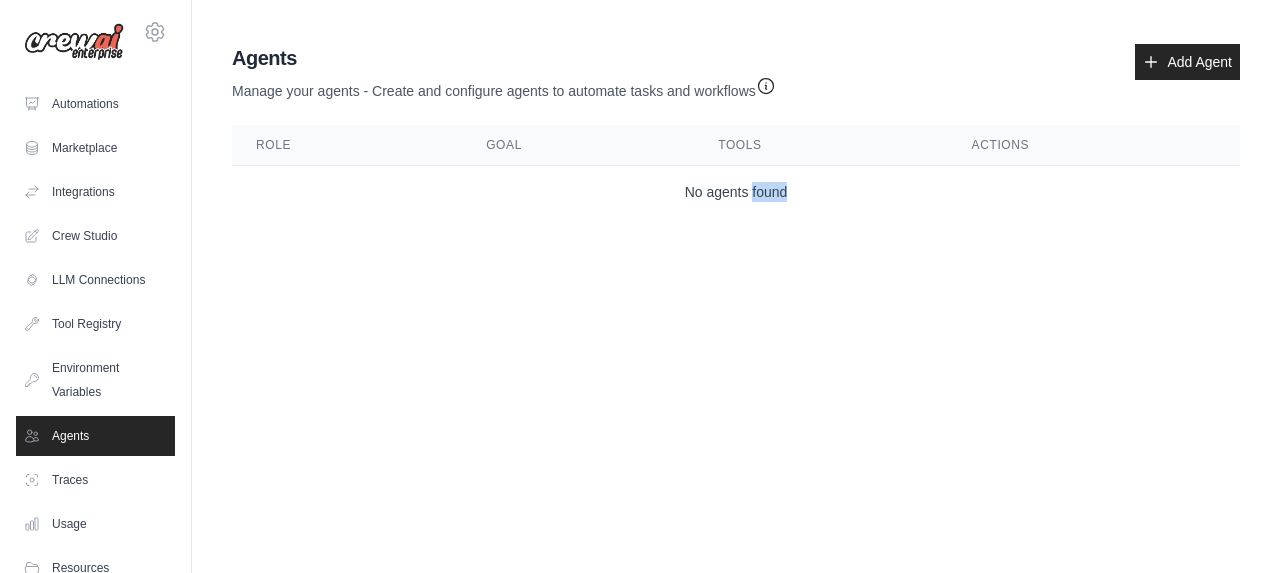 click on "No agents found" at bounding box center (736, 192) 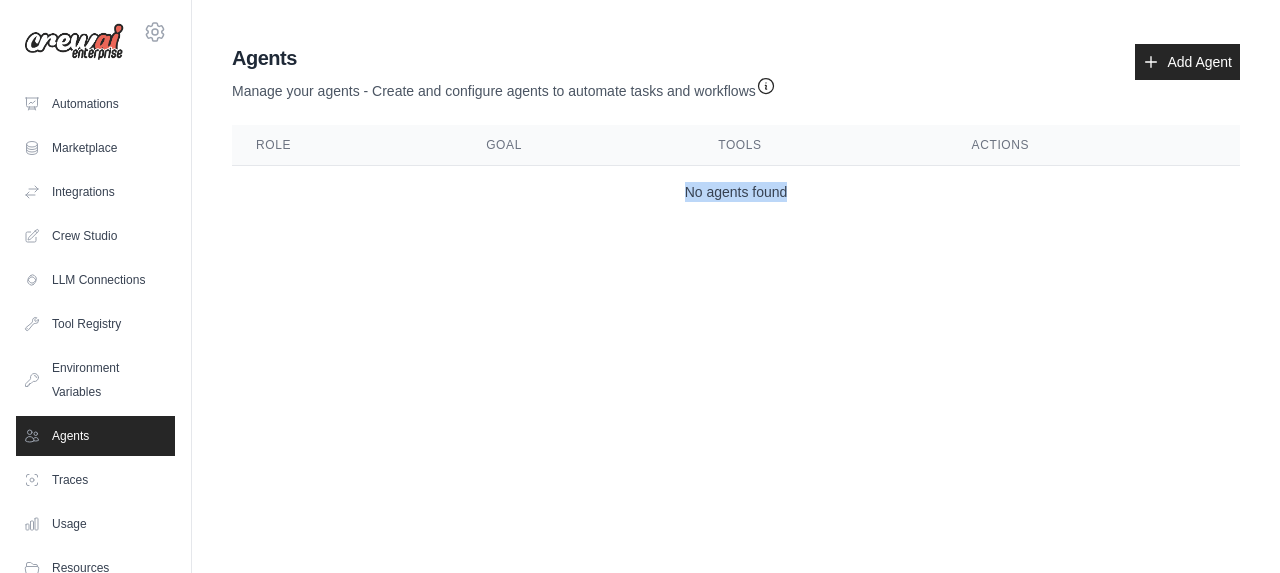 click on "No agents found" at bounding box center (736, 192) 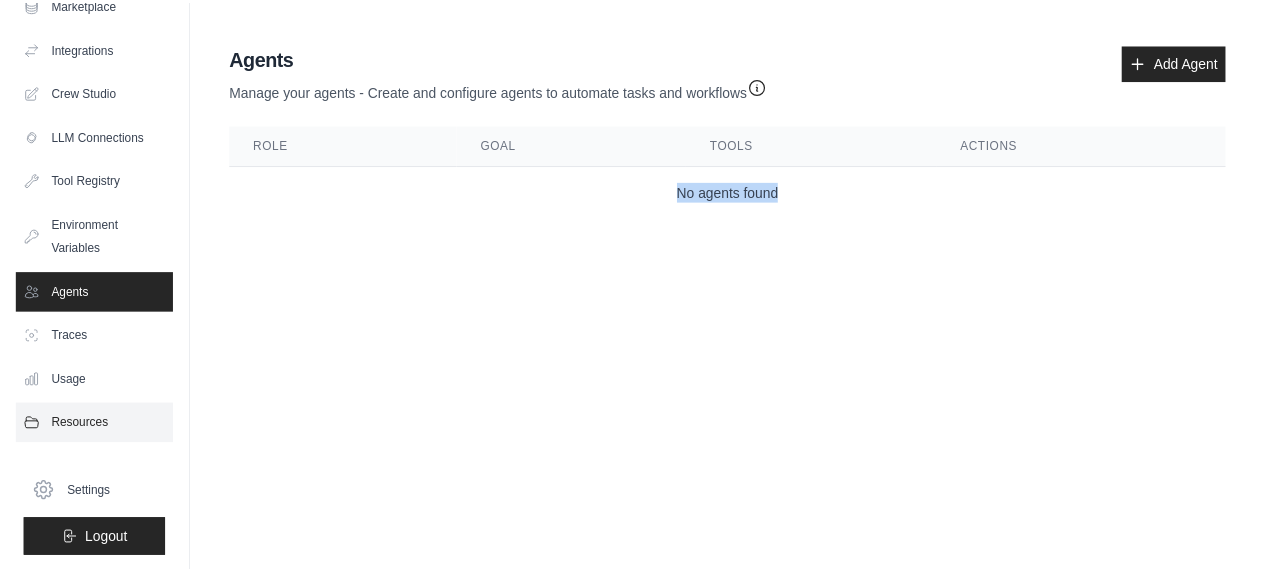 scroll, scrollTop: 0, scrollLeft: 0, axis: both 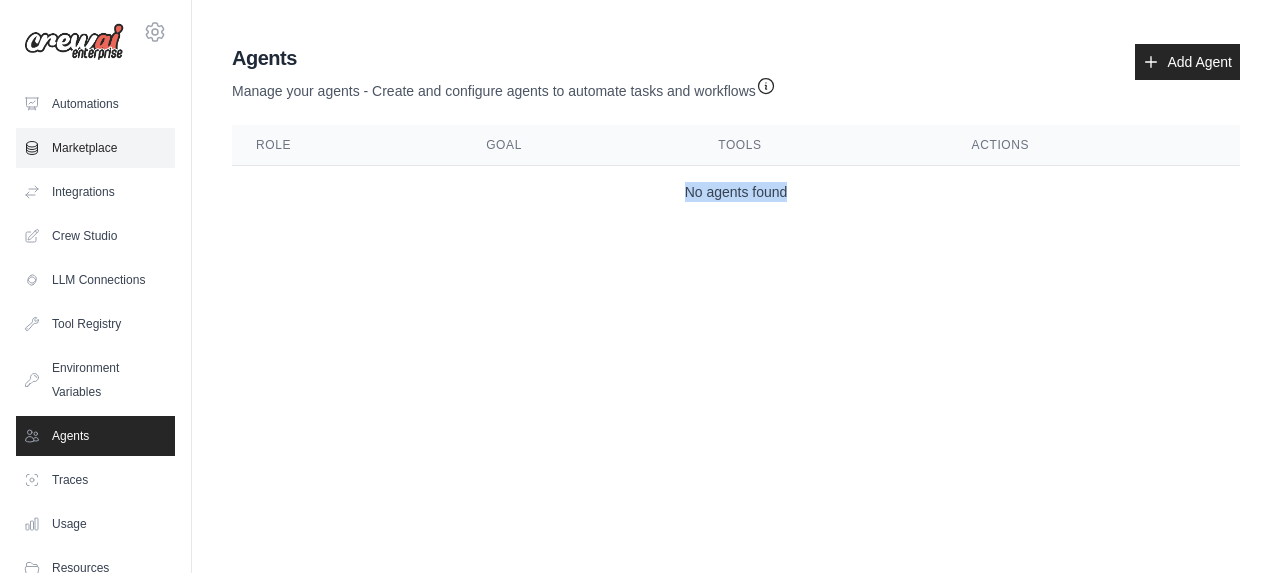click on "Marketplace" at bounding box center (95, 148) 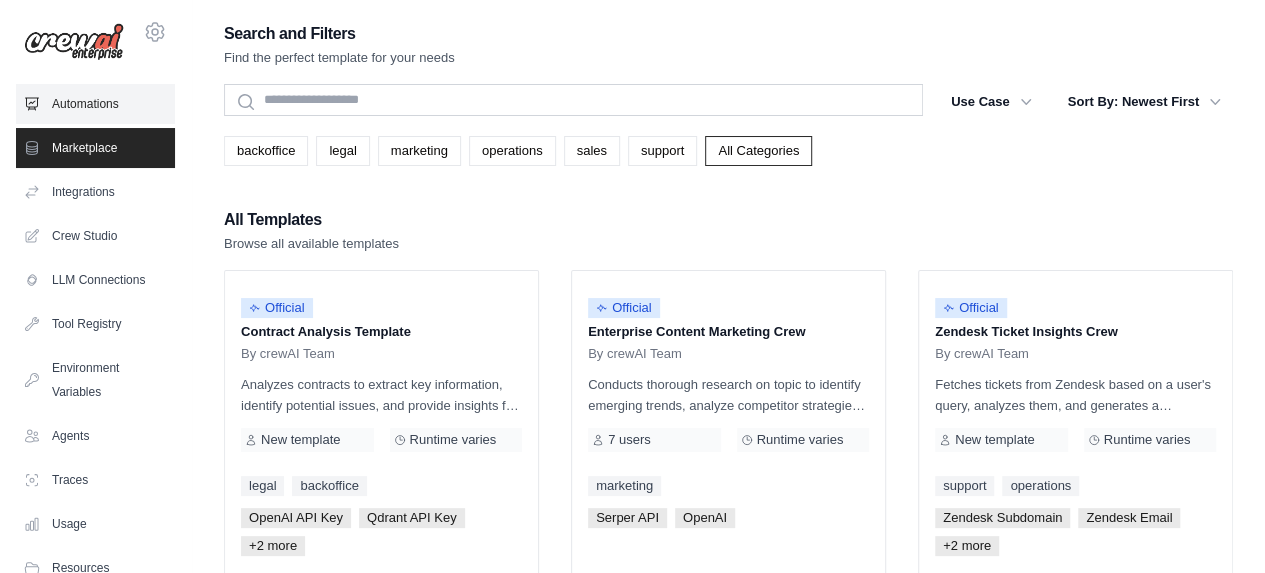 click on "Automations" at bounding box center [95, 104] 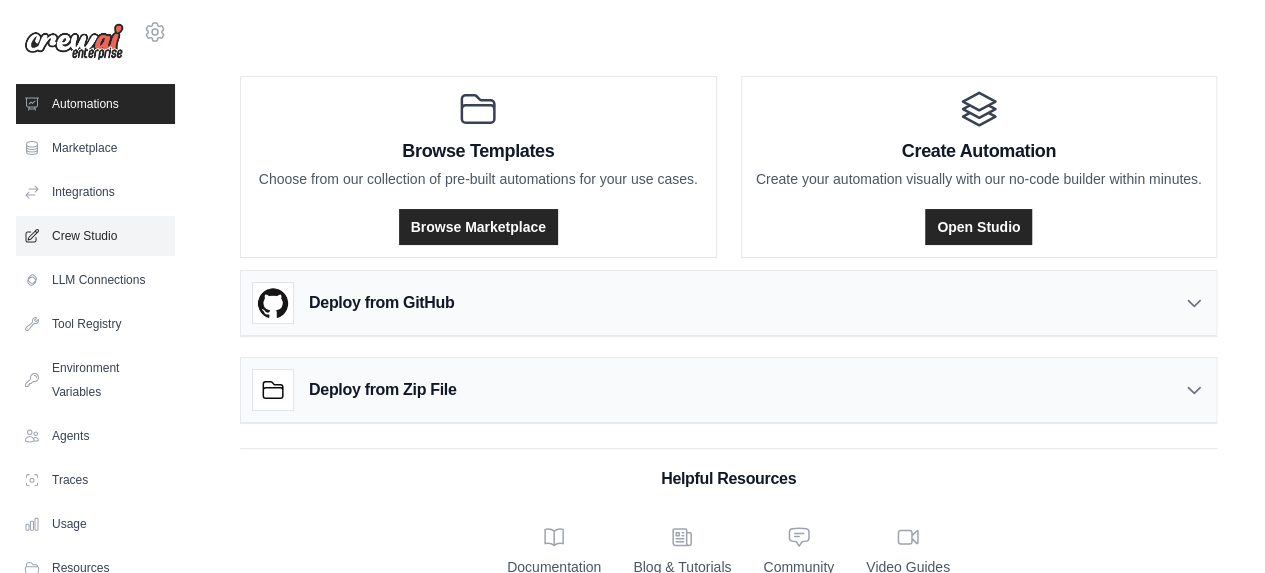 click on "Crew Studio" at bounding box center [95, 236] 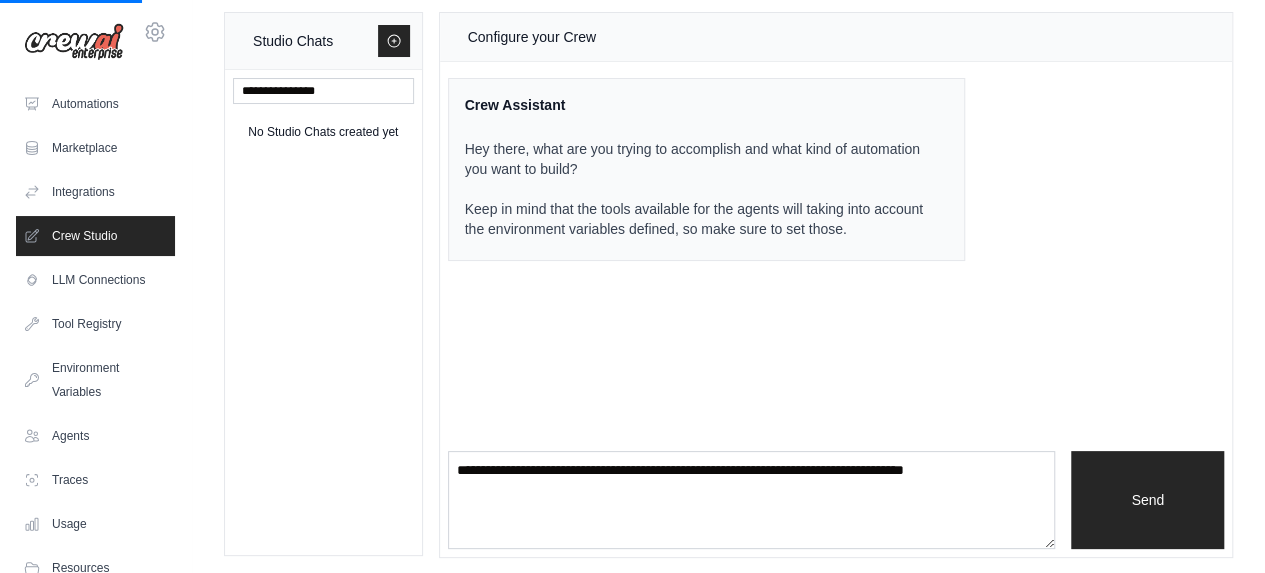 scroll, scrollTop: 20, scrollLeft: 0, axis: vertical 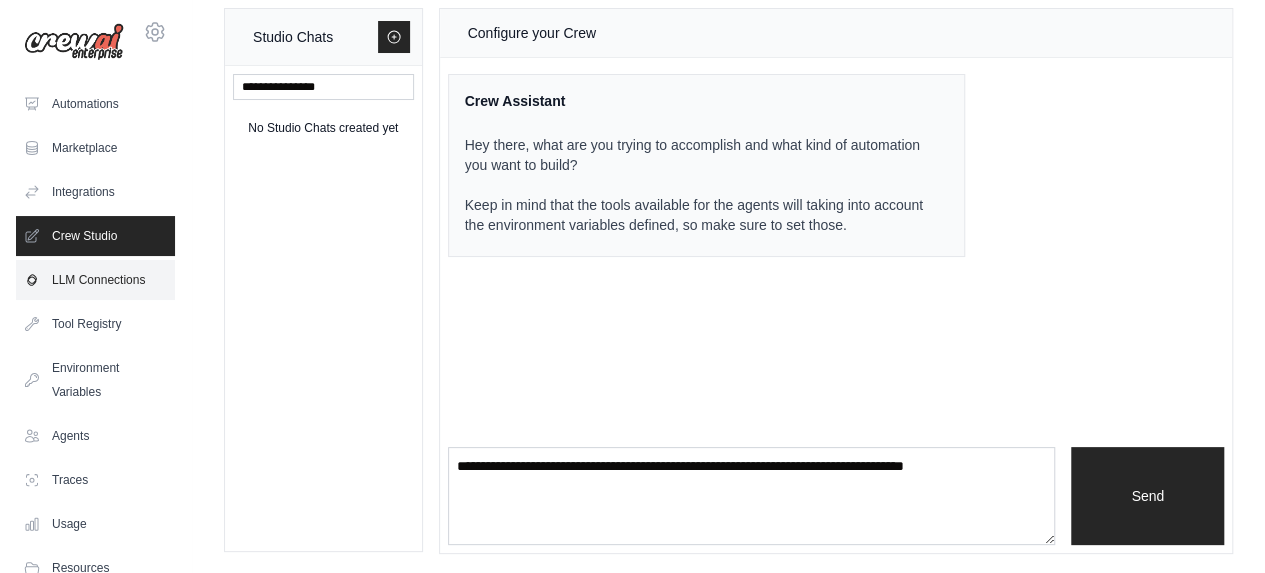 click on "LLM Connections" at bounding box center (95, 280) 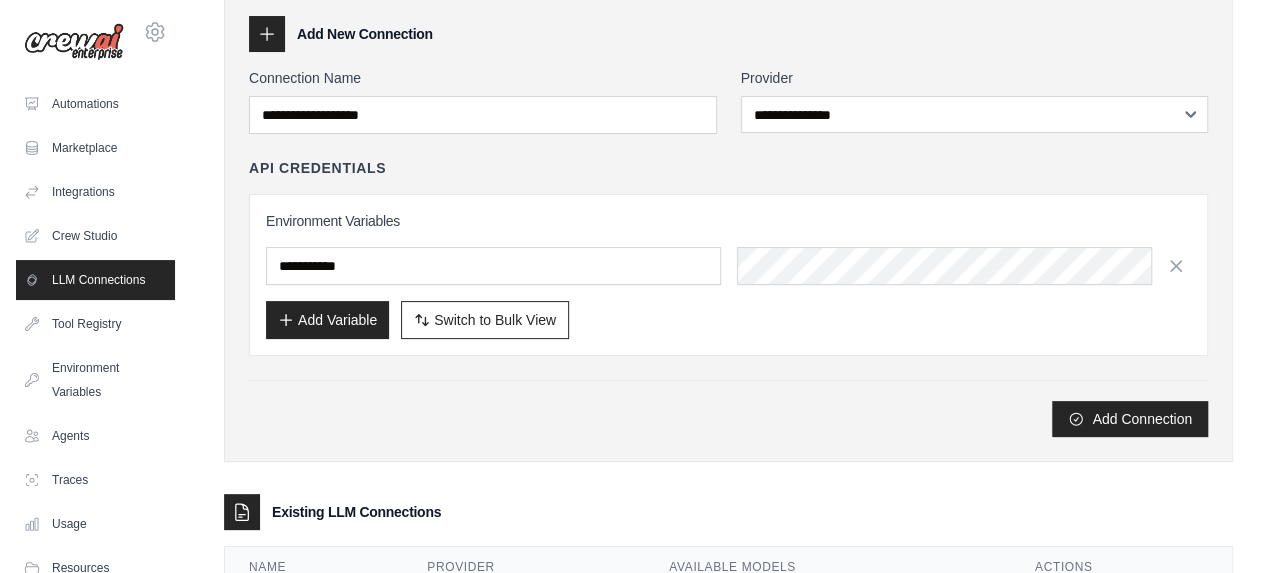scroll, scrollTop: 204, scrollLeft: 0, axis: vertical 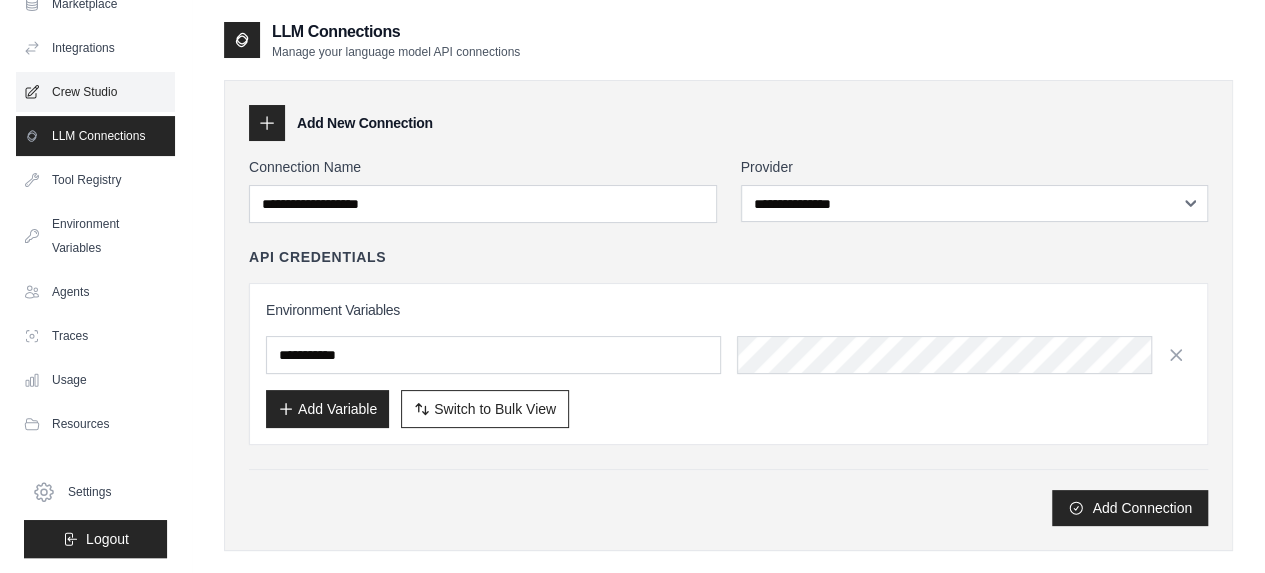 click on "Crew Studio" at bounding box center (95, 92) 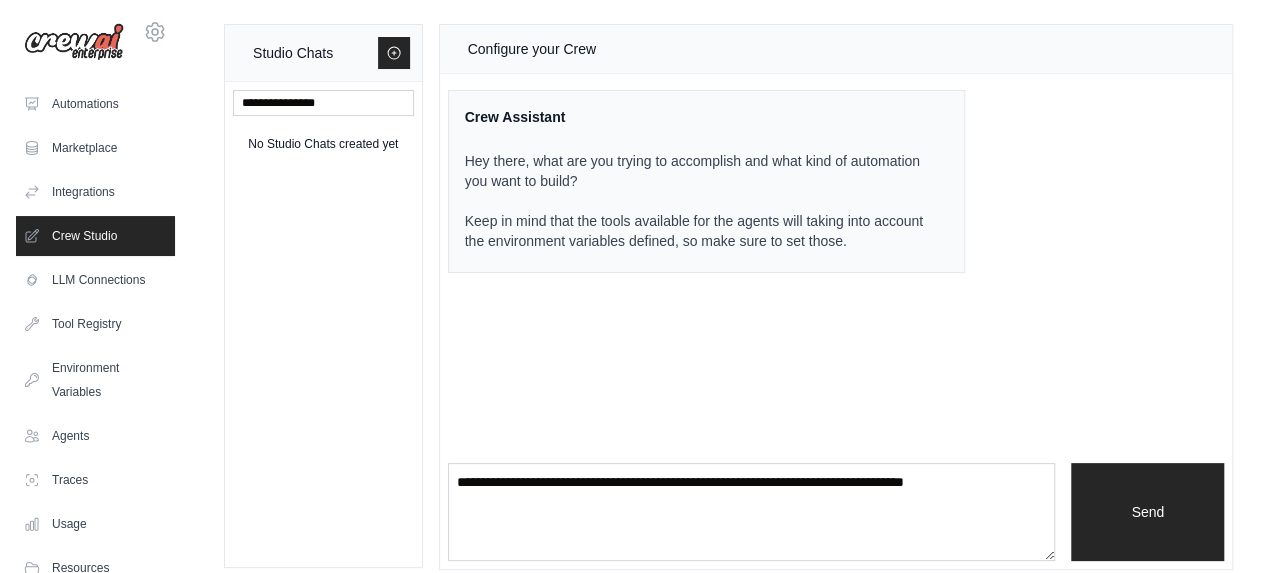scroll, scrollTop: 0, scrollLeft: 0, axis: both 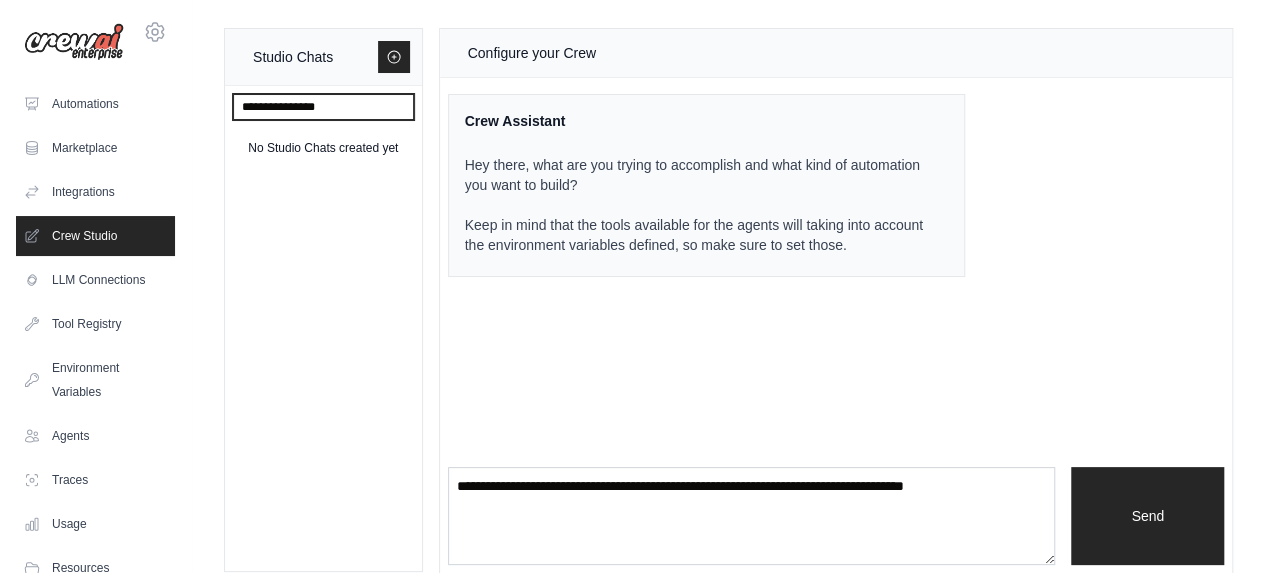 click at bounding box center (323, 107) 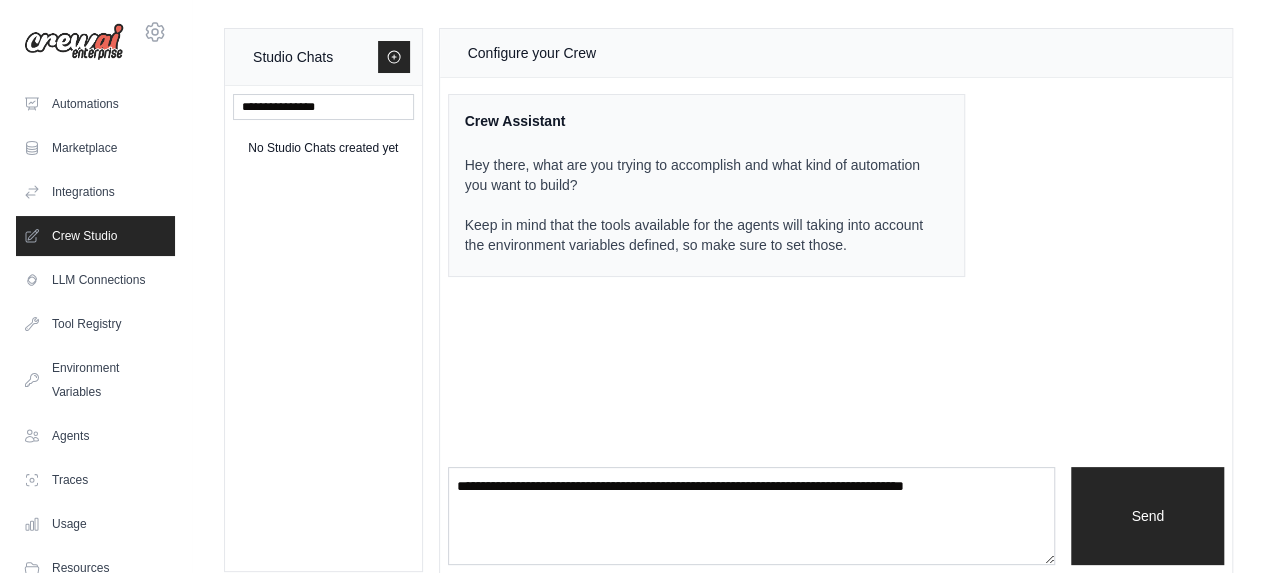 click on "No Studio Chats created yet" at bounding box center [323, 328] 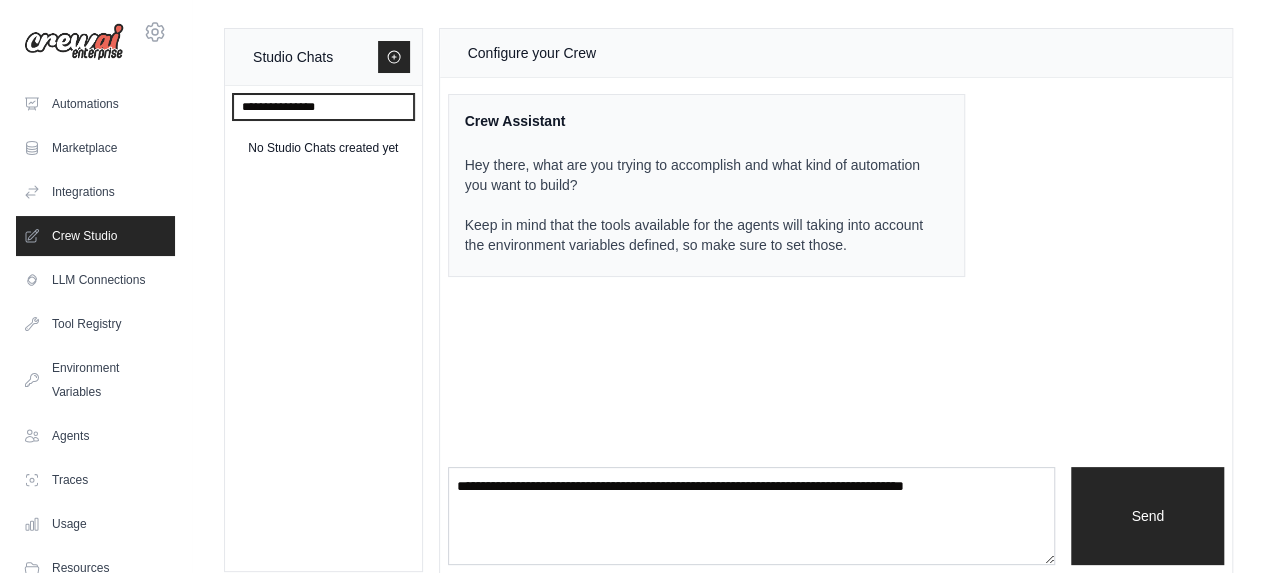 click at bounding box center (323, 107) 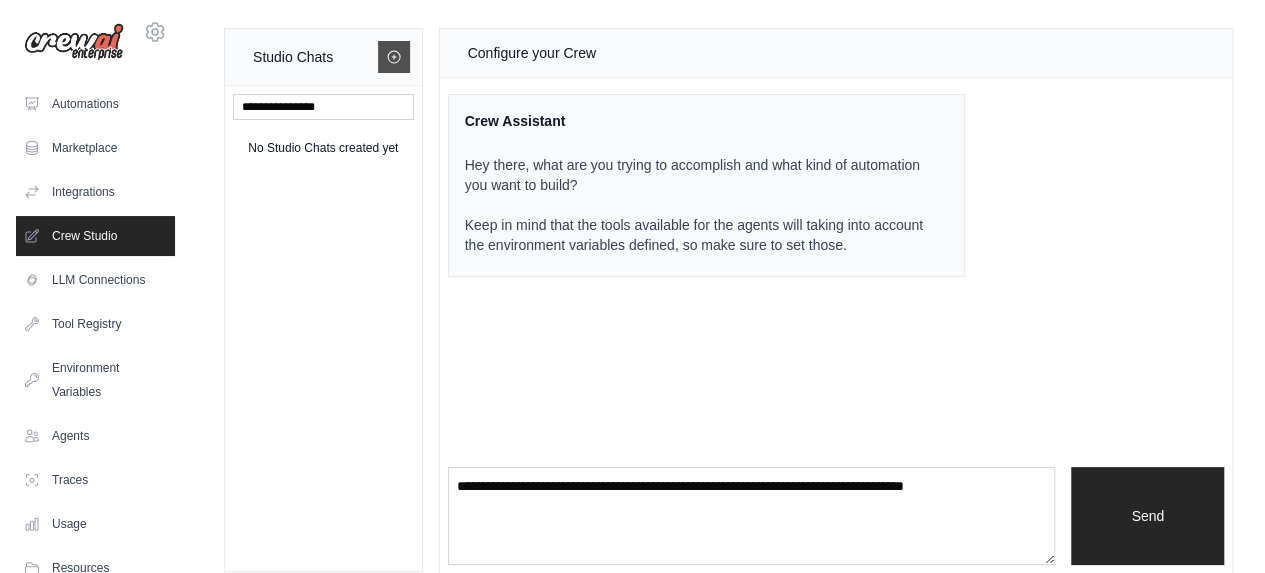 click 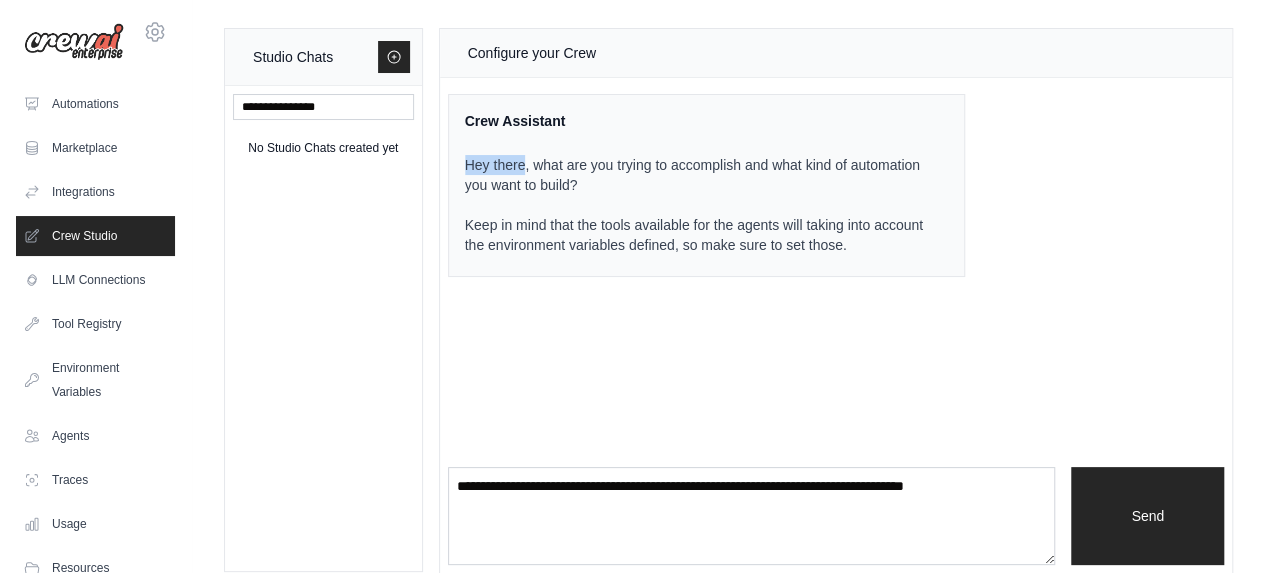 drag, startPoint x: 462, startPoint y: 164, endPoint x: 526, endPoint y: 163, distance: 64.00781 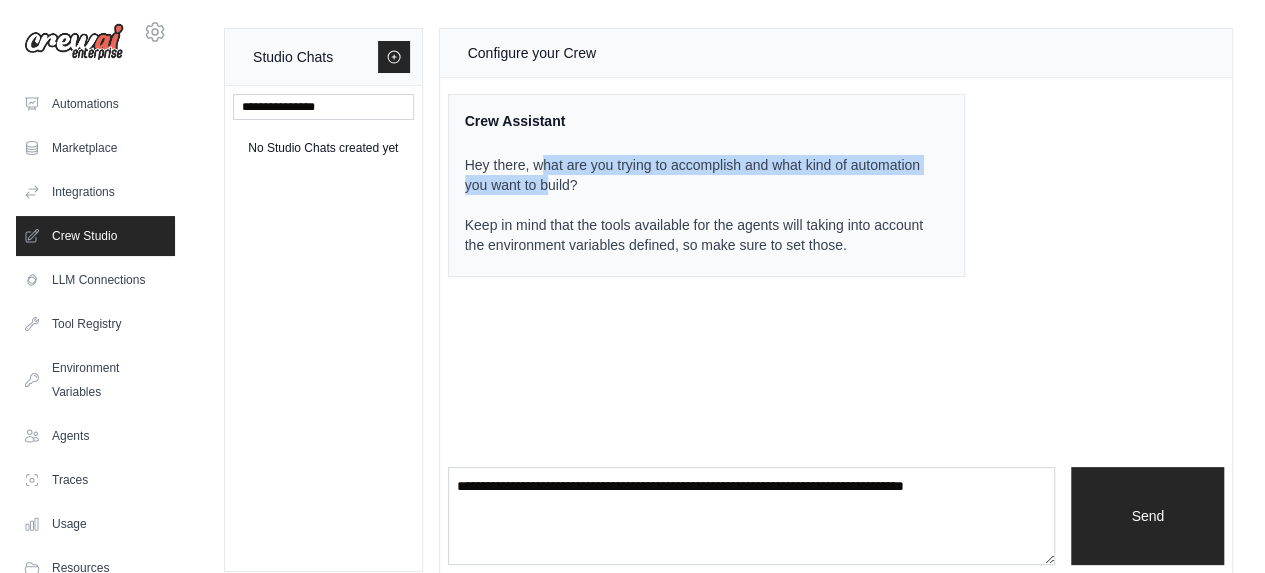 drag, startPoint x: 546, startPoint y: 165, endPoint x: 546, endPoint y: 185, distance: 20 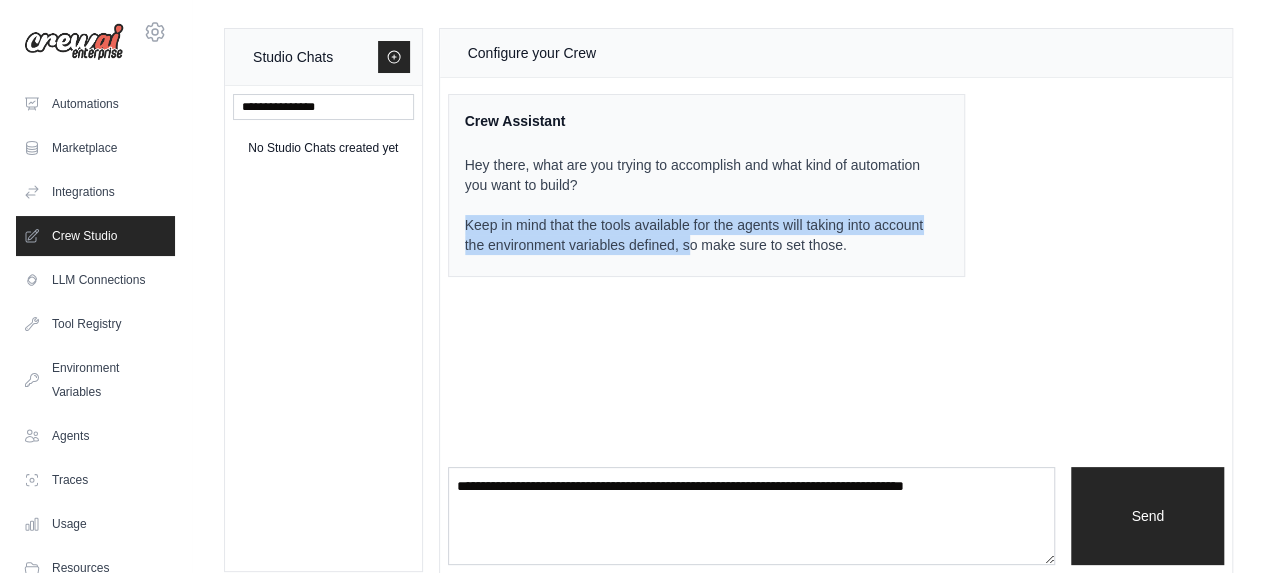 drag, startPoint x: 462, startPoint y: 226, endPoint x: 690, endPoint y: 232, distance: 228.07893 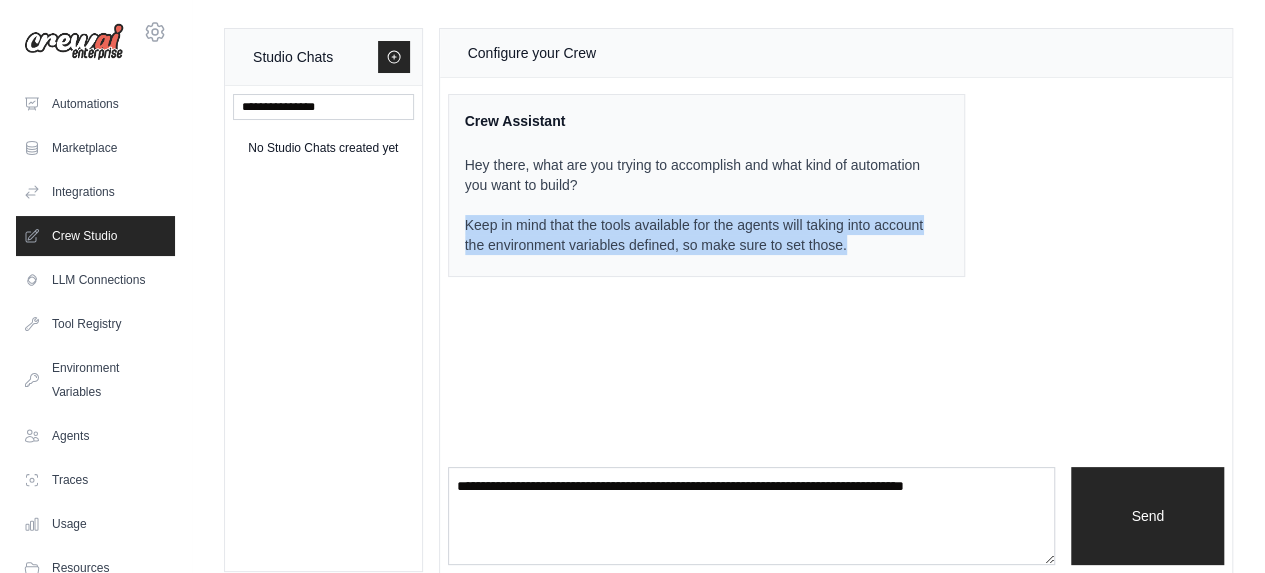 drag, startPoint x: 468, startPoint y: 230, endPoint x: 854, endPoint y: 263, distance: 387.40805 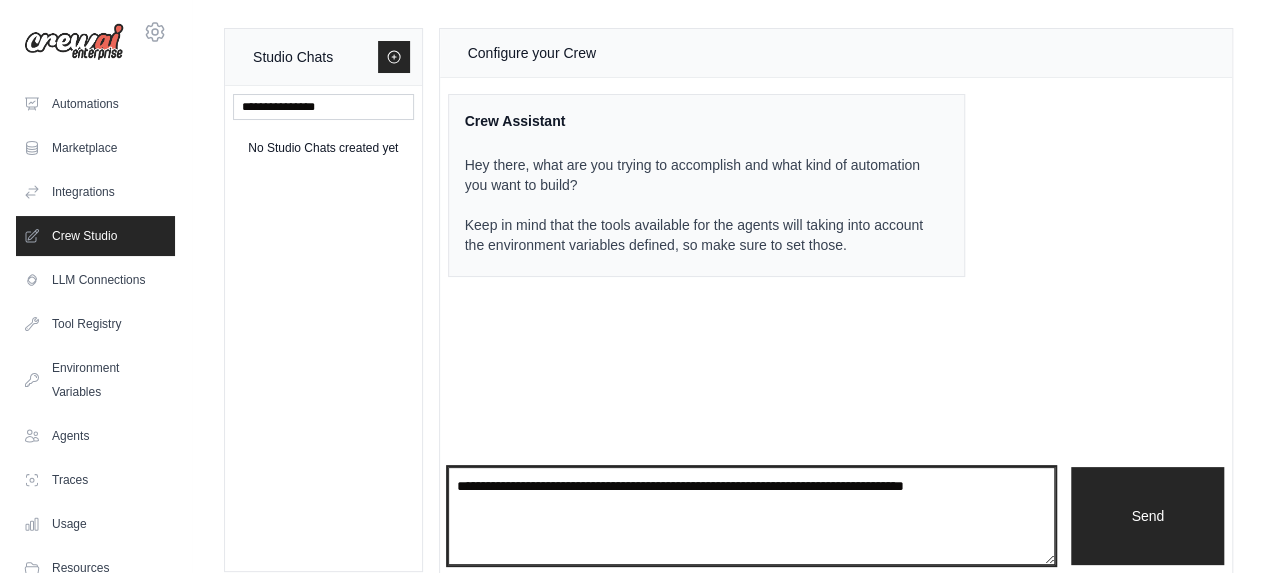 click at bounding box center [752, 516] 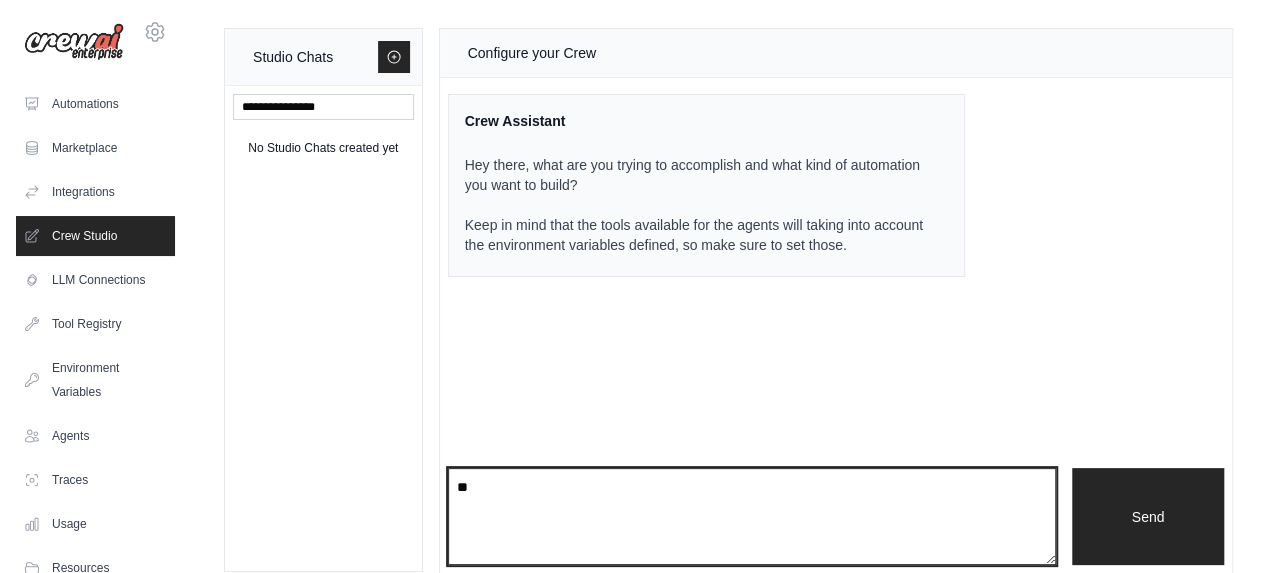 type on "*" 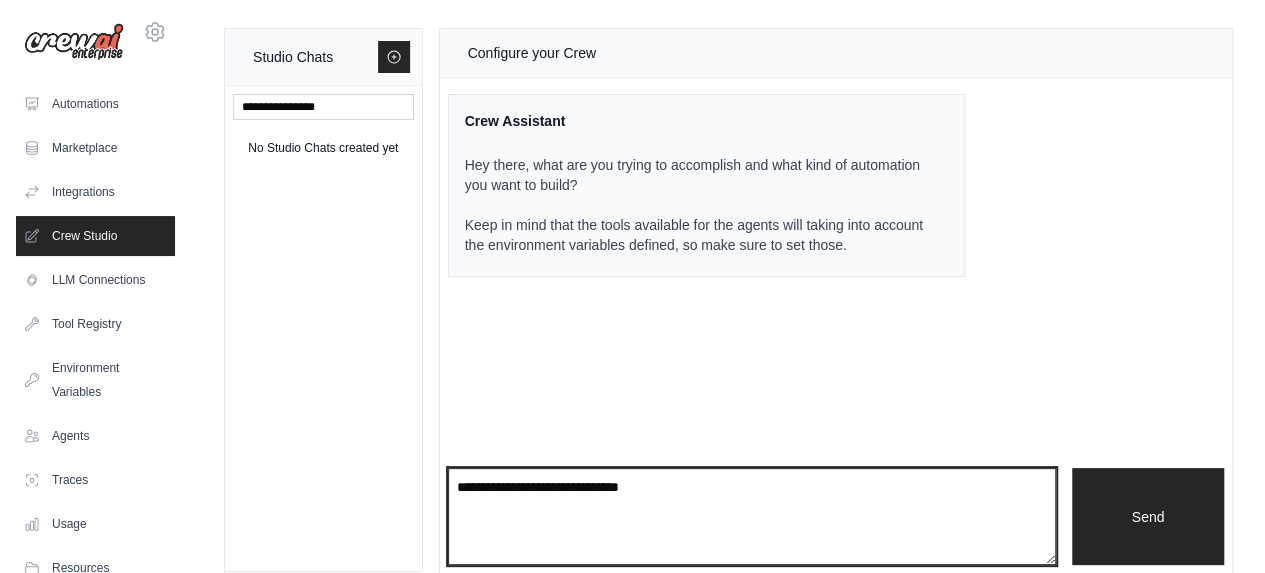 click on "**********" at bounding box center [752, 516] 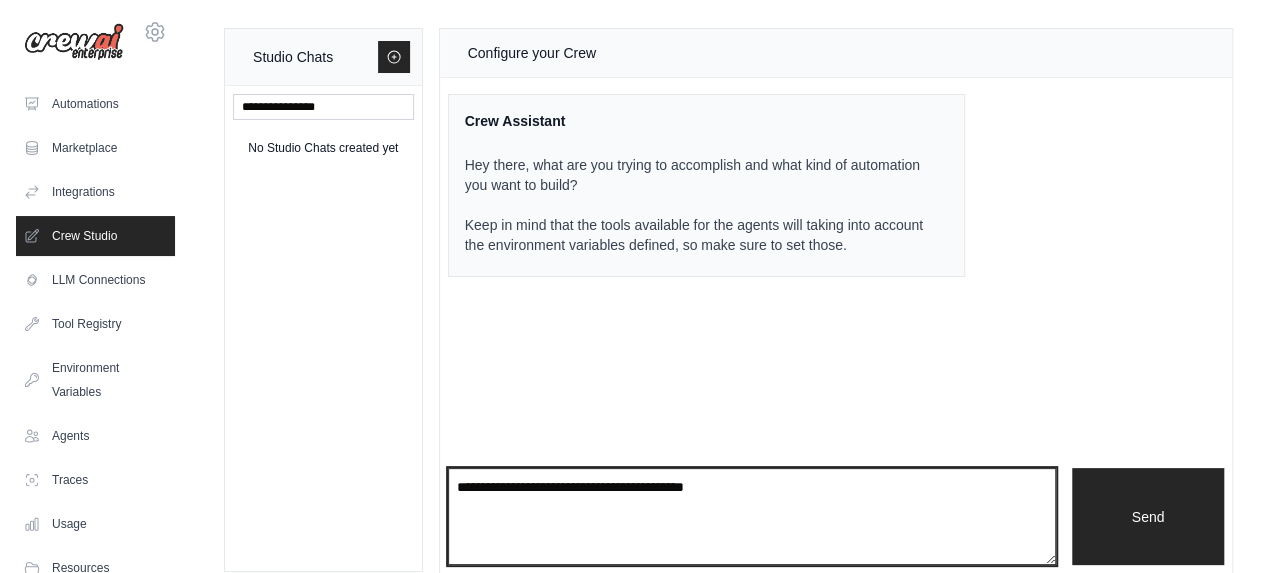drag, startPoint x: 528, startPoint y: 489, endPoint x: 493, endPoint y: 489, distance: 35 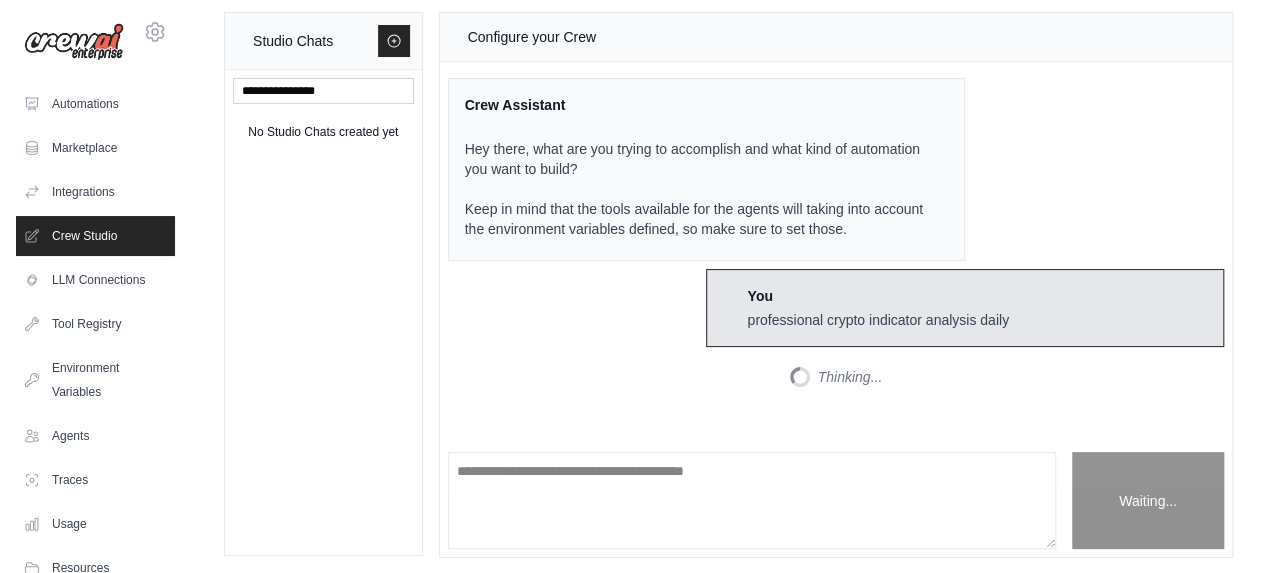 scroll, scrollTop: 20, scrollLeft: 0, axis: vertical 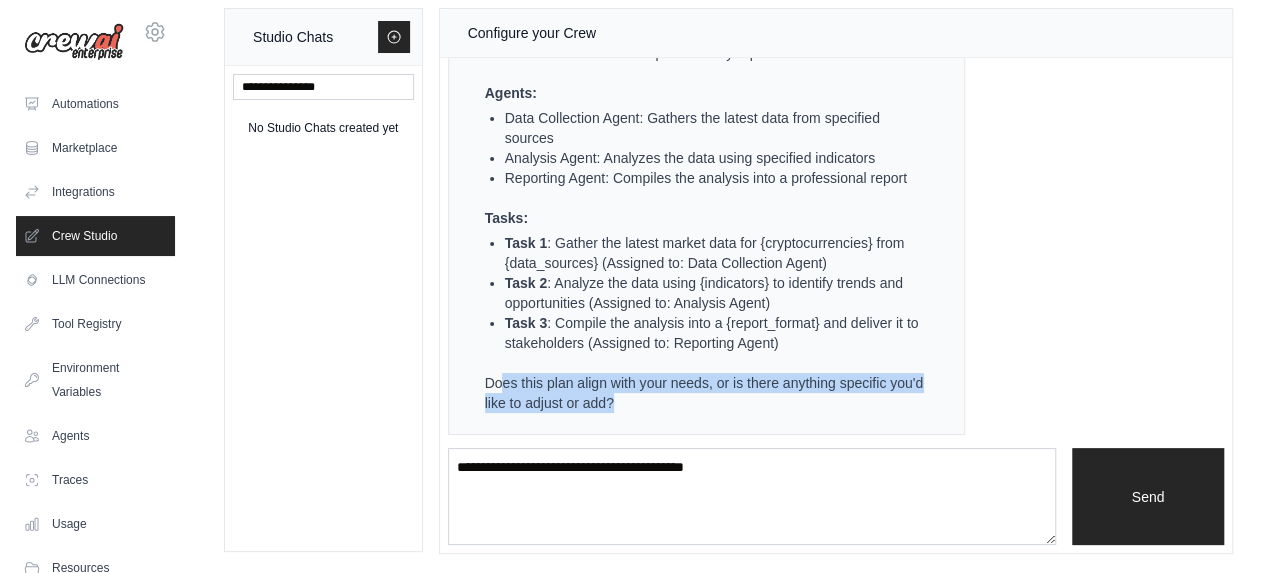 drag, startPoint x: 498, startPoint y: 385, endPoint x: 883, endPoint y: 401, distance: 385.33234 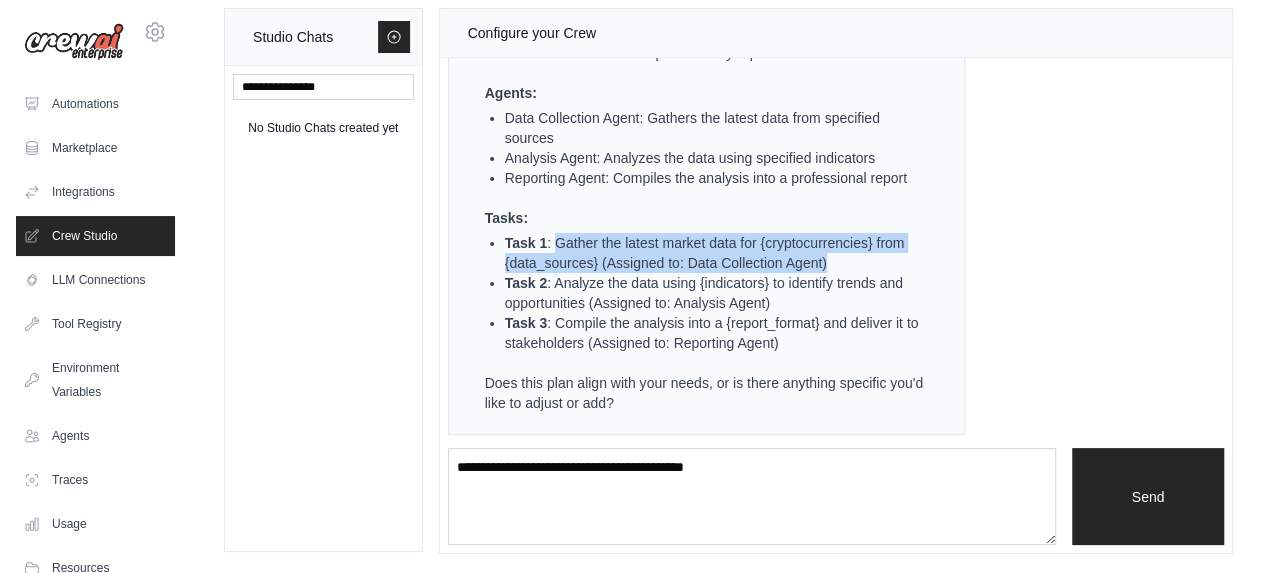 drag, startPoint x: 553, startPoint y: 236, endPoint x: 879, endPoint y: 267, distance: 327.4706 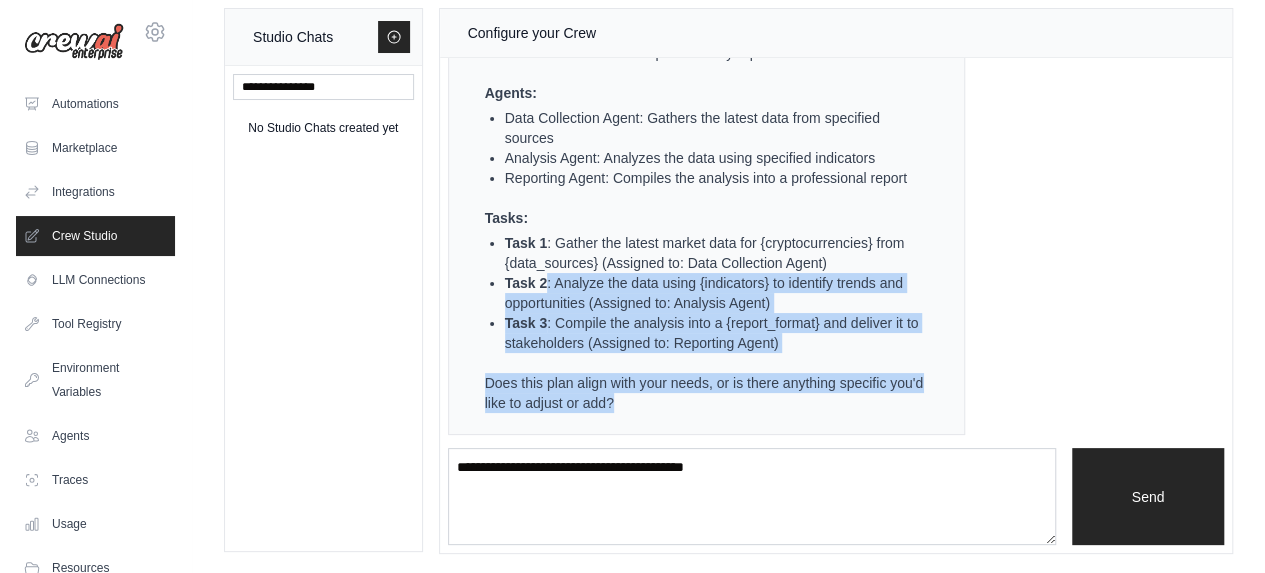 drag, startPoint x: 578, startPoint y: 277, endPoint x: 907, endPoint y: 396, distance: 349.86 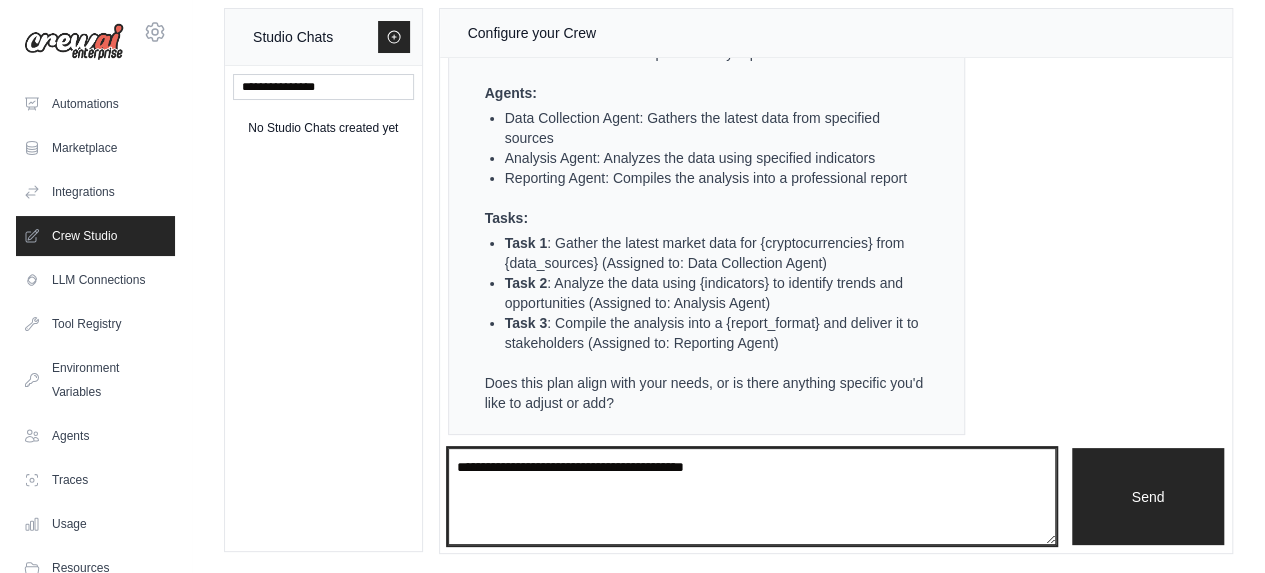 click on "**********" at bounding box center [752, 496] 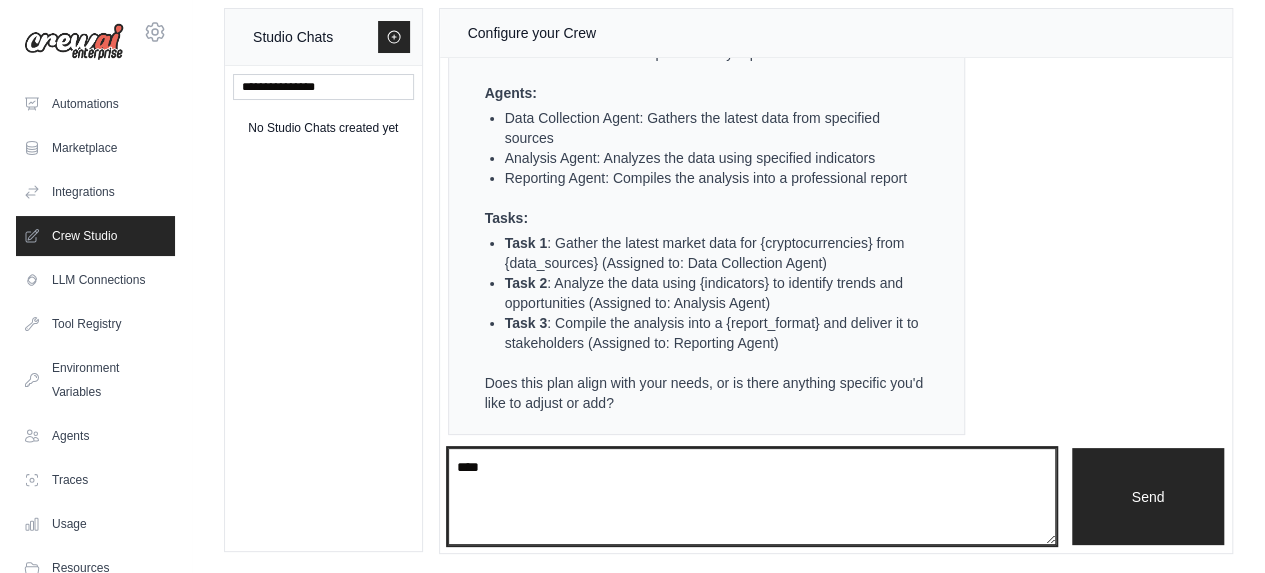 type on "****" 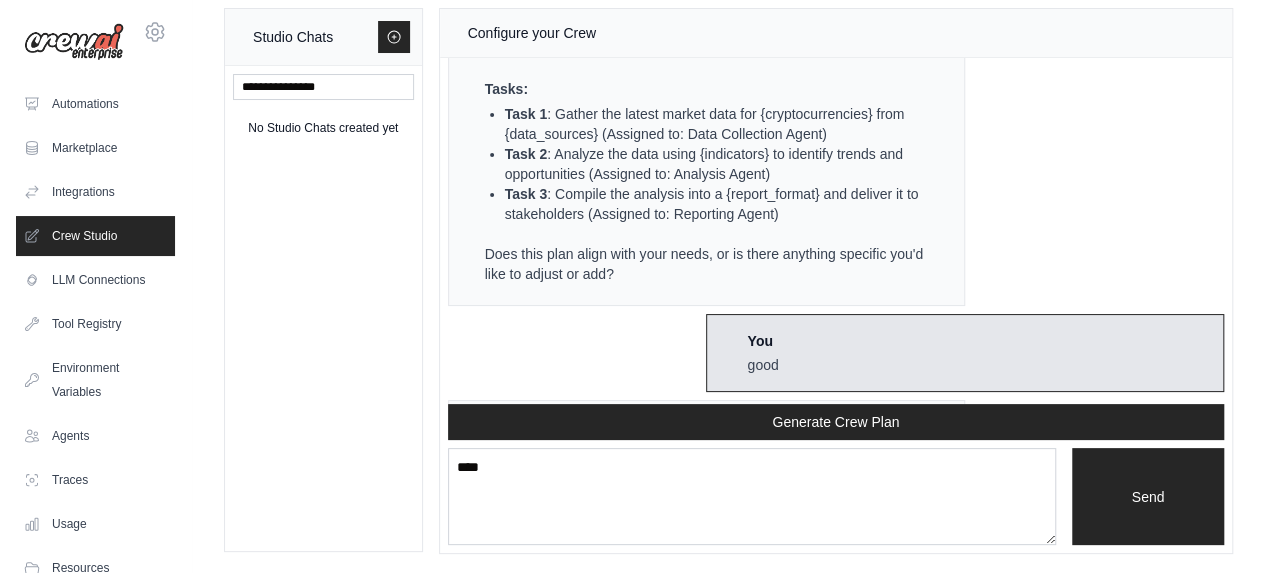 scroll, scrollTop: 1139, scrollLeft: 0, axis: vertical 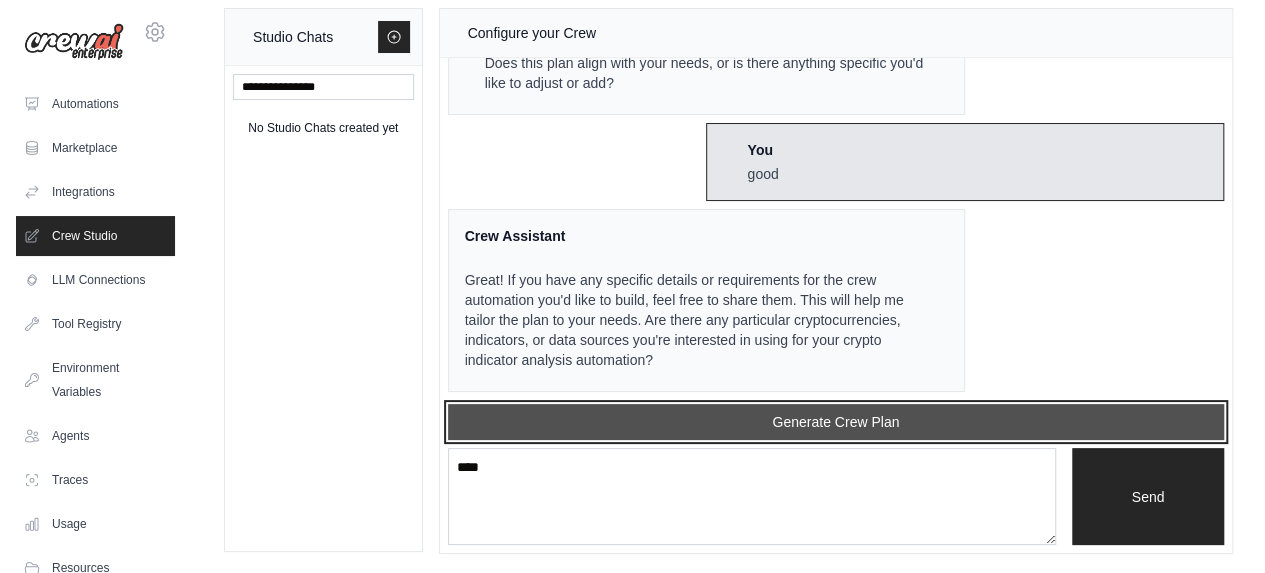 click on "Generate Crew Plan" at bounding box center (836, 422) 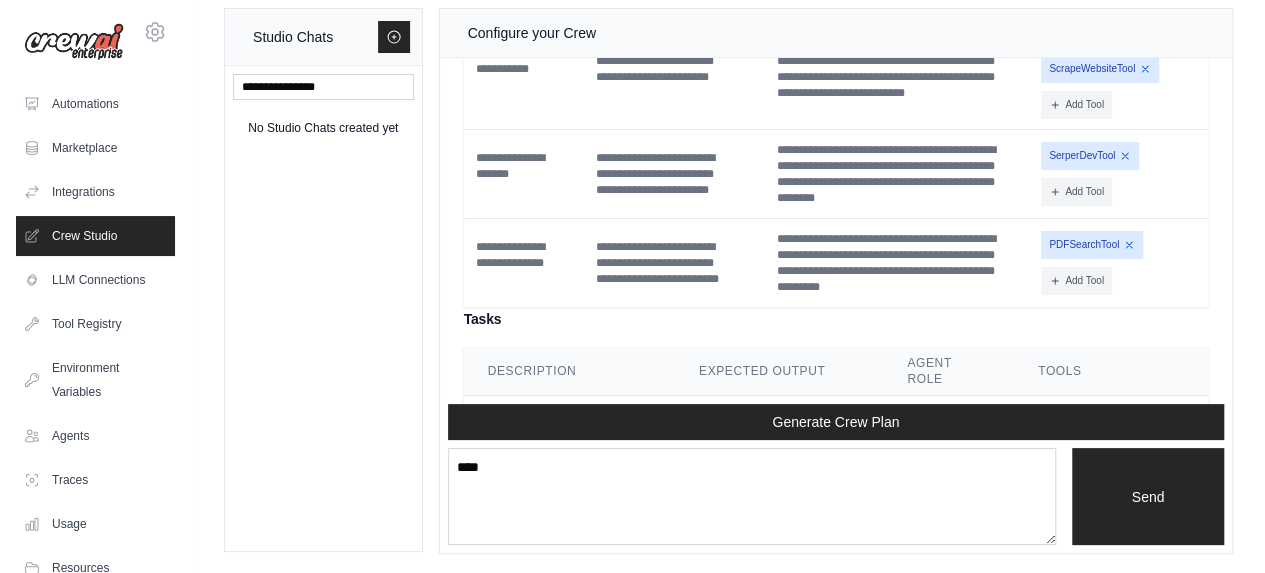 scroll, scrollTop: 2114, scrollLeft: 0, axis: vertical 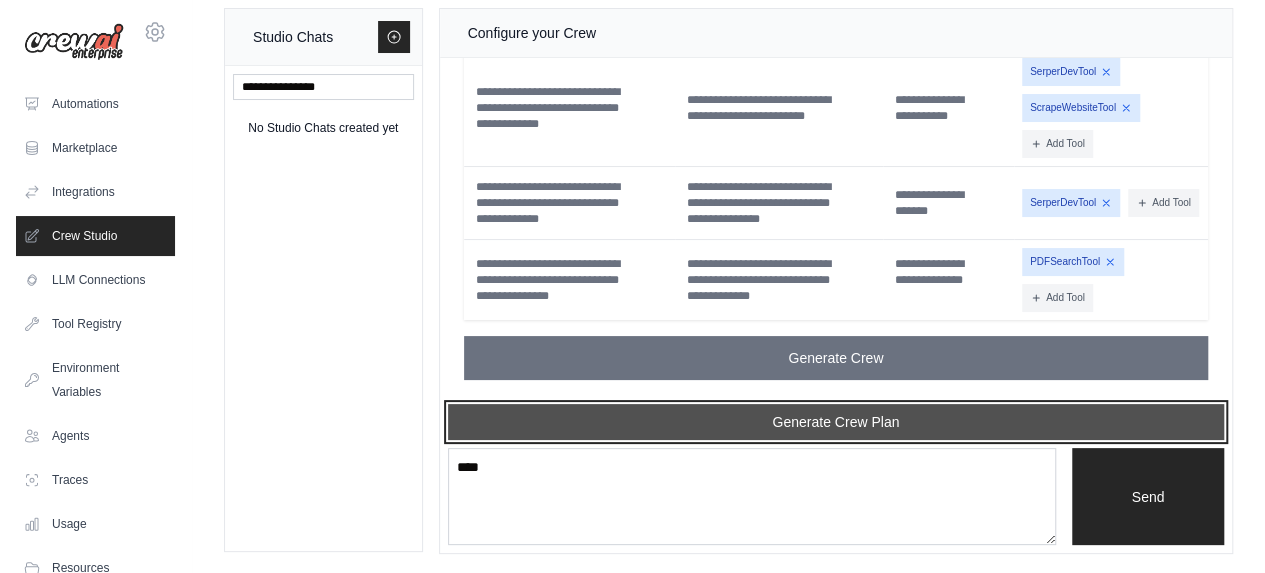 click on "Generate Crew Plan" at bounding box center [836, 422] 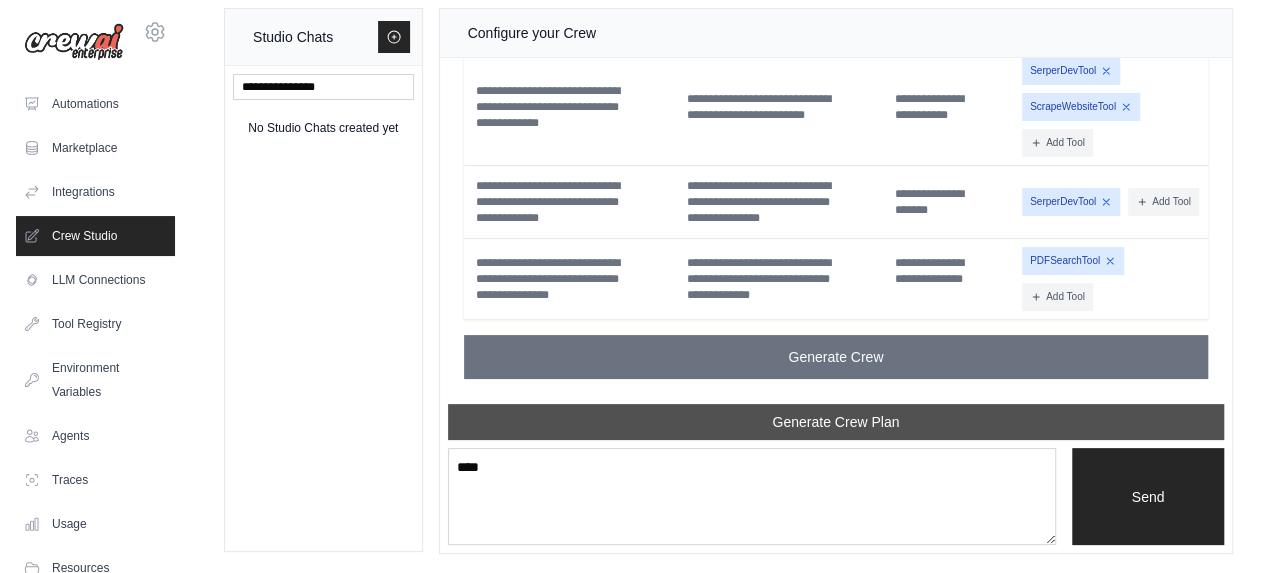scroll, scrollTop: 3153, scrollLeft: 0, axis: vertical 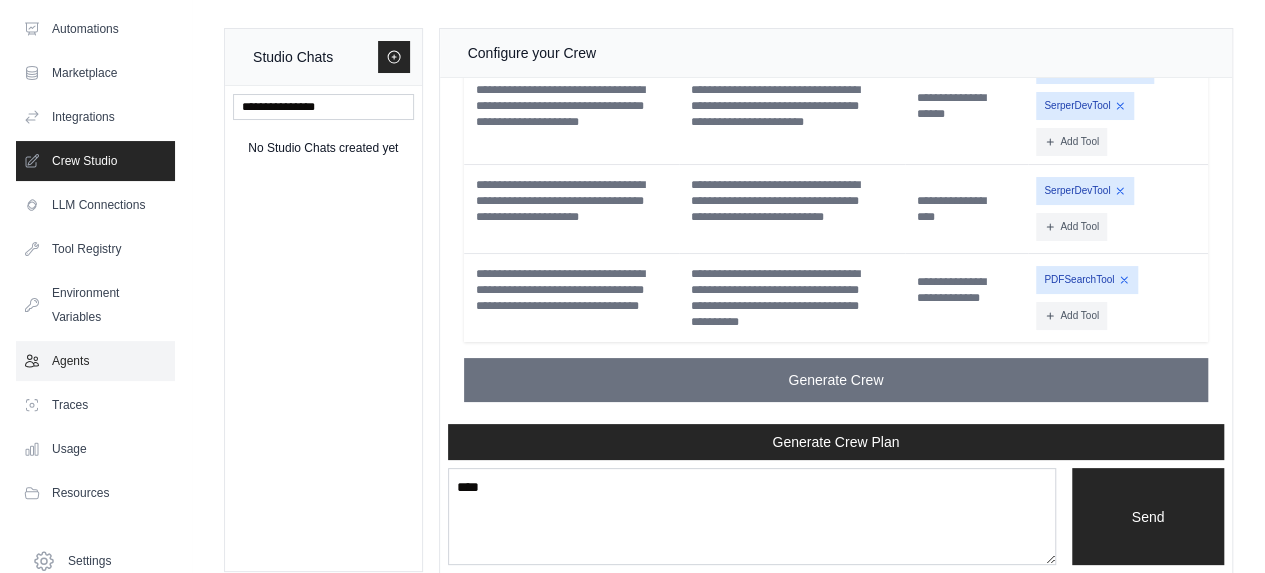 click on "Agents" at bounding box center [95, 361] 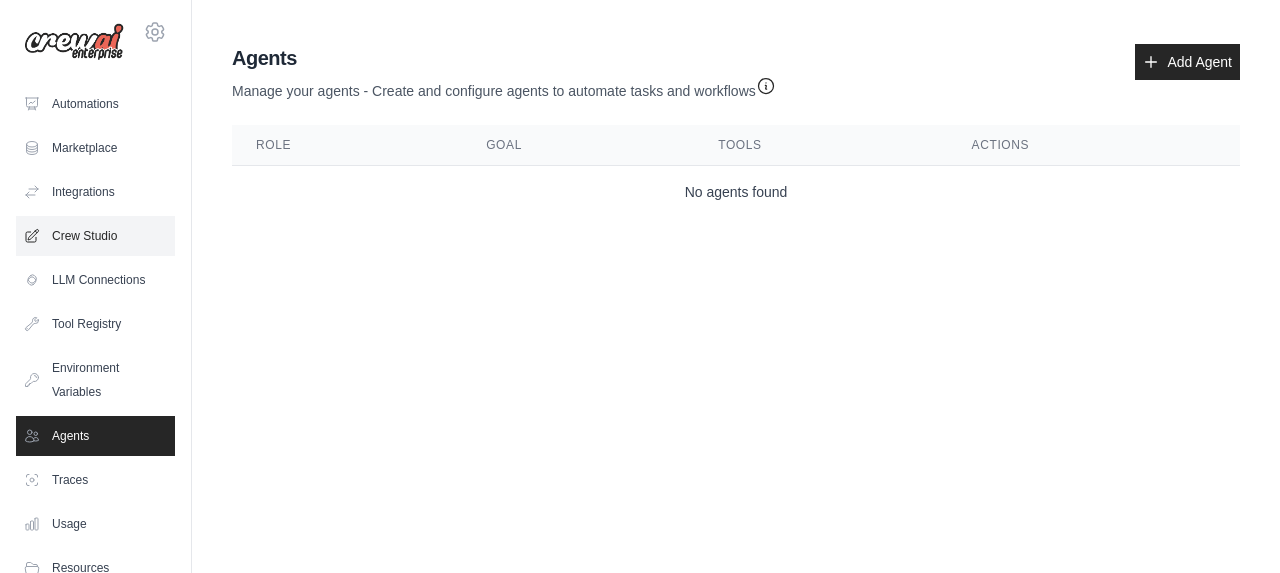 click on "Crew Studio" at bounding box center (95, 236) 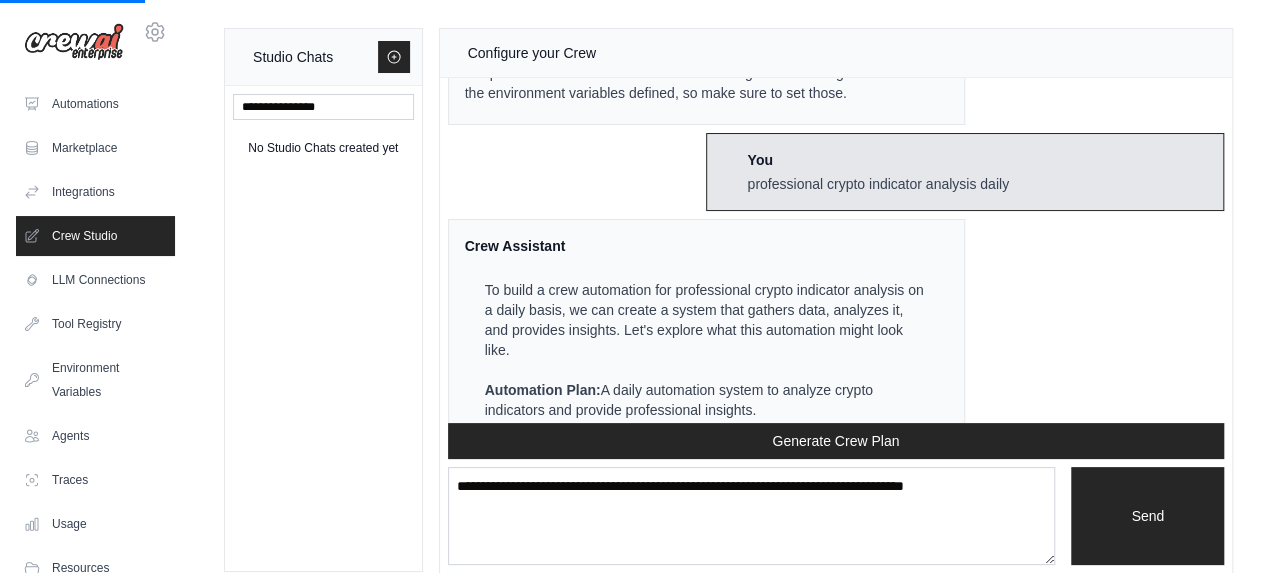 scroll, scrollTop: 0, scrollLeft: 0, axis: both 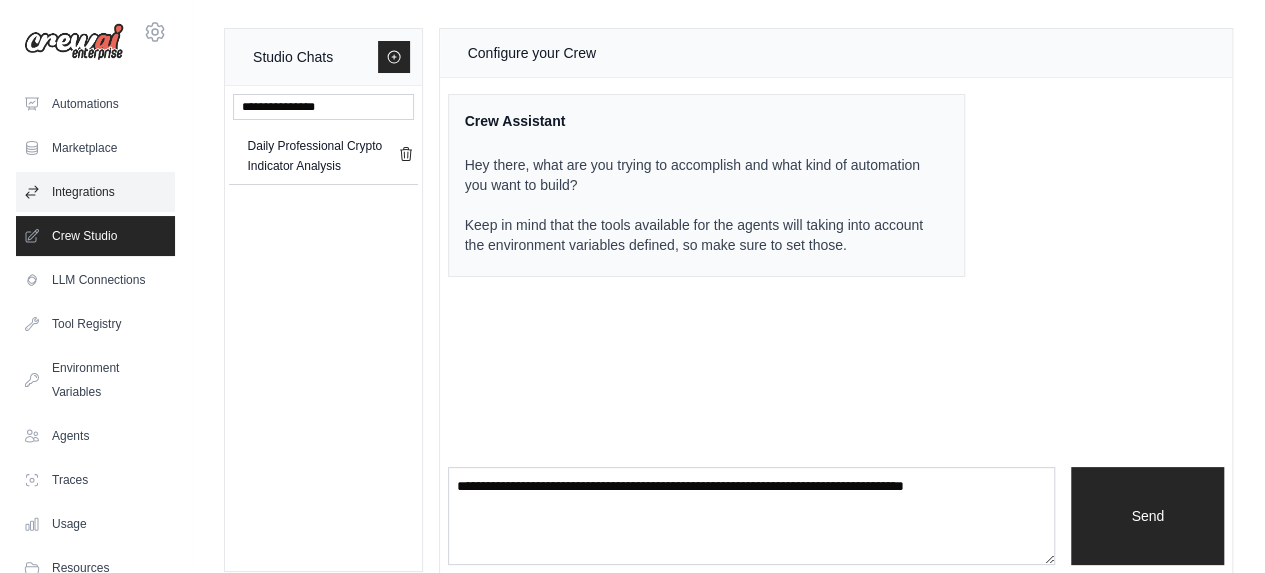 click on "Integrations" at bounding box center (95, 192) 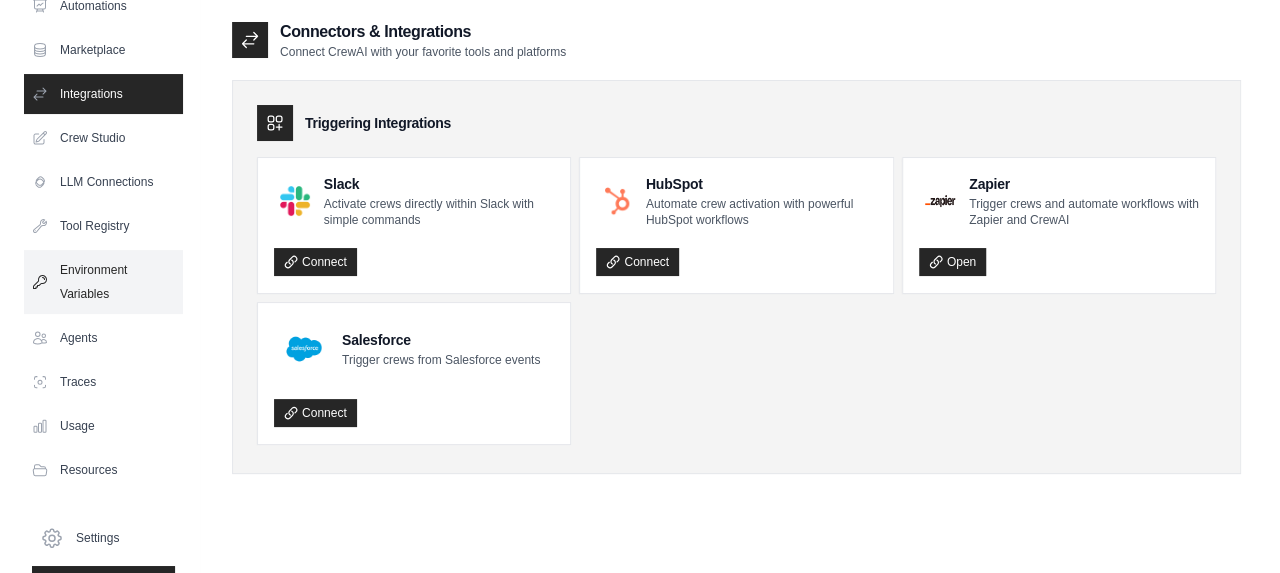 scroll, scrollTop: 100, scrollLeft: 0, axis: vertical 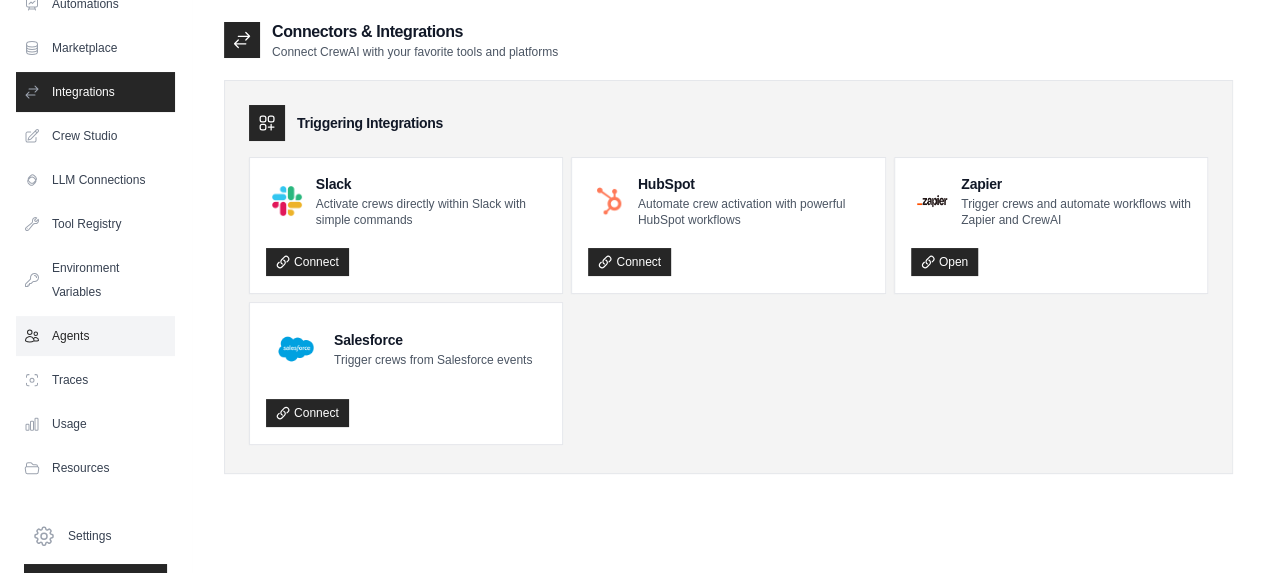 click on "Agents" at bounding box center [95, 336] 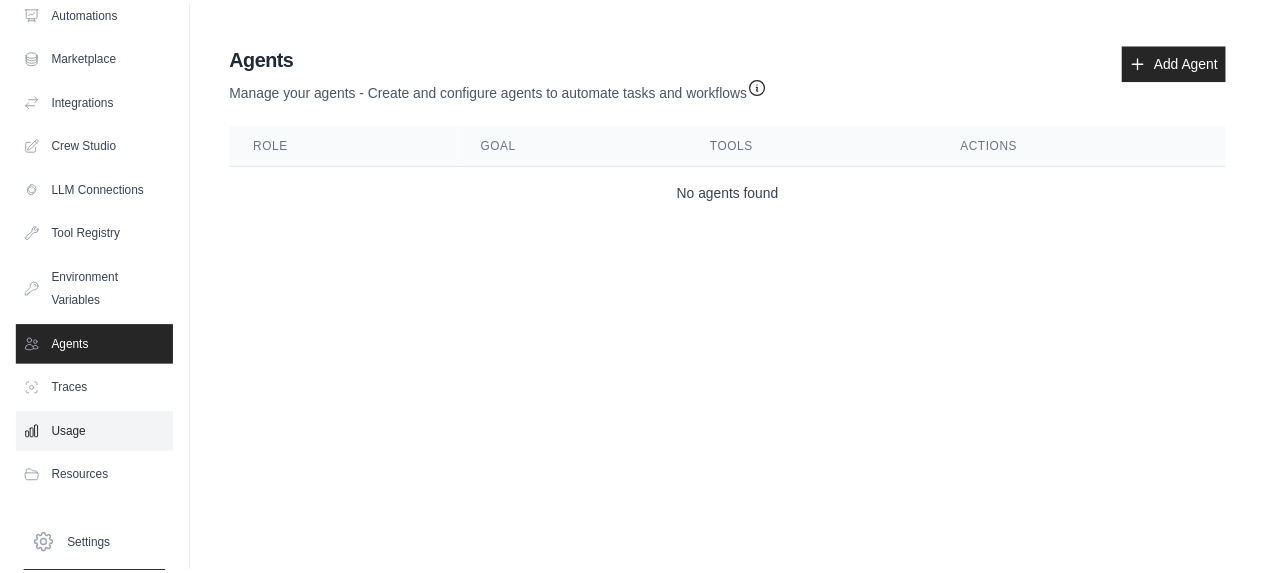 scroll, scrollTop: 144, scrollLeft: 0, axis: vertical 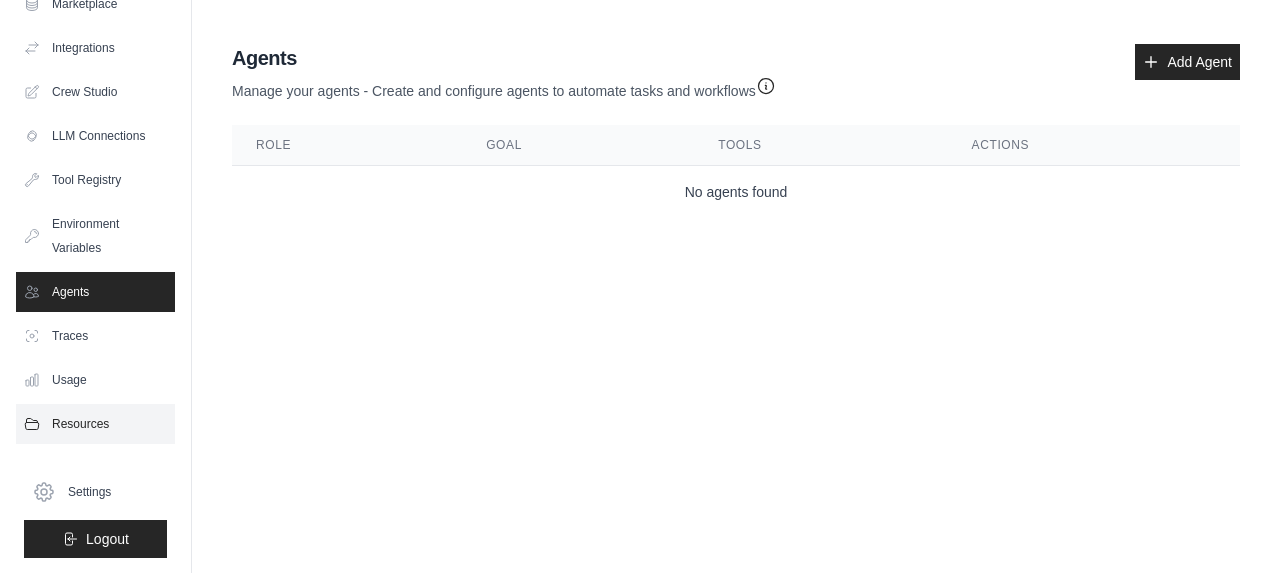 click on "Resources" at bounding box center [95, 424] 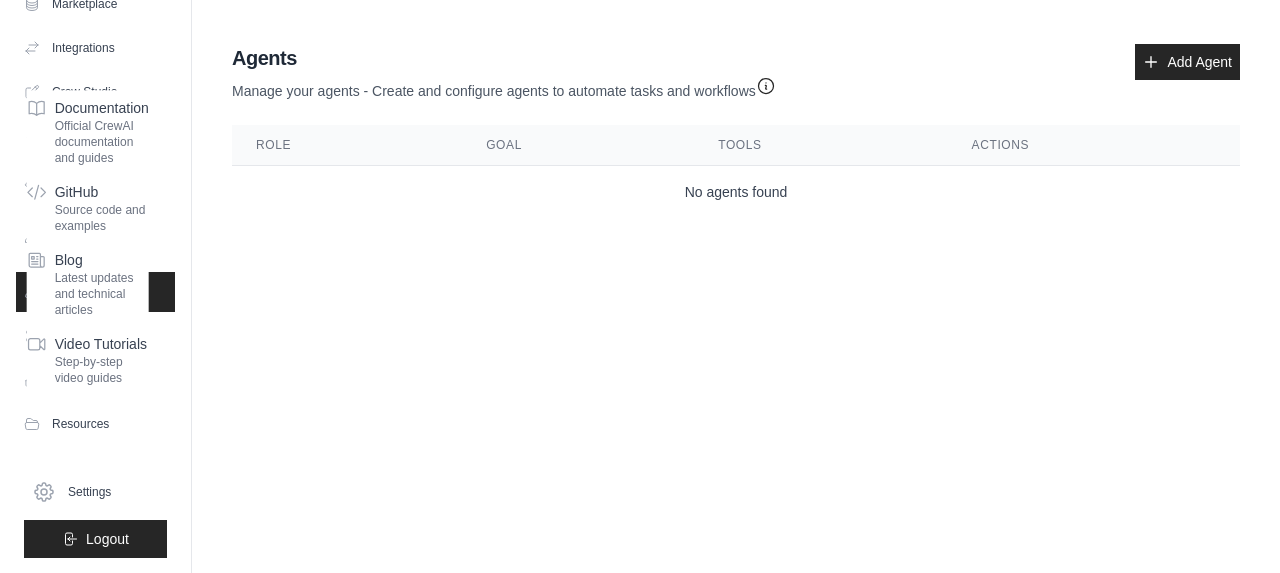 click on "yardenn.sharon@gmail.com
Settings
Automations
Marketplace
Integrations" at bounding box center [640, 286] 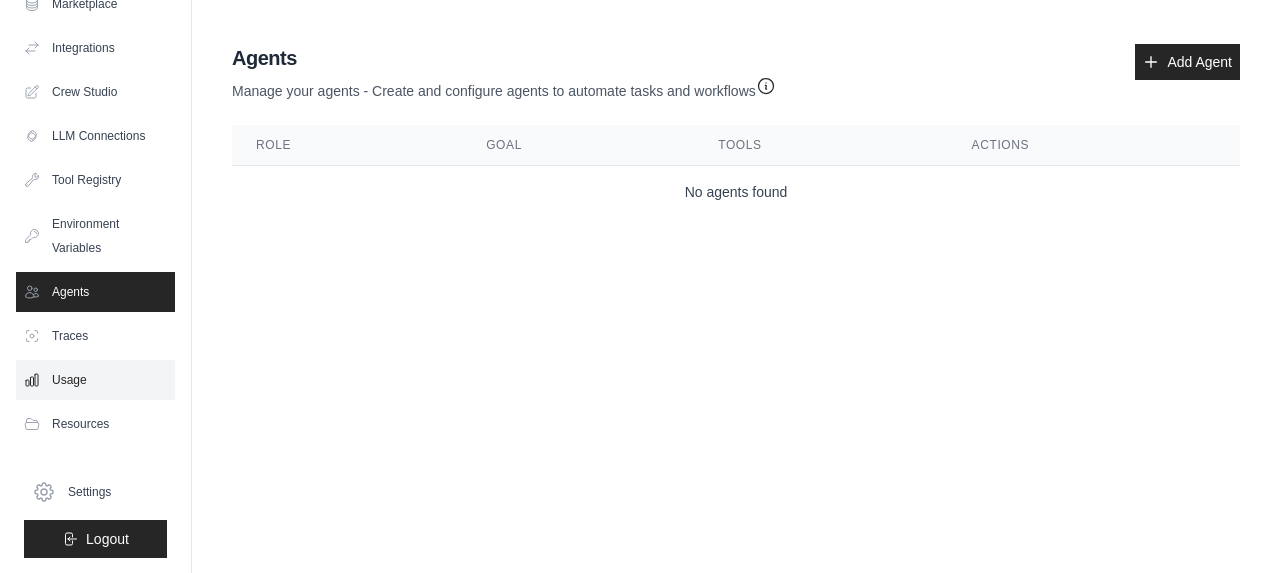 click on "Usage" at bounding box center (95, 380) 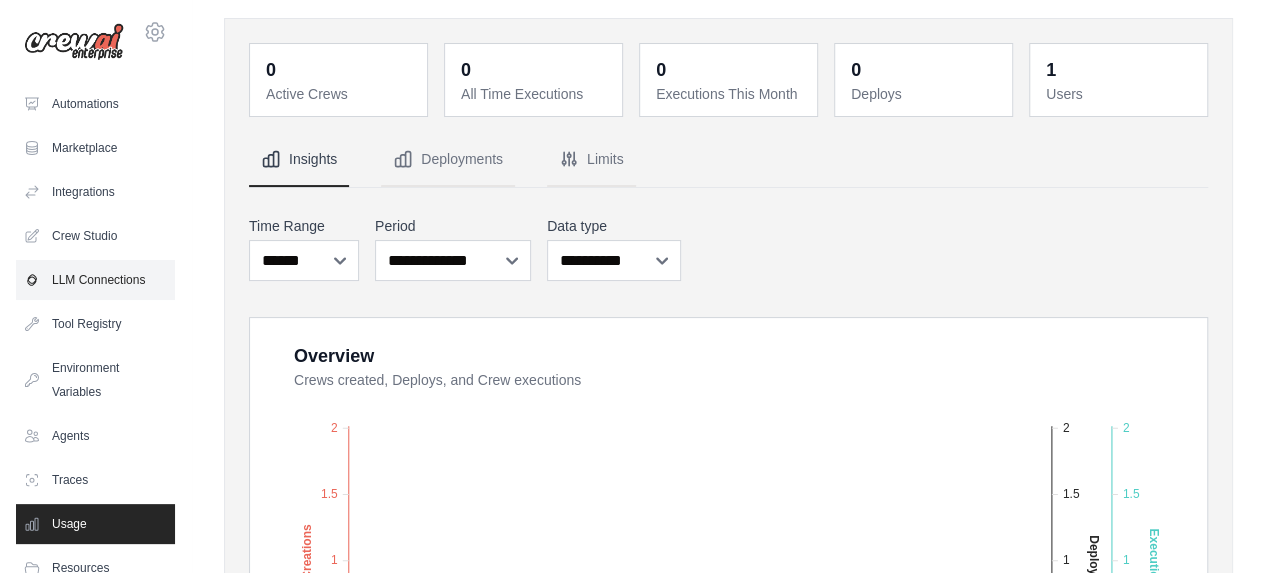 scroll, scrollTop: 0, scrollLeft: 0, axis: both 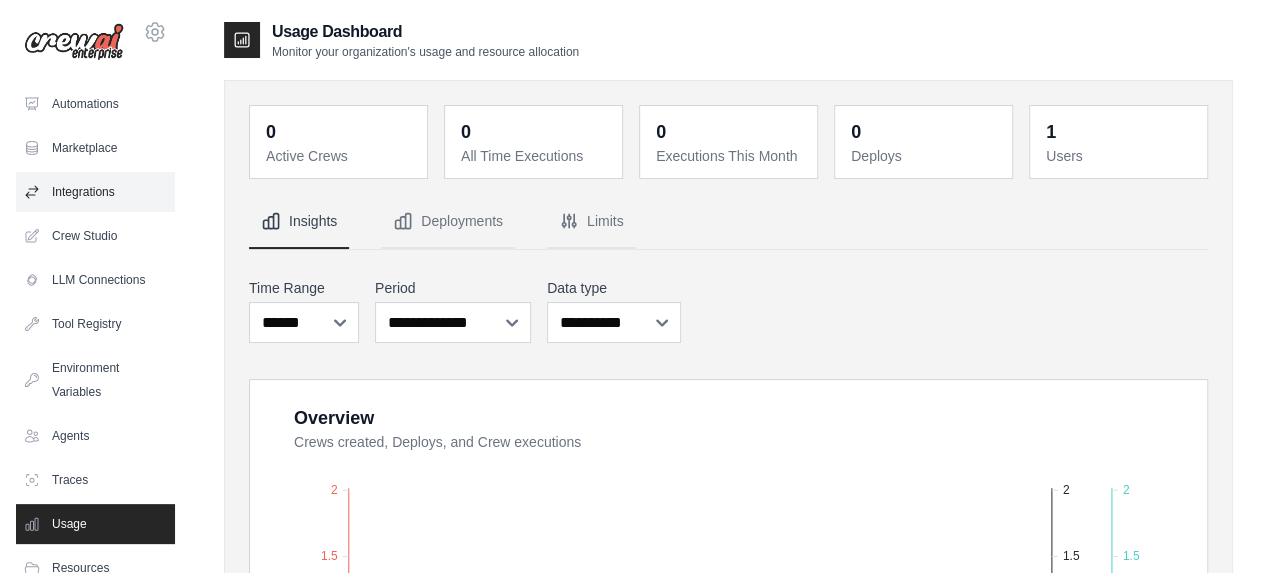 click on "Integrations" at bounding box center (95, 192) 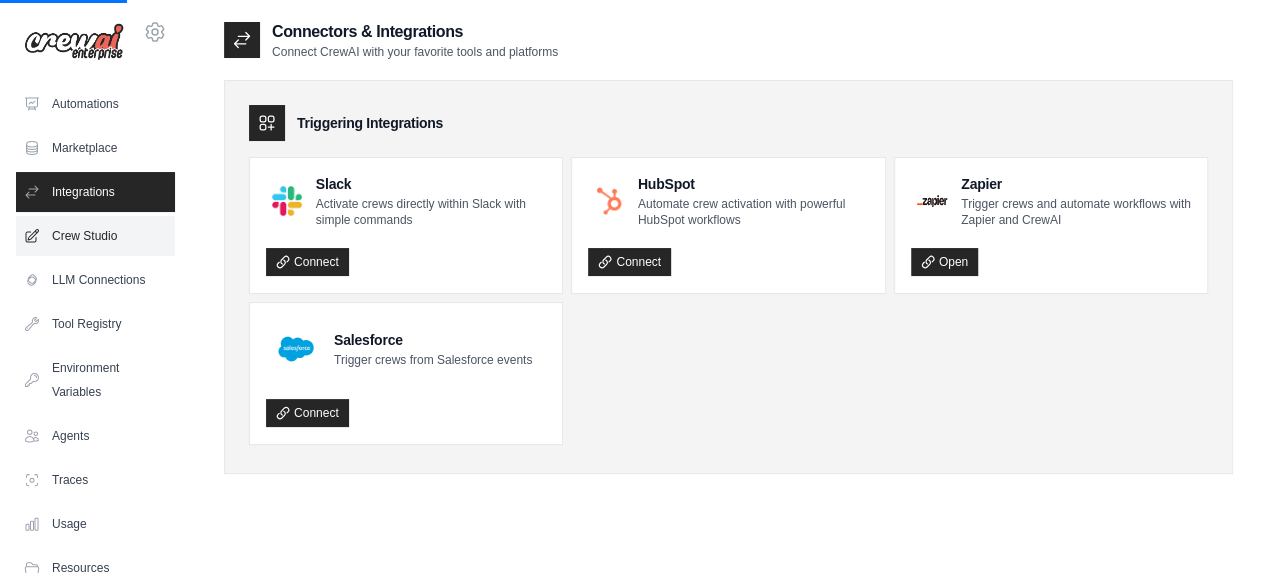 click on "Crew Studio" at bounding box center [95, 236] 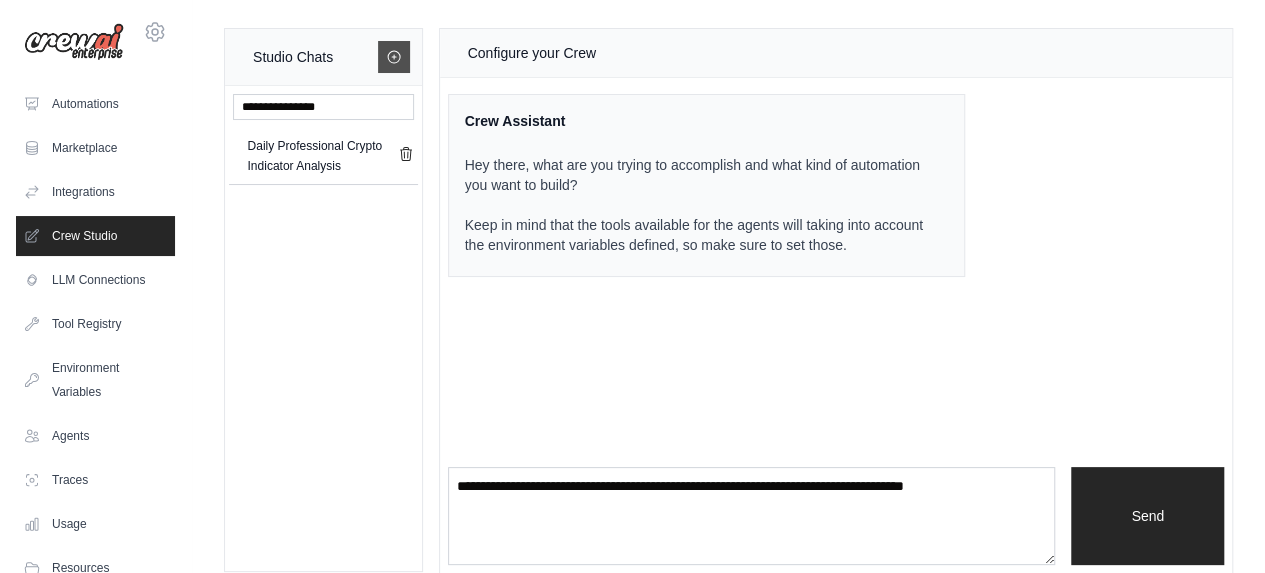 click at bounding box center (394, 57) 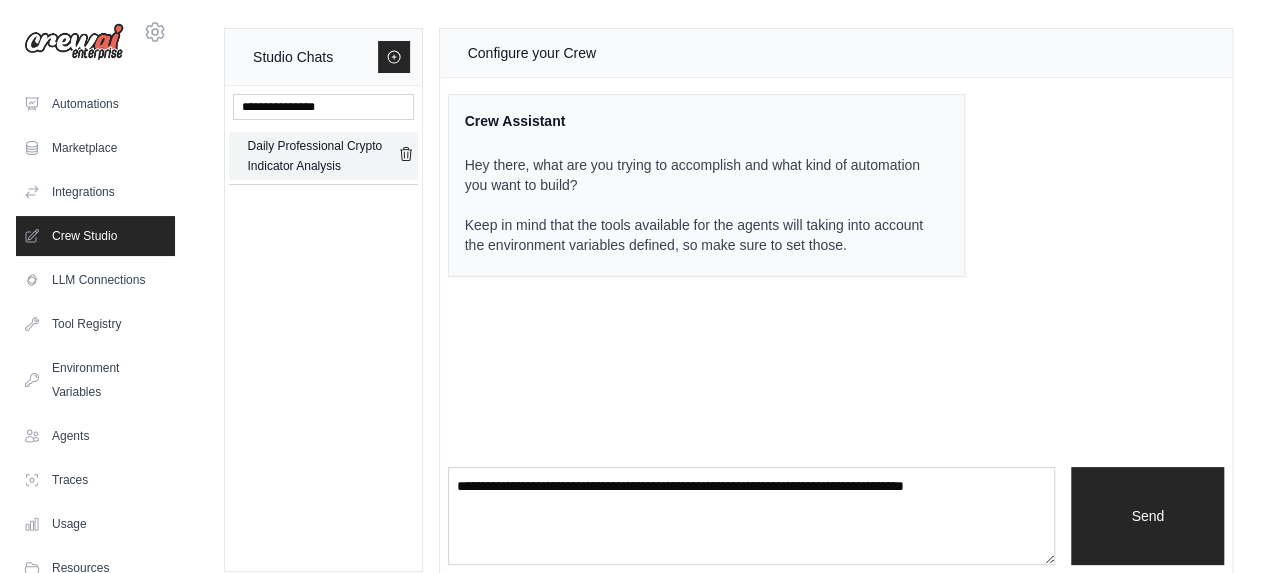 click on "Daily Professional Crypto Indicator Analysis" at bounding box center [322, 156] 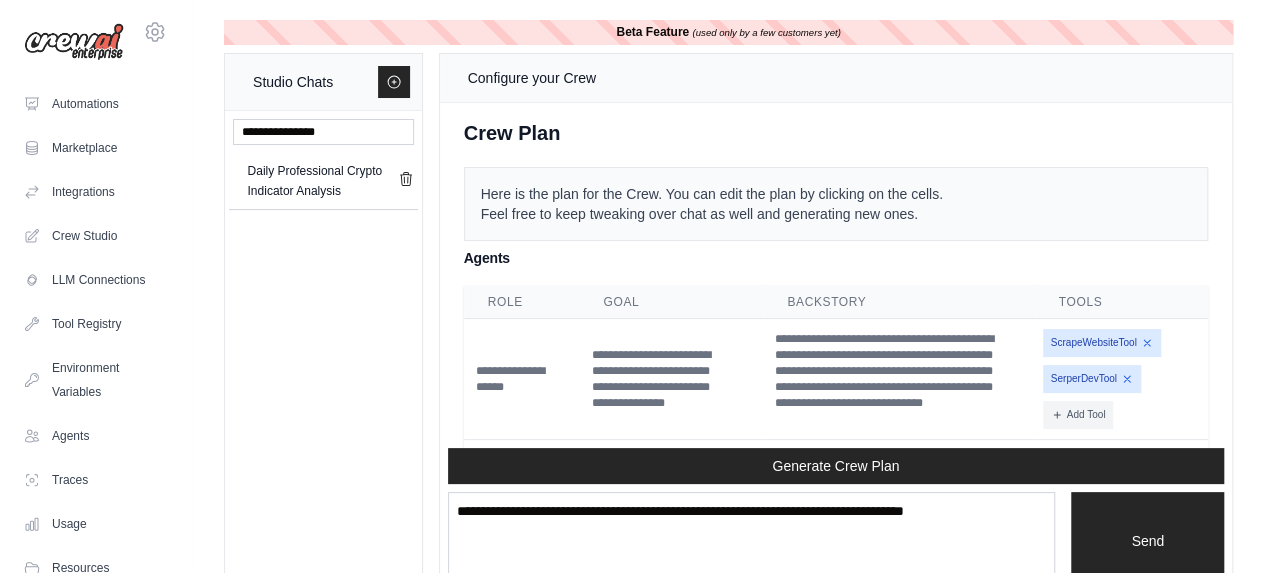 scroll, scrollTop: 2393, scrollLeft: 0, axis: vertical 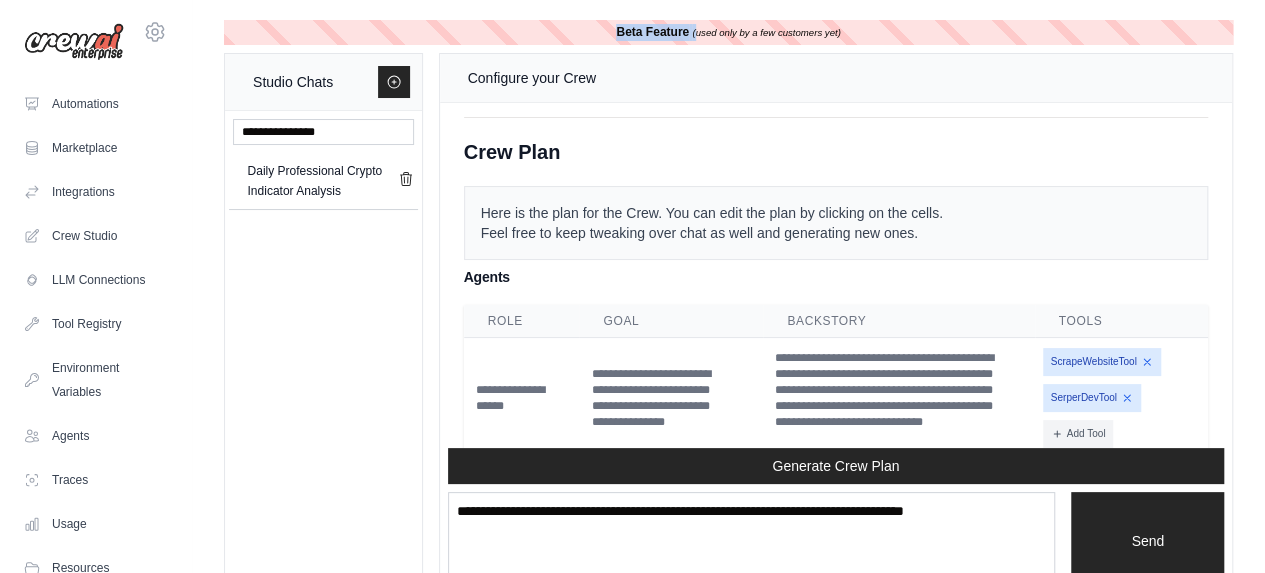 drag, startPoint x: 614, startPoint y: 34, endPoint x: 696, endPoint y: 34, distance: 82 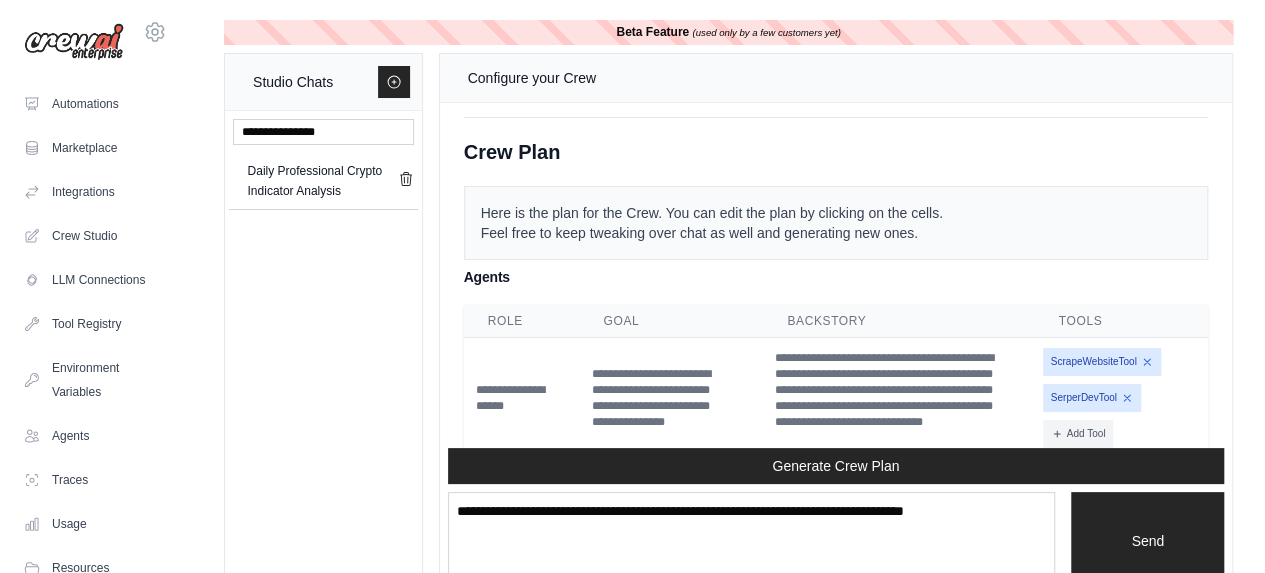 click on "**********" at bounding box center [836, 622] 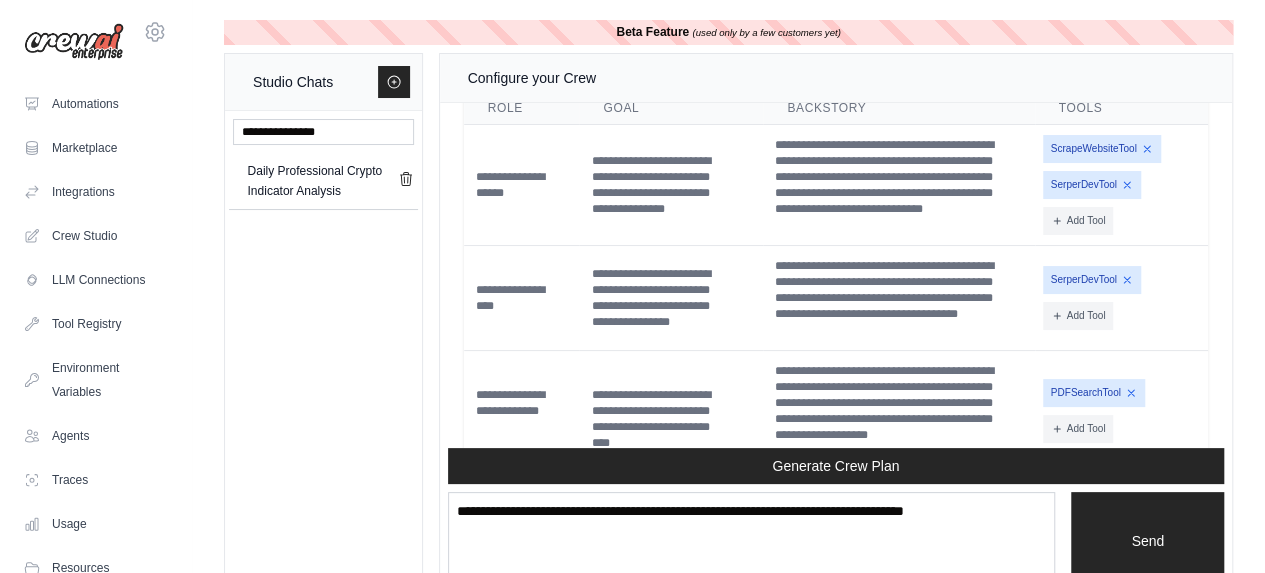 scroll, scrollTop: 2543, scrollLeft: 0, axis: vertical 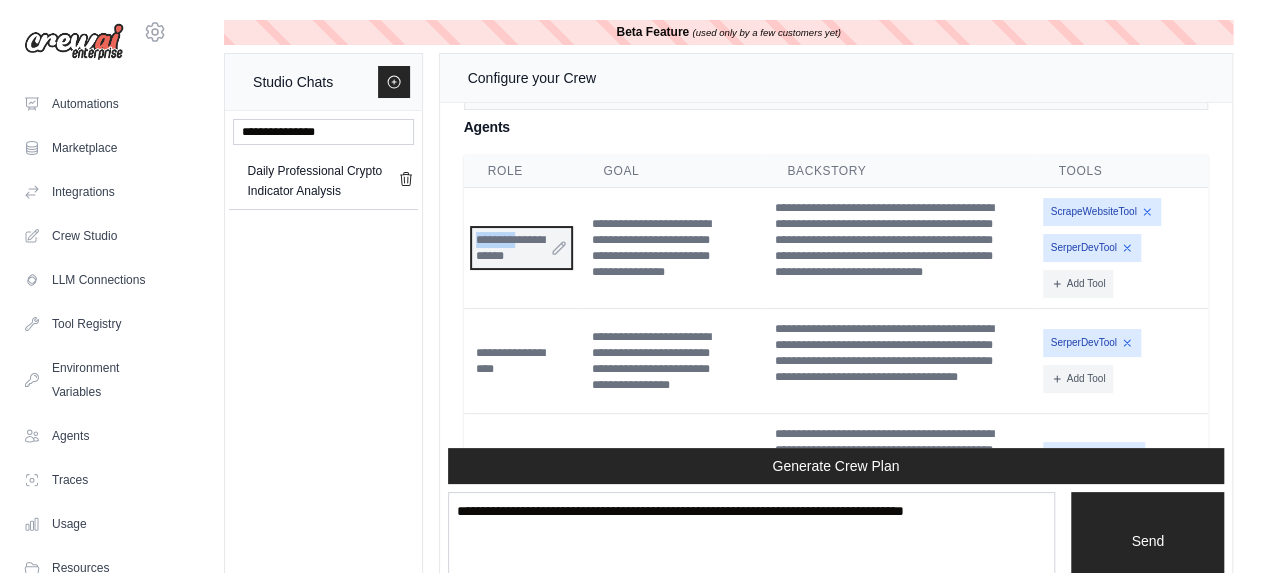 drag, startPoint x: 471, startPoint y: 239, endPoint x: 526, endPoint y: 237, distance: 55.03635 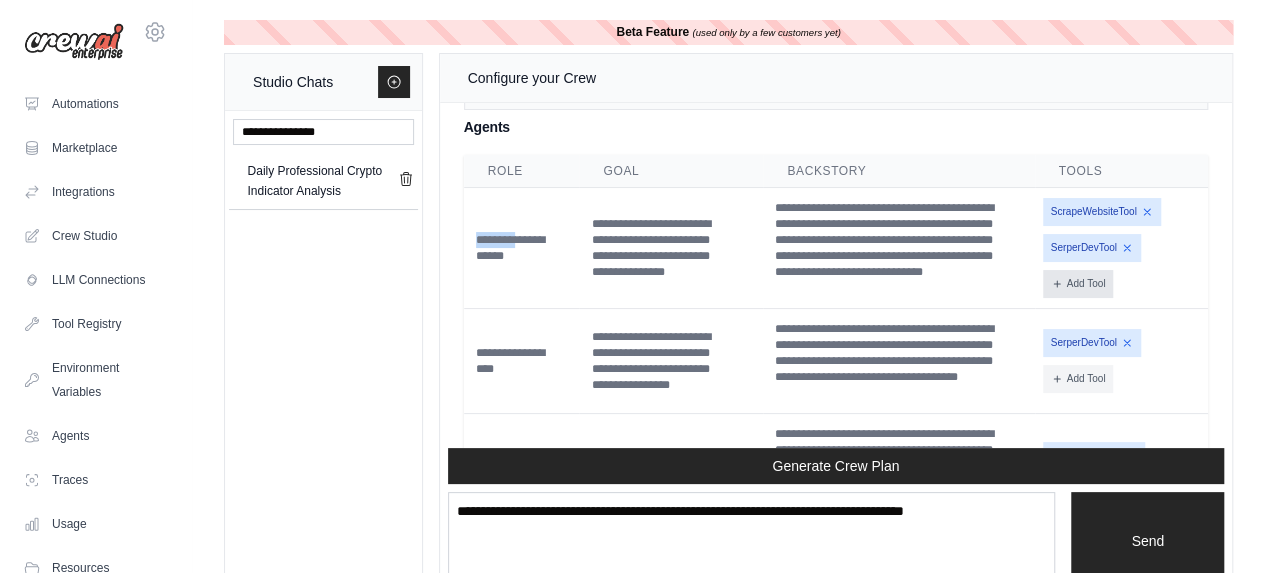 click on "Add Tool" at bounding box center (1078, 284) 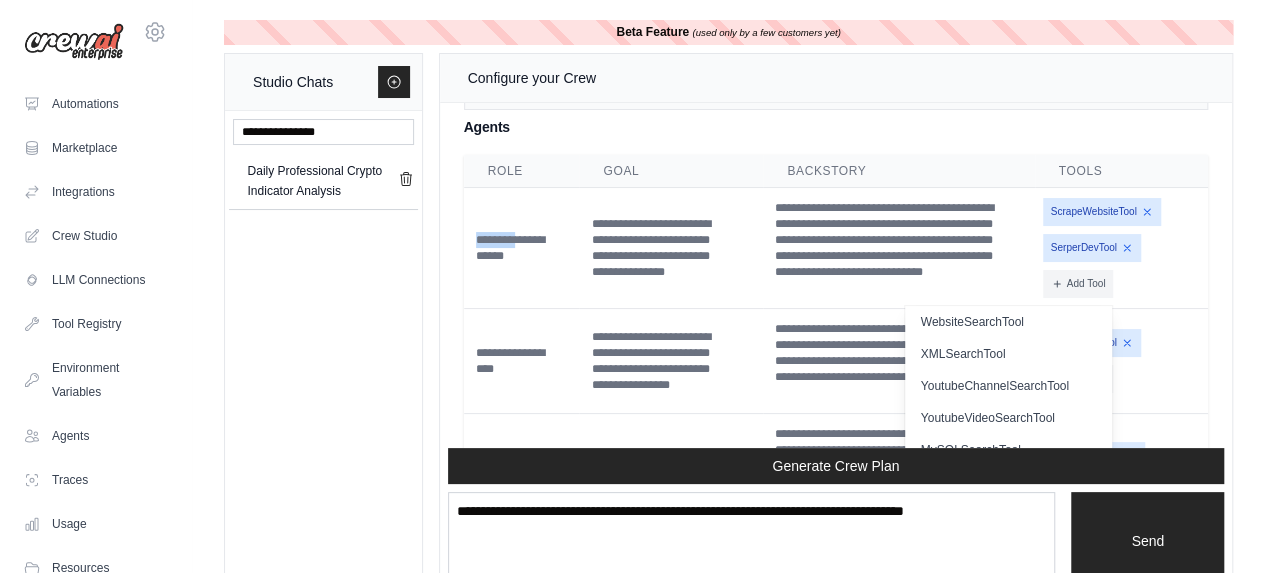 scroll, scrollTop: 616, scrollLeft: 0, axis: vertical 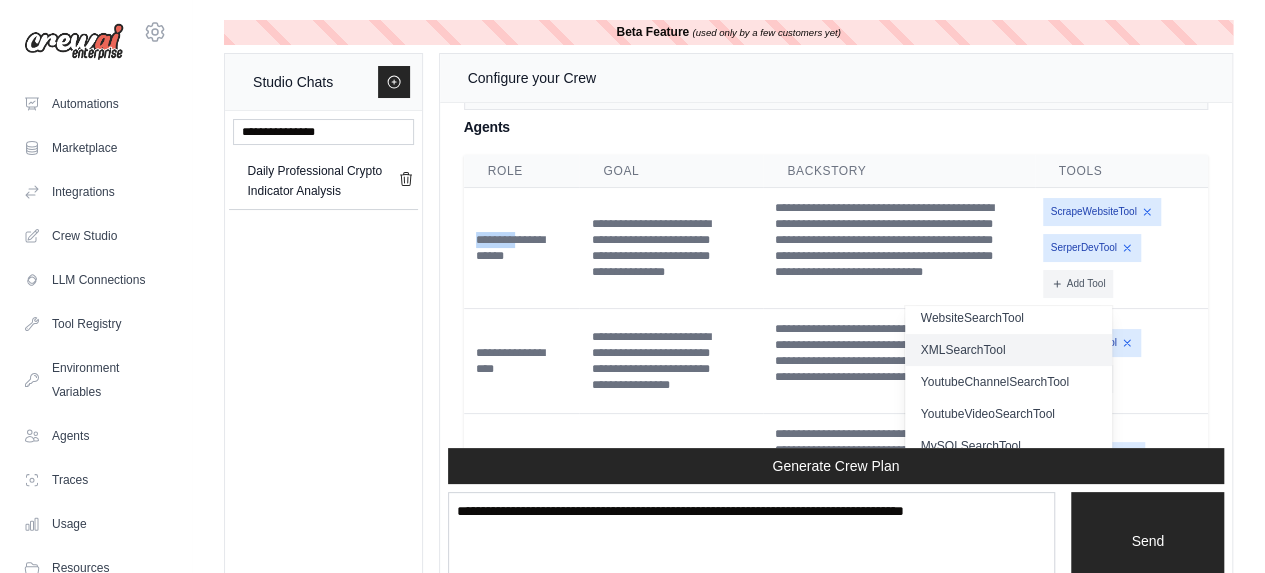 click on "XMLSearchTool" at bounding box center (1008, 350) 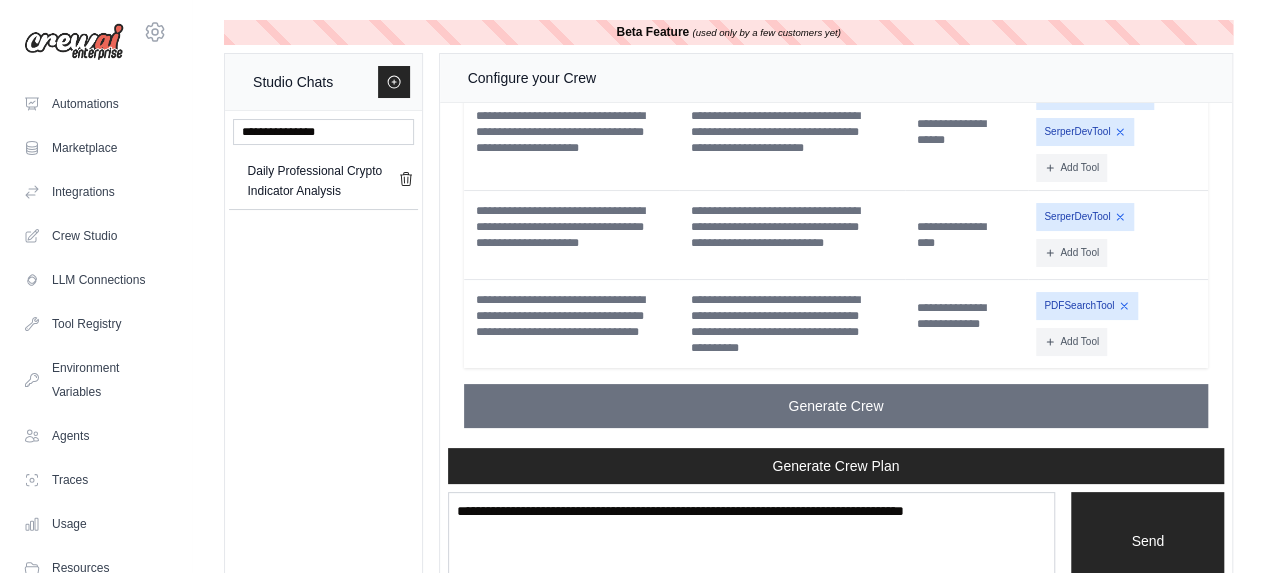 scroll, scrollTop: 3125, scrollLeft: 0, axis: vertical 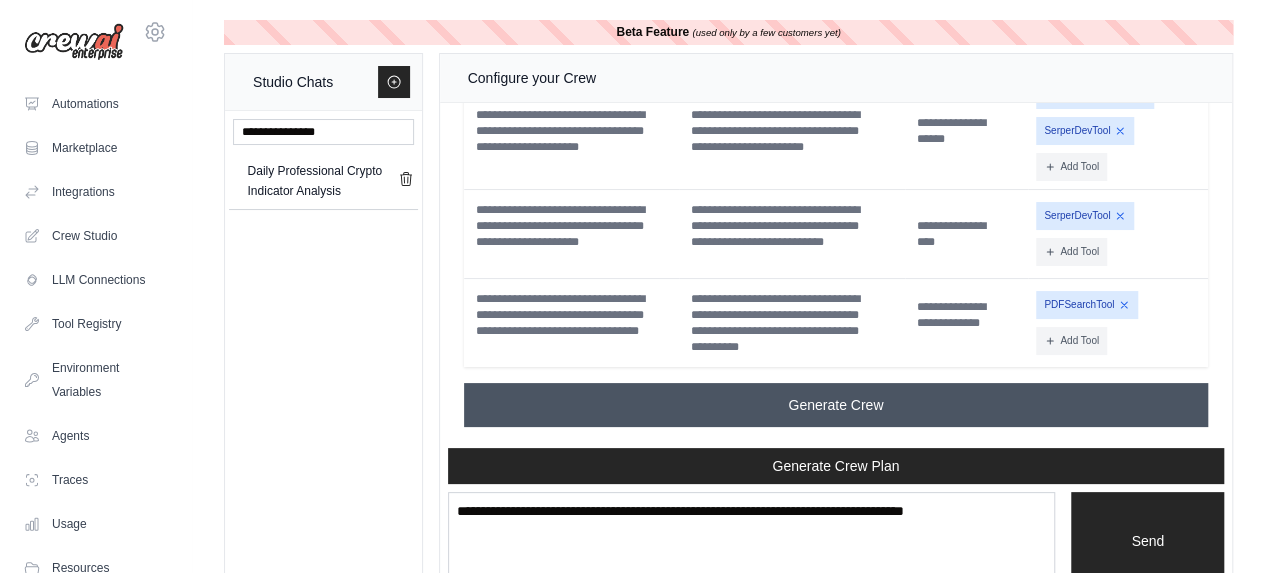 click on "Generate Crew" at bounding box center [835, 405] 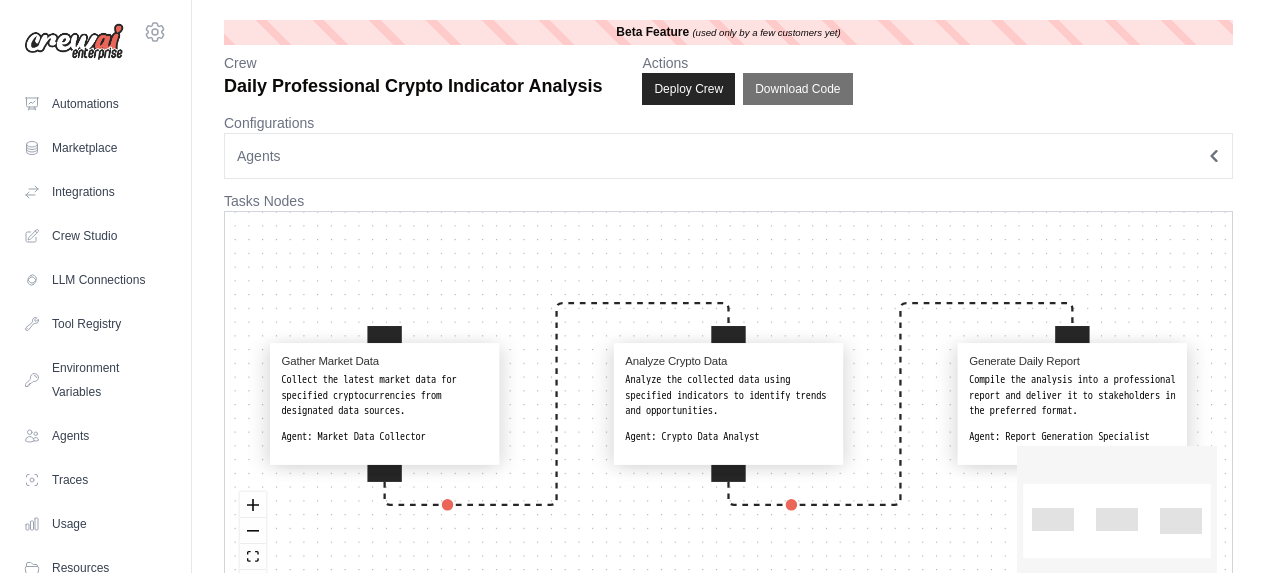 scroll, scrollTop: 0, scrollLeft: 0, axis: both 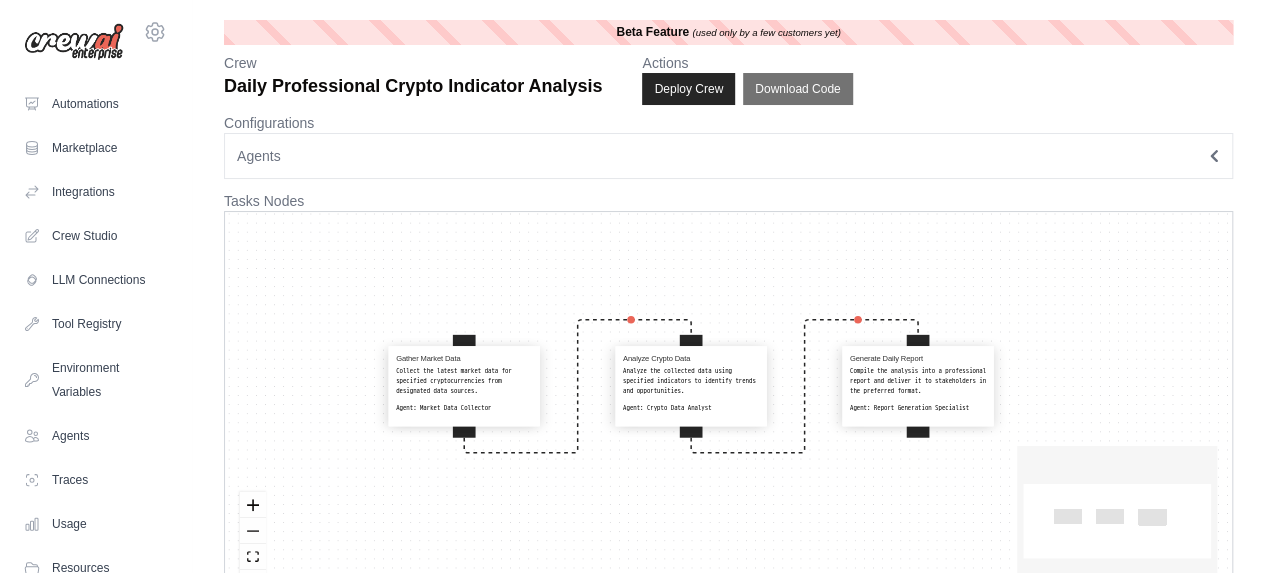 drag, startPoint x: 1012, startPoint y: 252, endPoint x: 812, endPoint y: 269, distance: 200.7212 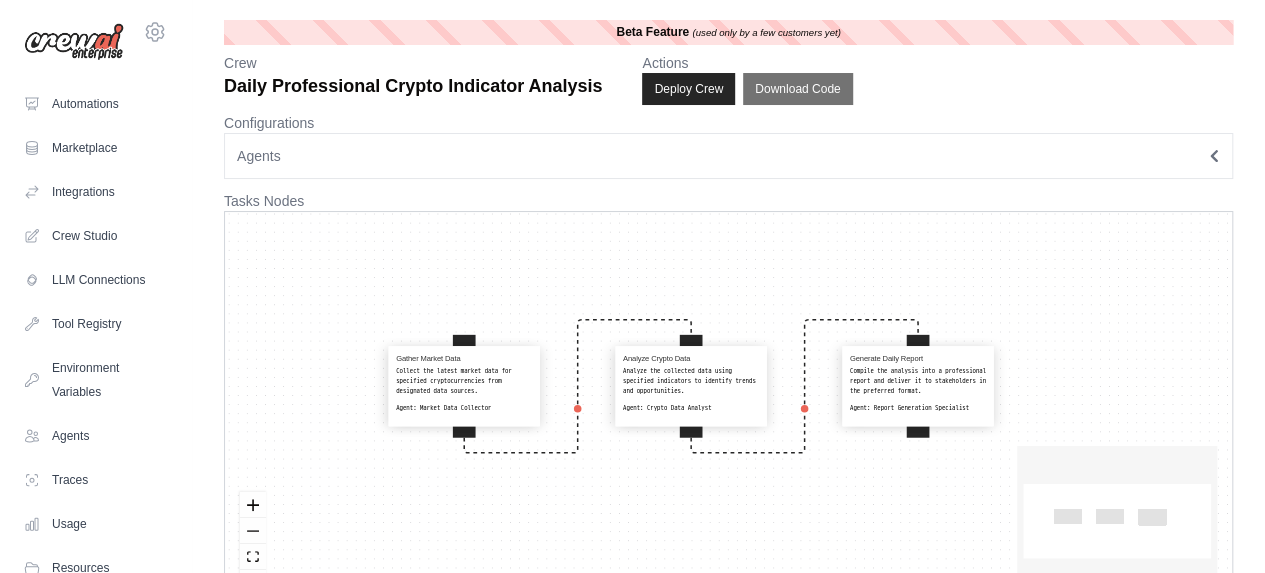 click on "Gather Market Data Collect the latest market data for specified cryptocurrencies from designated data sources. Agent:   Market Data Collector Analyze Crypto Data Analyze the collected data using specified indicators to identify trends and opportunities. Agent:   Crypto Data Analyst Generate Daily Report Compile the analysis into a professional report and deliver it to stakeholders in the preferred format. Agent:   Report Generation Specialist" at bounding box center (728, 411) 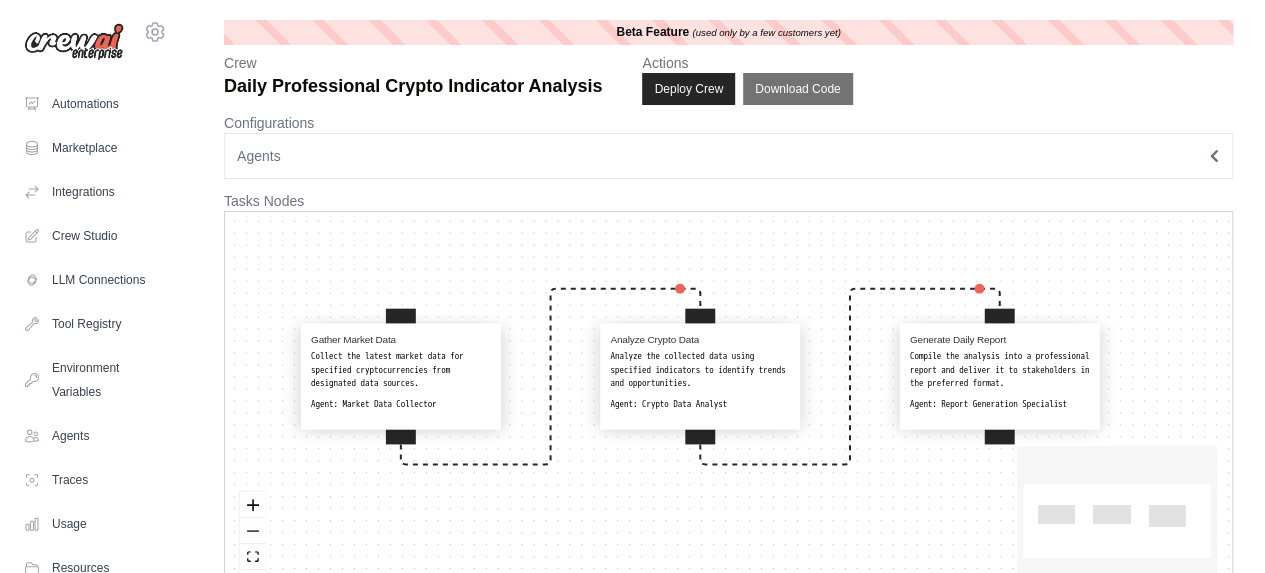 drag, startPoint x: 724, startPoint y: 305, endPoint x: 770, endPoint y: 287, distance: 49.396355 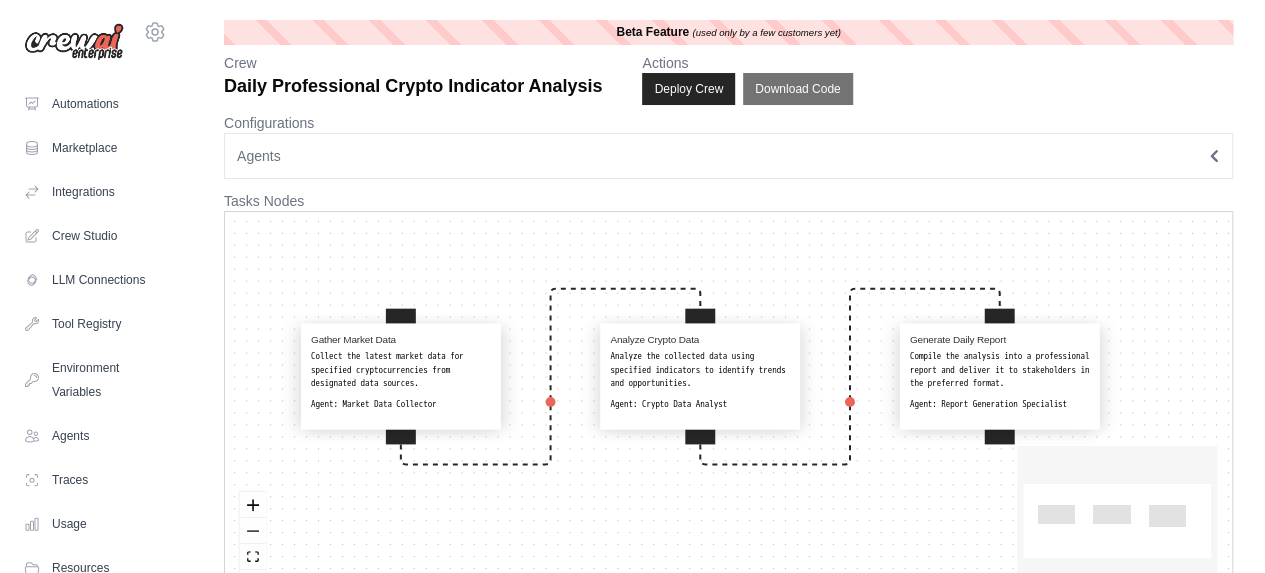 click on "Gather Market Data Collect the latest market data for specified cryptocurrencies from designated data sources. Agent: Market Data Collector Analyze Crypto Data Analyze the collected data using specified indicators to identify trends and opportunities. Agent: Crypto Data Analyst Generate Daily Report Compile the analysis into a professional report and deliver it to stakeholders in the preferred format. Agent: Report Generation Specialist" at bounding box center (728, 411) 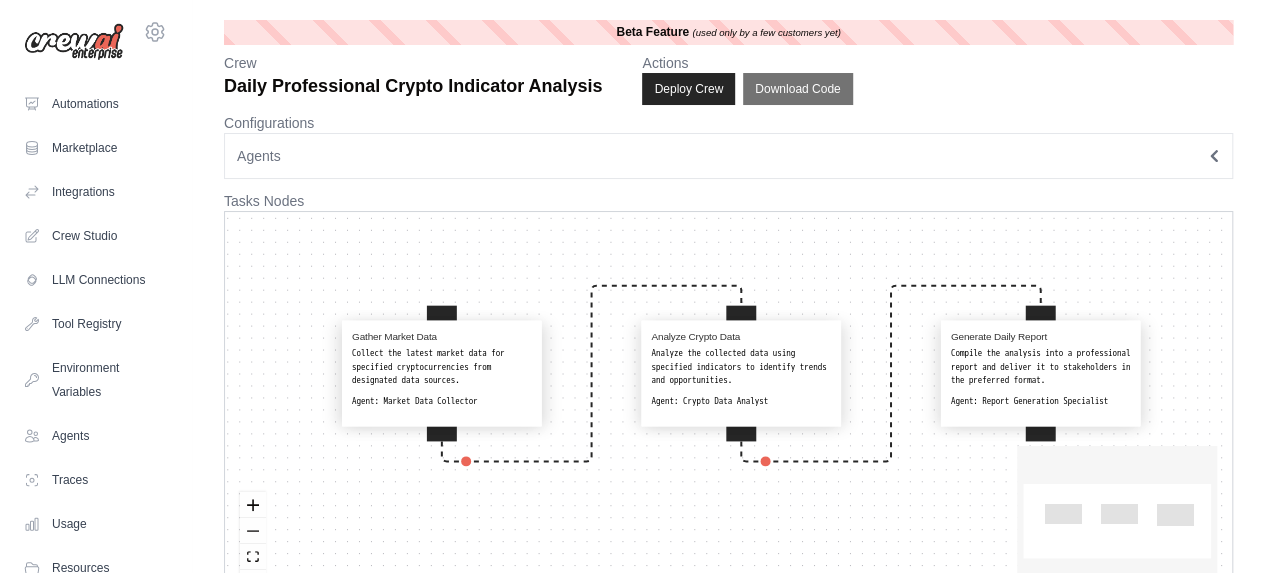 drag, startPoint x: 504, startPoint y: 307, endPoint x: 536, endPoint y: 307, distance: 32 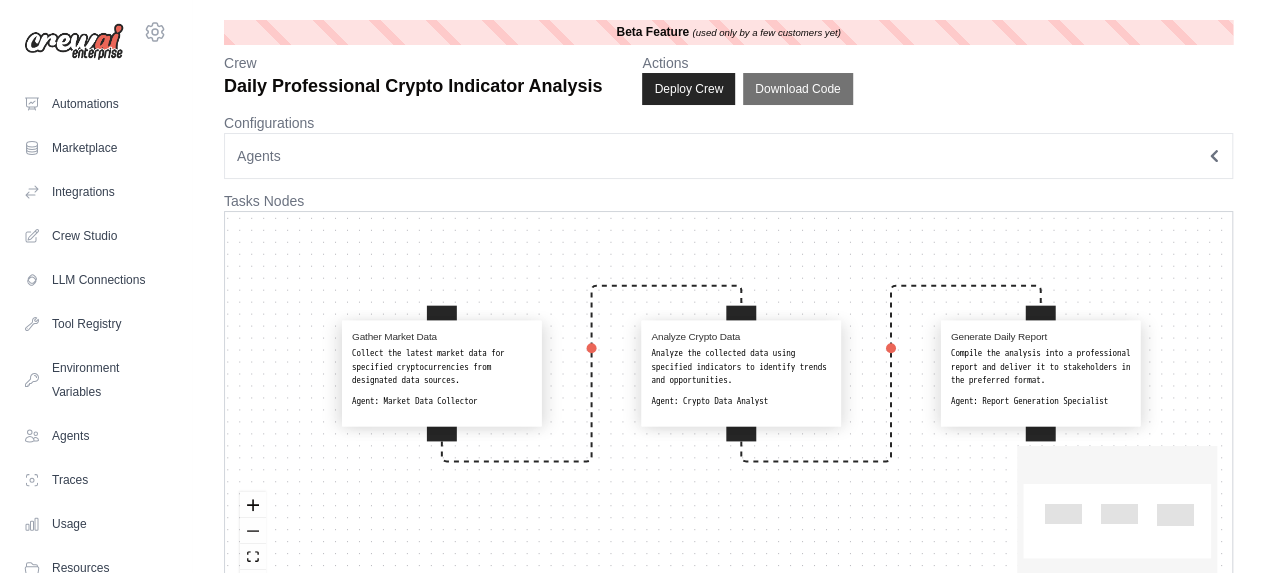 click on "Gather Market Data Collect the latest market data for specified cryptocurrencies from designated data sources. Agent: Market Data Collector Analyze Crypto Data Analyze the collected data using specified indicators to identify trends and opportunities. Agent: Crypto Data Analyst Generate Daily Report Compile the analysis into a professional report and deliver it to stakeholders in the preferred format. Agent: Report Generation Specialist" at bounding box center [728, 411] 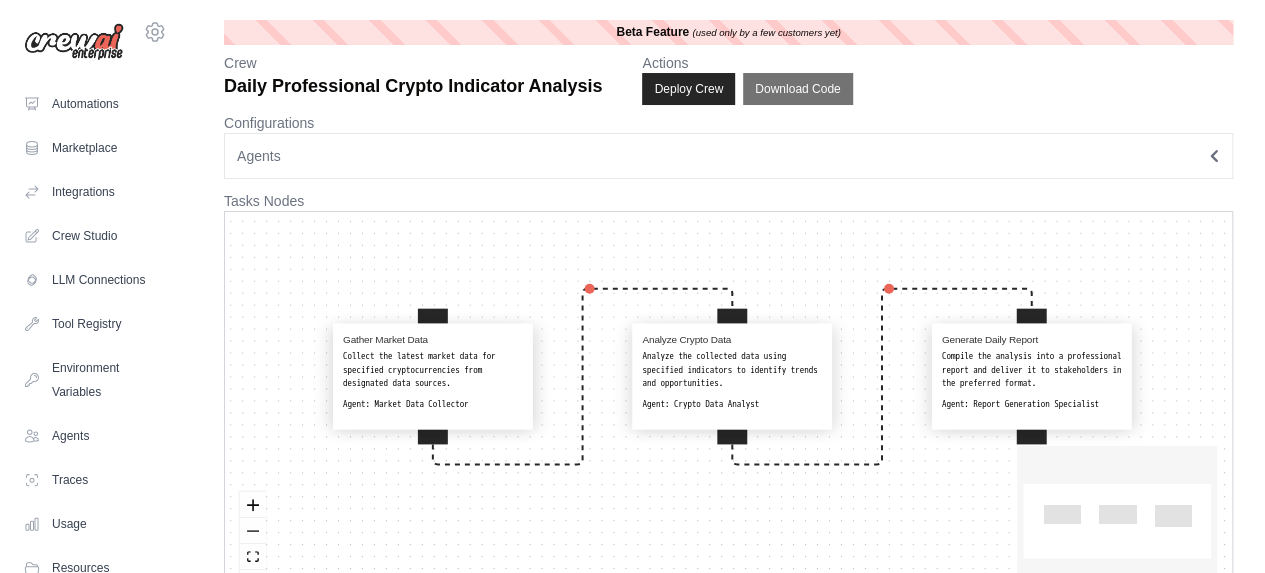 click on "Analyze the collected data using specified indicators to identify trends and opportunities." at bounding box center (732, 370) 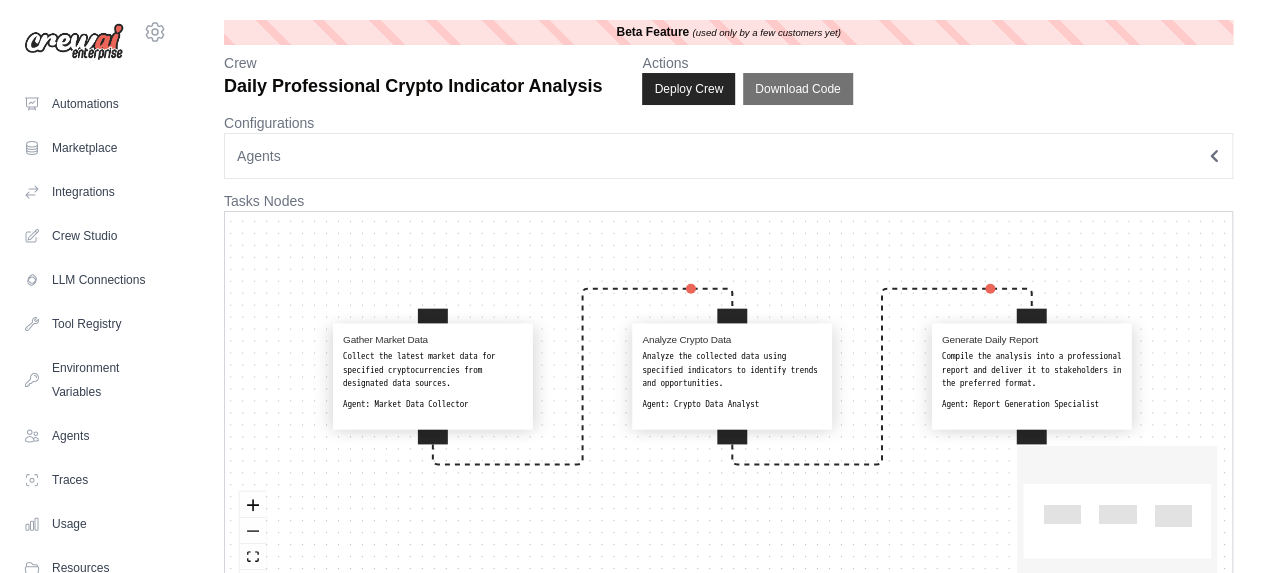 select on "**********" 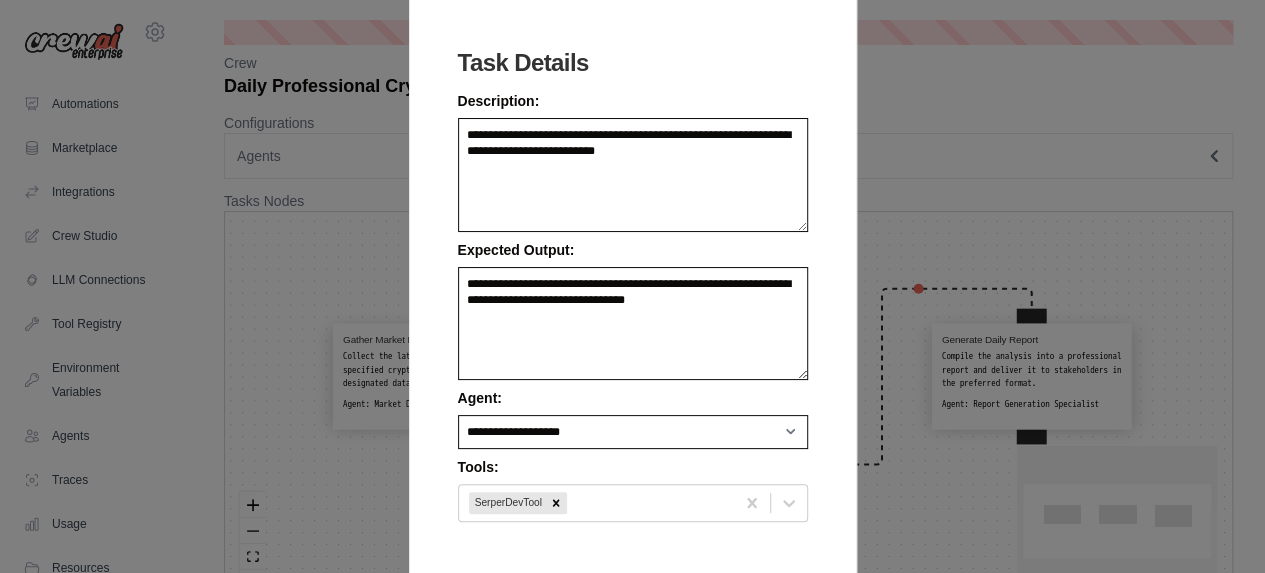 click on "**********" at bounding box center [632, 286] 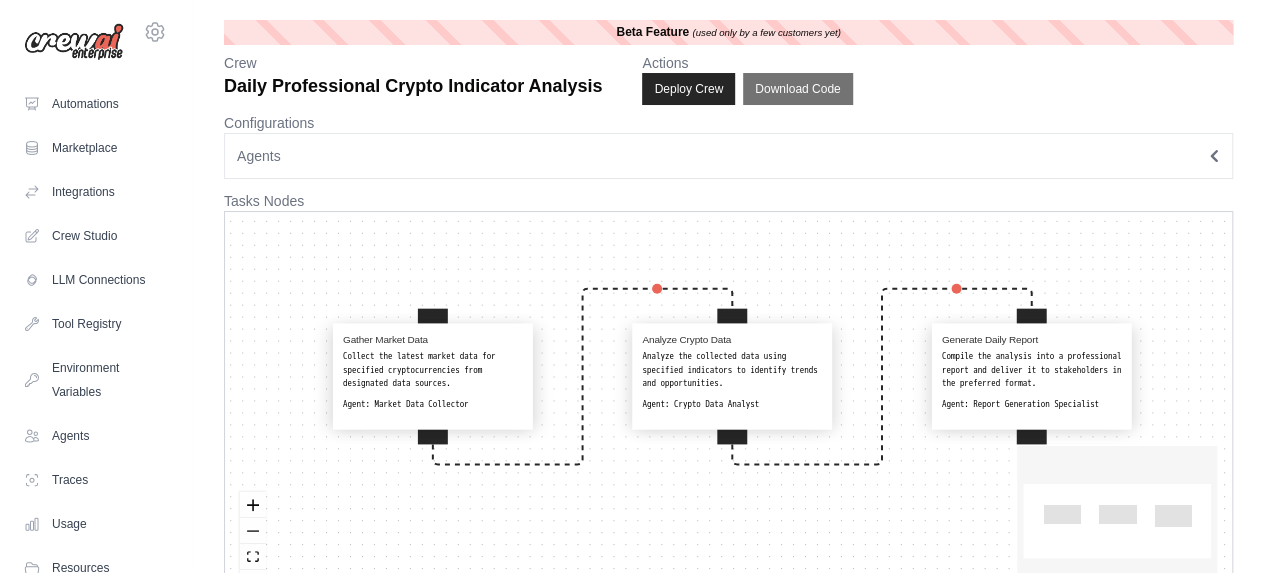 click 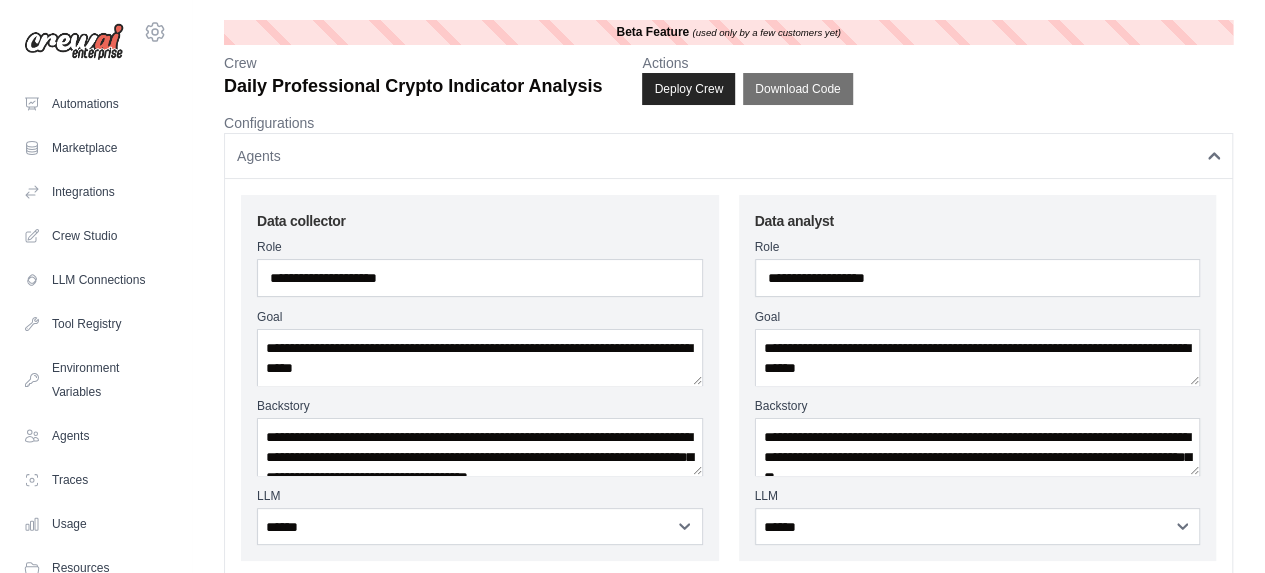 click 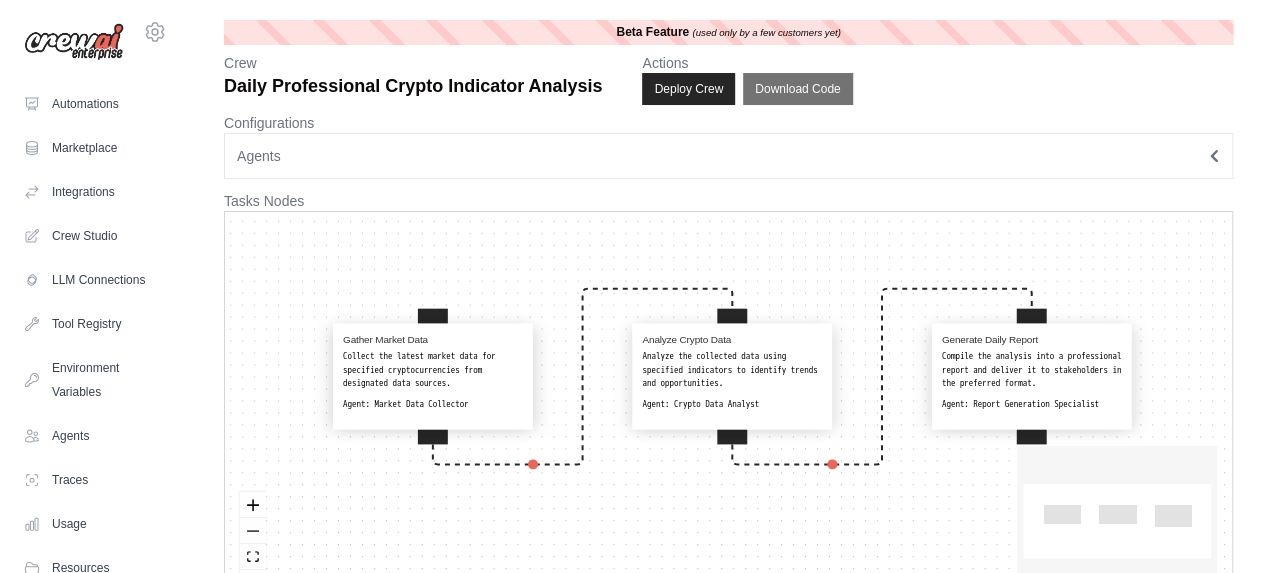 click 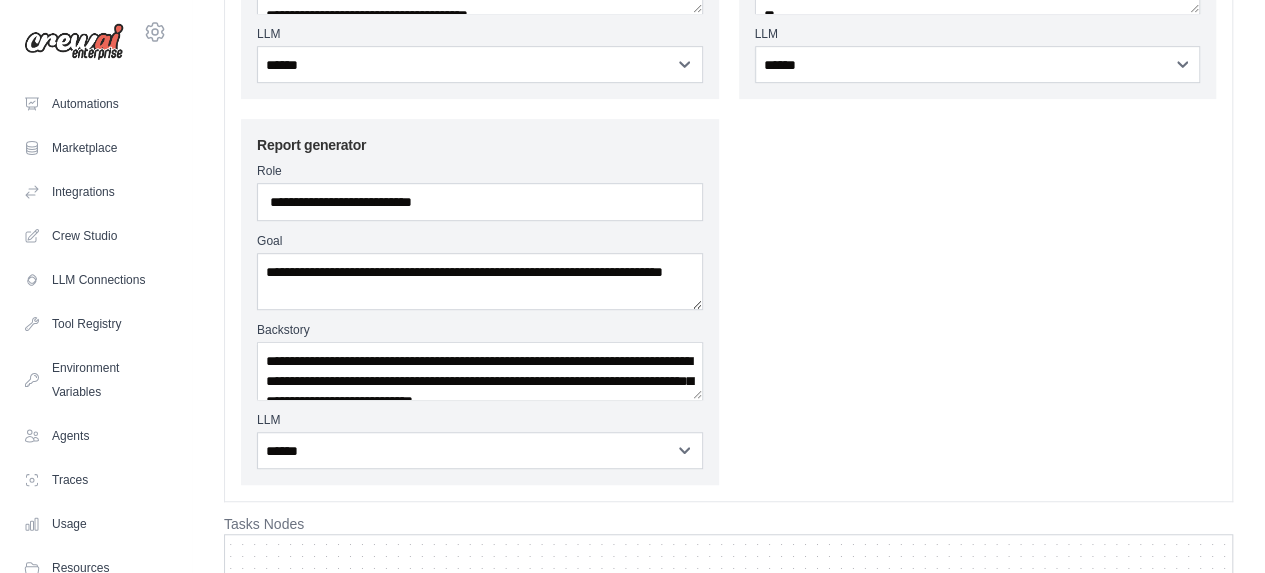 scroll, scrollTop: 675, scrollLeft: 0, axis: vertical 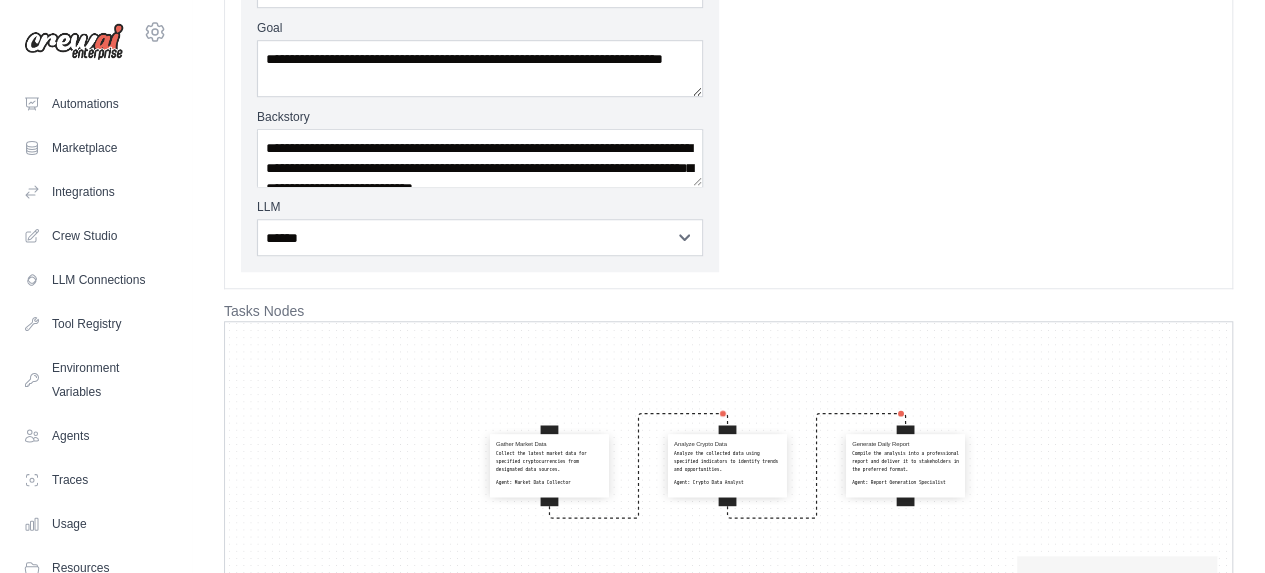 drag, startPoint x: 464, startPoint y: 456, endPoint x: 380, endPoint y: 487, distance: 89.537704 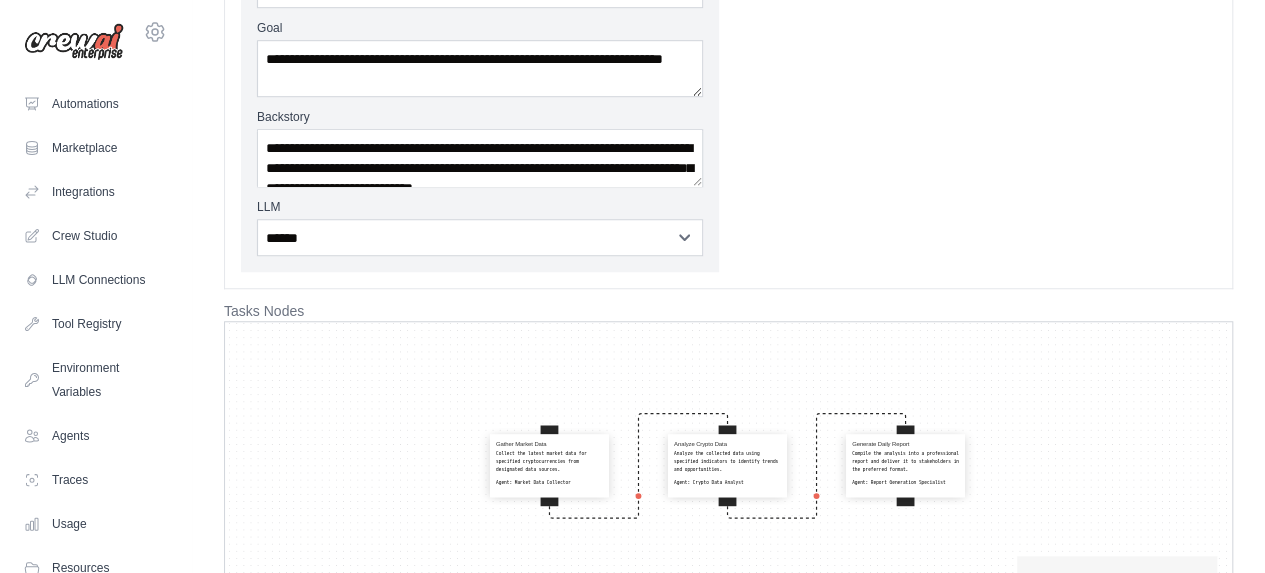 click on "Gather Market Data Collect the latest market data for specified cryptocurrencies from designated data sources. Agent:   Market Data Collector Analyze Crypto Data Analyze the collected data using specified indicators to identify trends and opportunities. Agent:   Crypto Data Analyst Generate Daily Report Compile the analysis into a professional report and deliver it to stakeholders in the preferred format. Agent:   Report Generation Specialist" at bounding box center (728, 521) 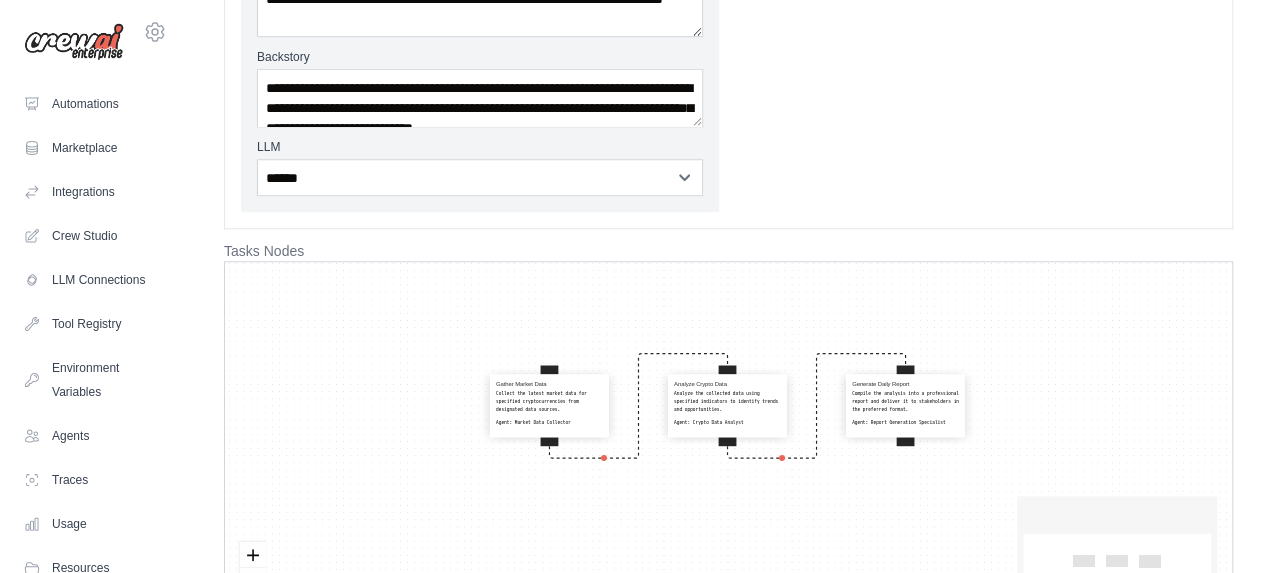 scroll, scrollTop: 841, scrollLeft: 0, axis: vertical 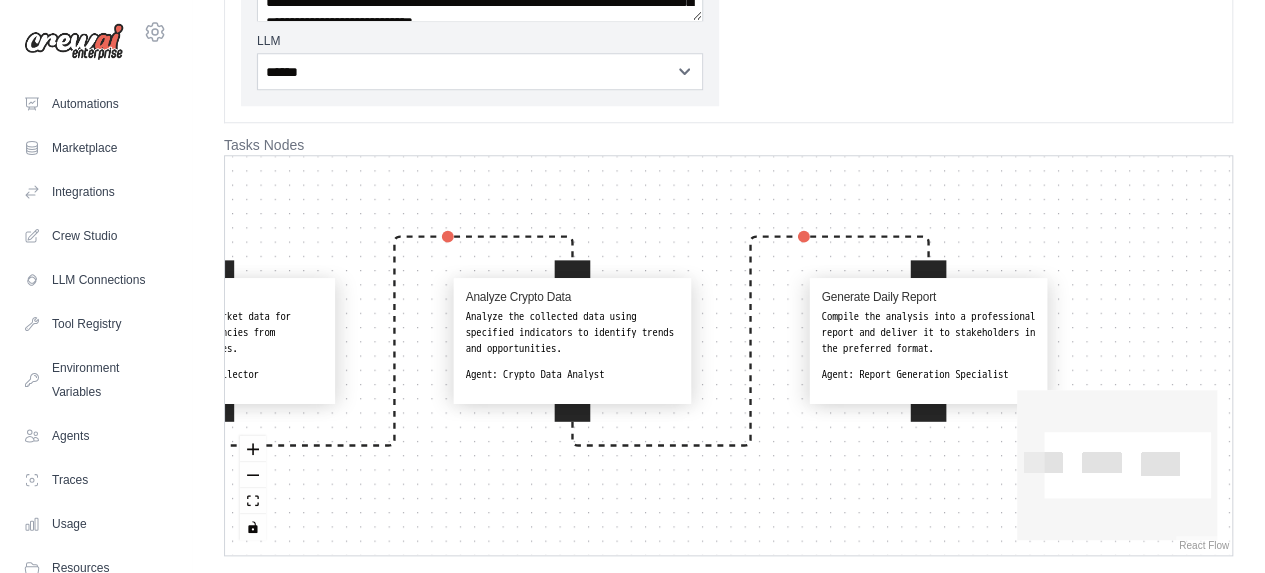 drag, startPoint x: 853, startPoint y: 335, endPoint x: 1073, endPoint y: 453, distance: 249.64775 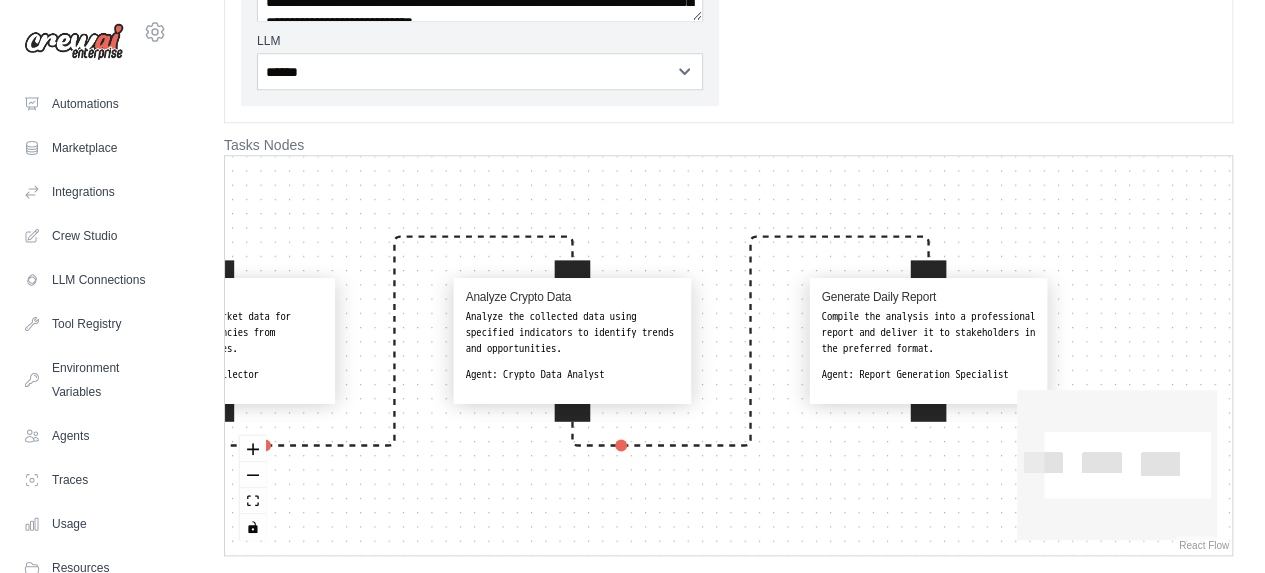 click on "Gather Market Data Collect the latest market data for specified cryptocurrencies from designated data sources. Agent:   Market Data Collector Analyze Crypto Data Analyze the collected data using specified indicators to identify trends and opportunities. Agent:   Crypto Data Analyst Generate Daily Report Compile the analysis into a professional report and deliver it to stakeholders in the preferred format. Agent:   Report Generation Specialist React Flow mini map React Flow Press enter or space to select a node. You can then use the arrow keys to move the node around.  Press delete to remove it and escape to cancel.   Press enter or space to select an edge. You can then press delete to remove it or escape to cancel." at bounding box center (728, 355) 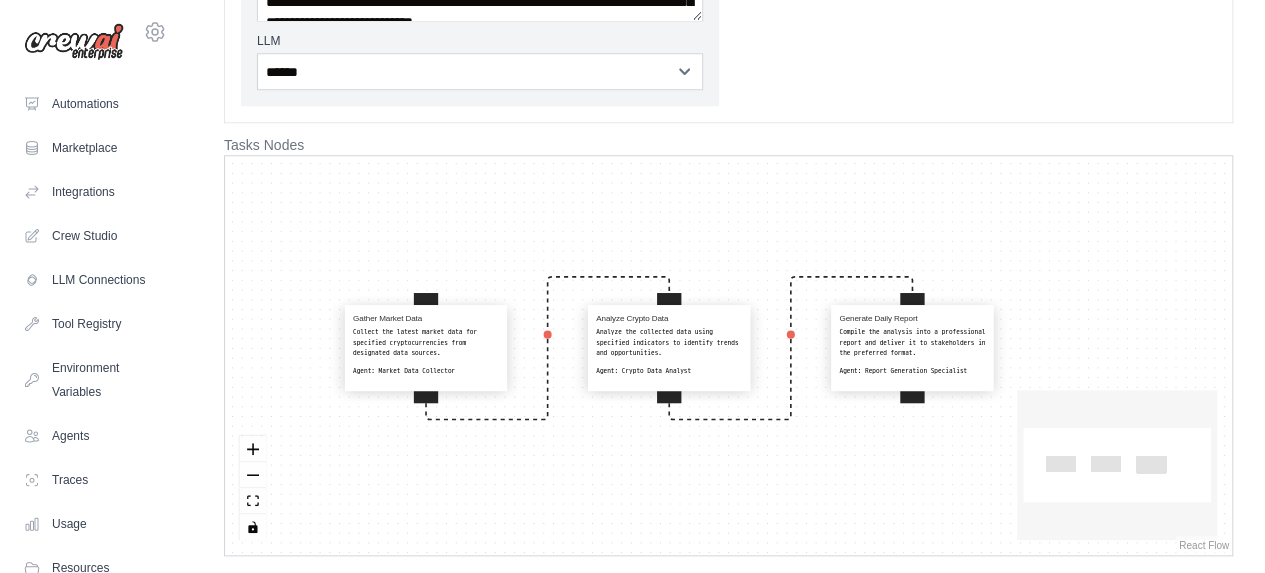 drag, startPoint x: 826, startPoint y: 507, endPoint x: 840, endPoint y: 466, distance: 43.32436 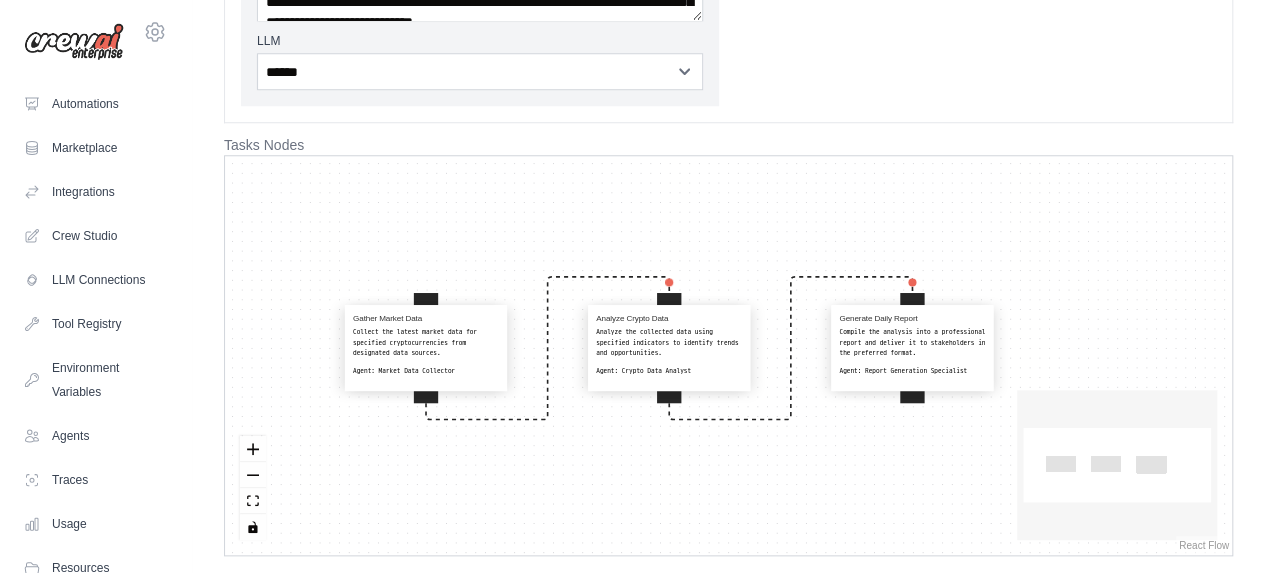 click on "Gather Market Data Collect the latest market data for specified cryptocurrencies from designated data sources. Agent:   Market Data Collector Analyze Crypto Data Analyze the collected data using specified indicators to identify trends and opportunities. Agent:   Crypto Data Analyst Generate Daily Report Compile the analysis into a professional report and deliver it to stakeholders in the preferred format. Agent:   Report Generation Specialist" at bounding box center (728, 355) 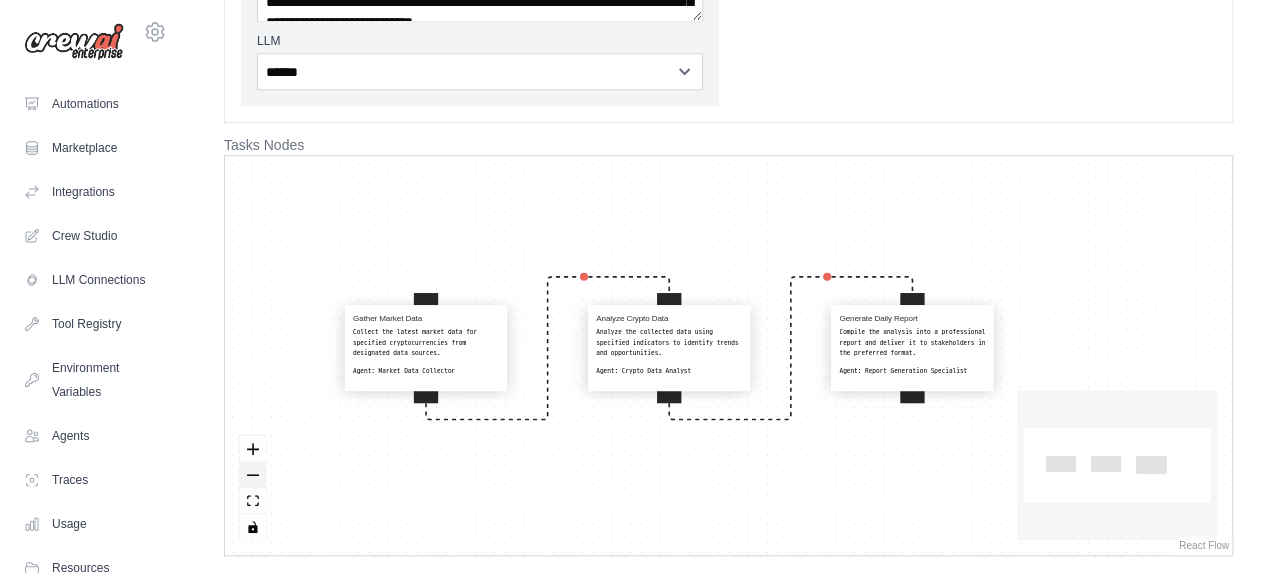 click at bounding box center (253, 475) 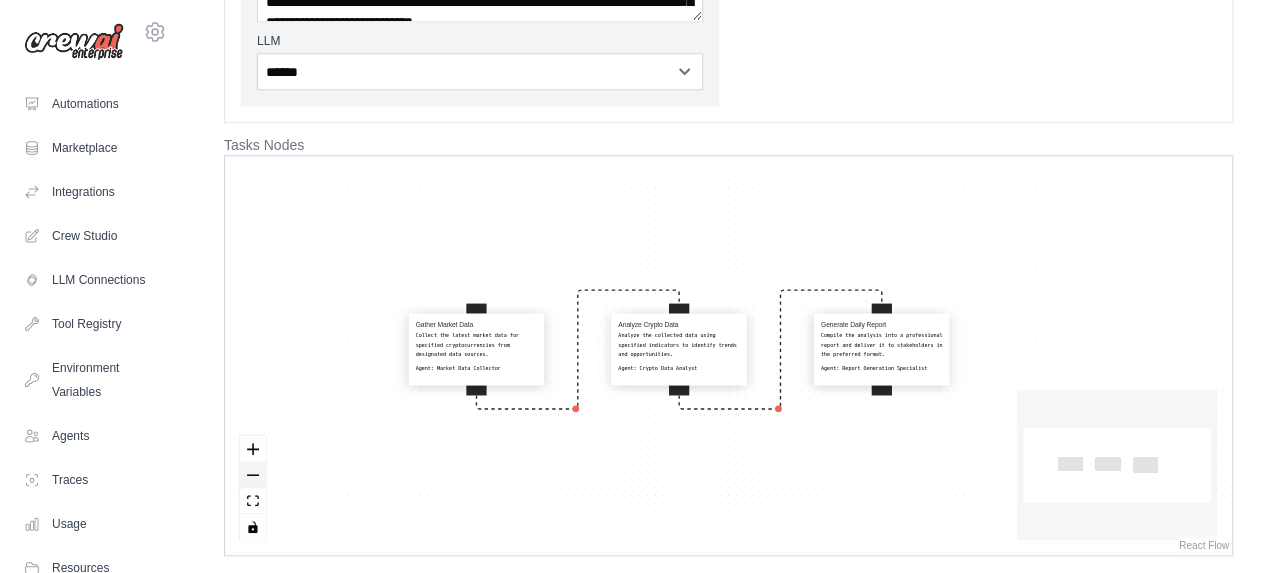 click at bounding box center [253, 475] 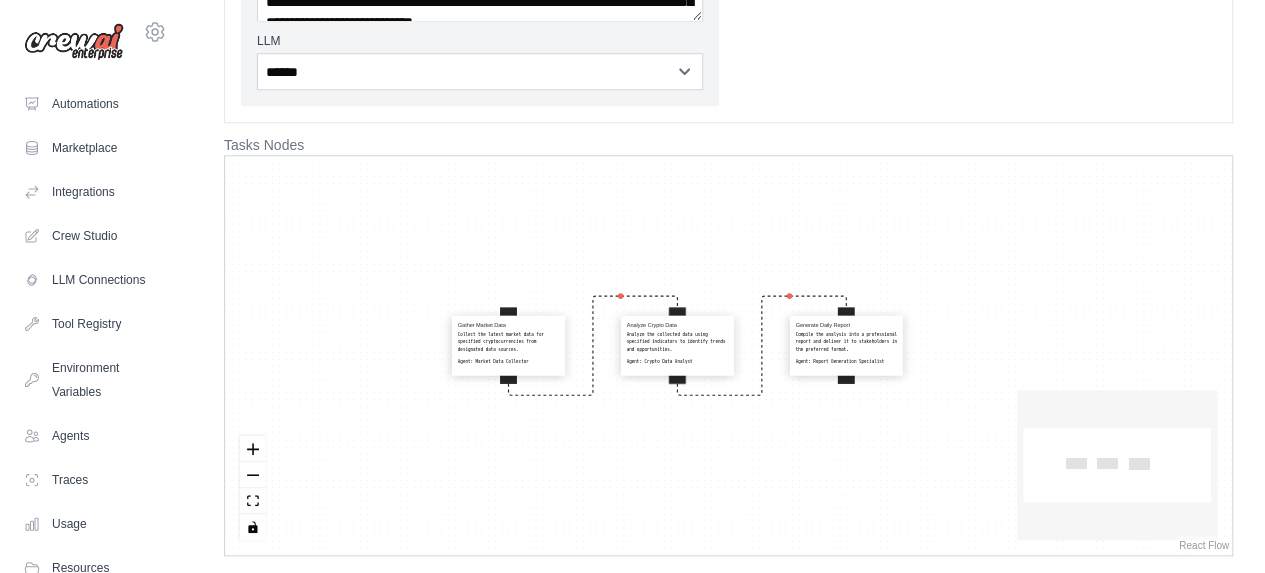 drag, startPoint x: 438, startPoint y: 488, endPoint x: 400, endPoint y: 485, distance: 38.118237 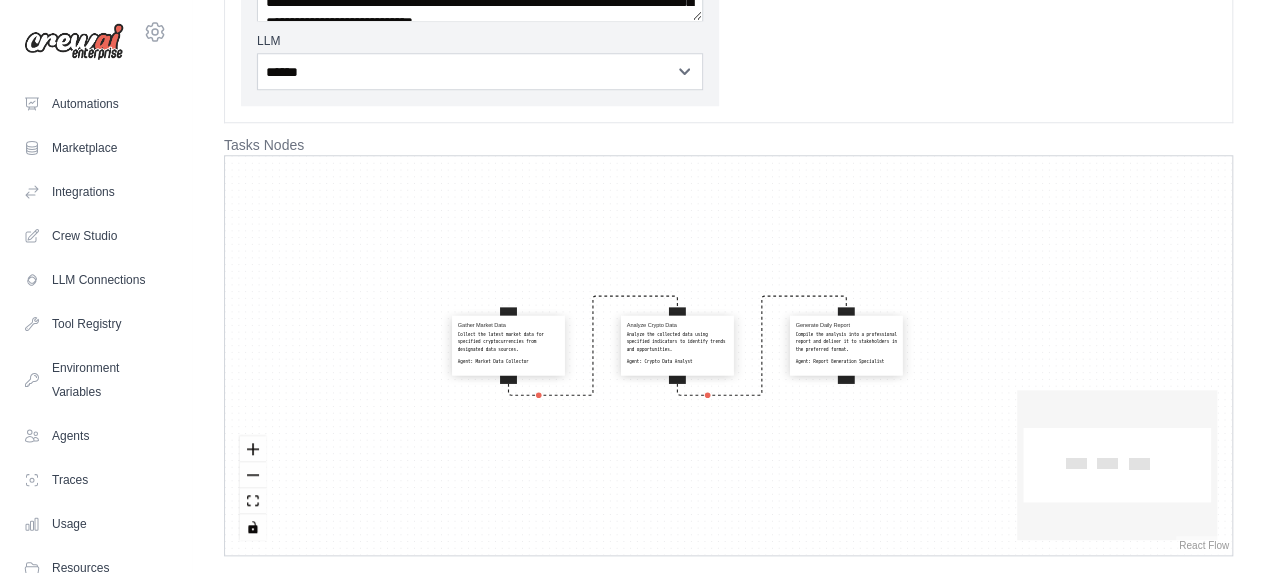 click on "Gather Market Data Collect the latest market data for specified cryptocurrencies from designated data sources. Agent:   Market Data Collector Analyze Crypto Data Analyze the collected data using specified indicators to identify trends and opportunities. Agent:   Crypto Data Analyst Generate Daily Report Compile the analysis into a professional report and deliver it to stakeholders in the preferred format. Agent:   Report Generation Specialist" at bounding box center [728, 355] 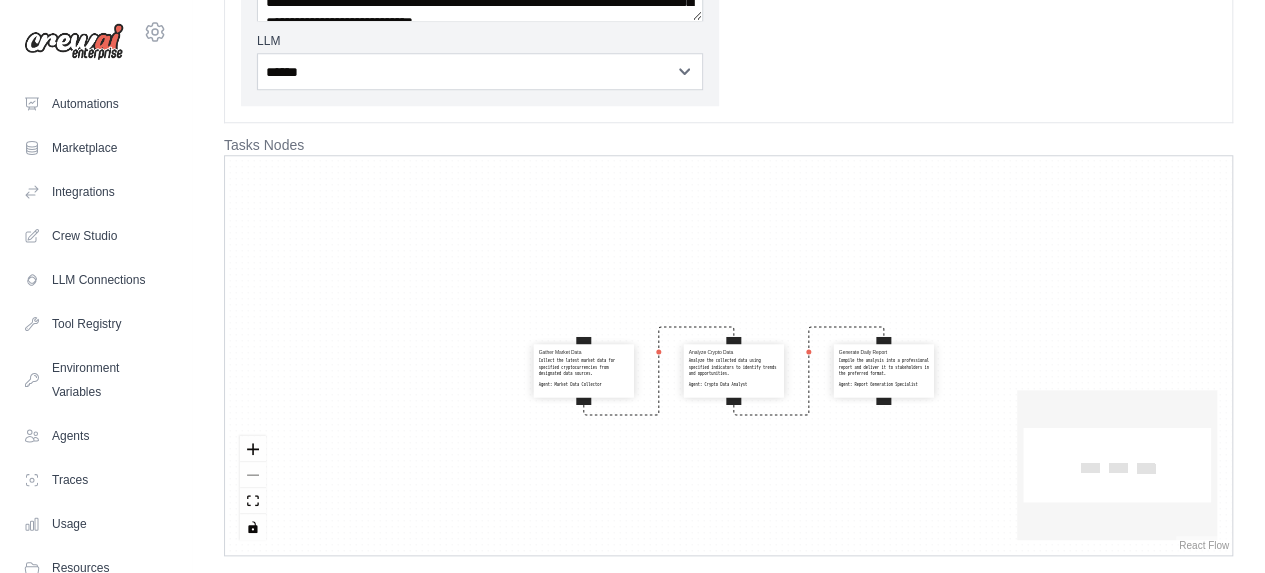 drag, startPoint x: 643, startPoint y: 435, endPoint x: 703, endPoint y: 459, distance: 64.62198 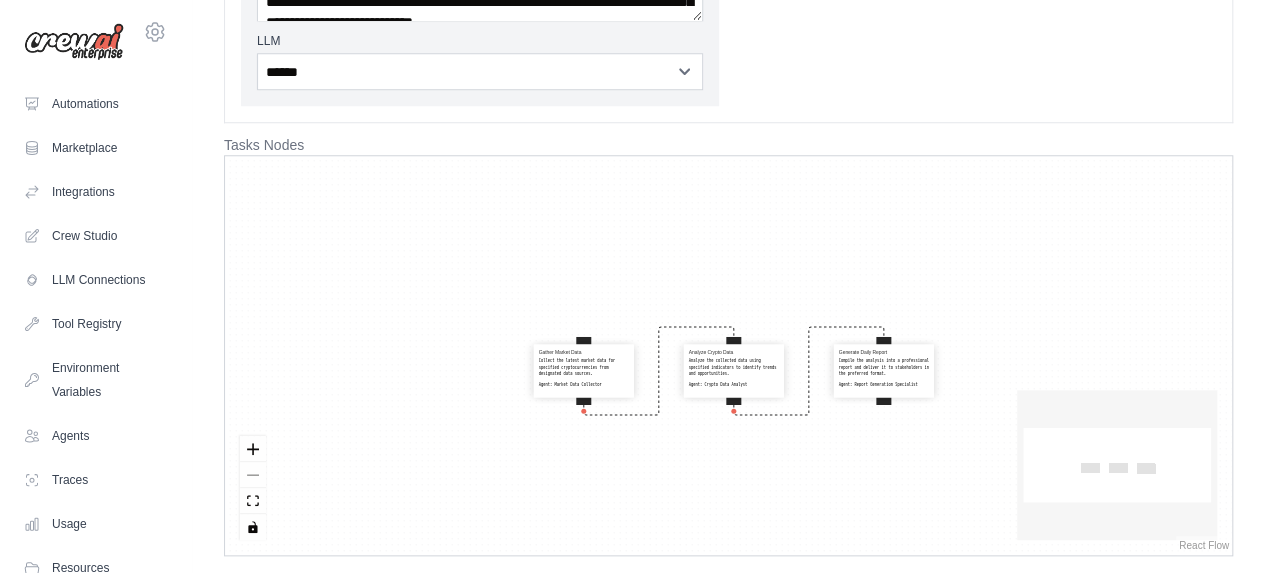 click on "Gather Market Data Collect the latest market data for specified cryptocurrencies from designated data sources. Agent:   Market Data Collector Analyze Crypto Data Analyze the collected data using specified indicators to identify trends and opportunities. Agent:   Crypto Data Analyst Generate Daily Report Compile the analysis into a professional report and deliver it to stakeholders in the preferred format. Agent:   Report Generation Specialist" at bounding box center [728, 355] 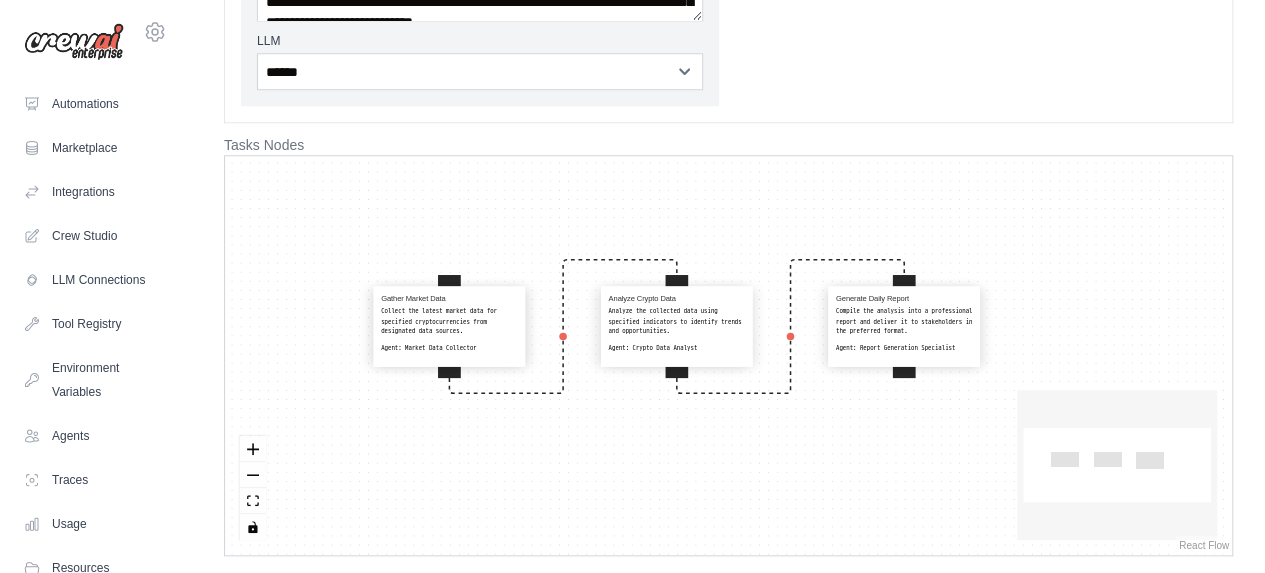 drag, startPoint x: 740, startPoint y: 447, endPoint x: 641, endPoint y: 399, distance: 110.02273 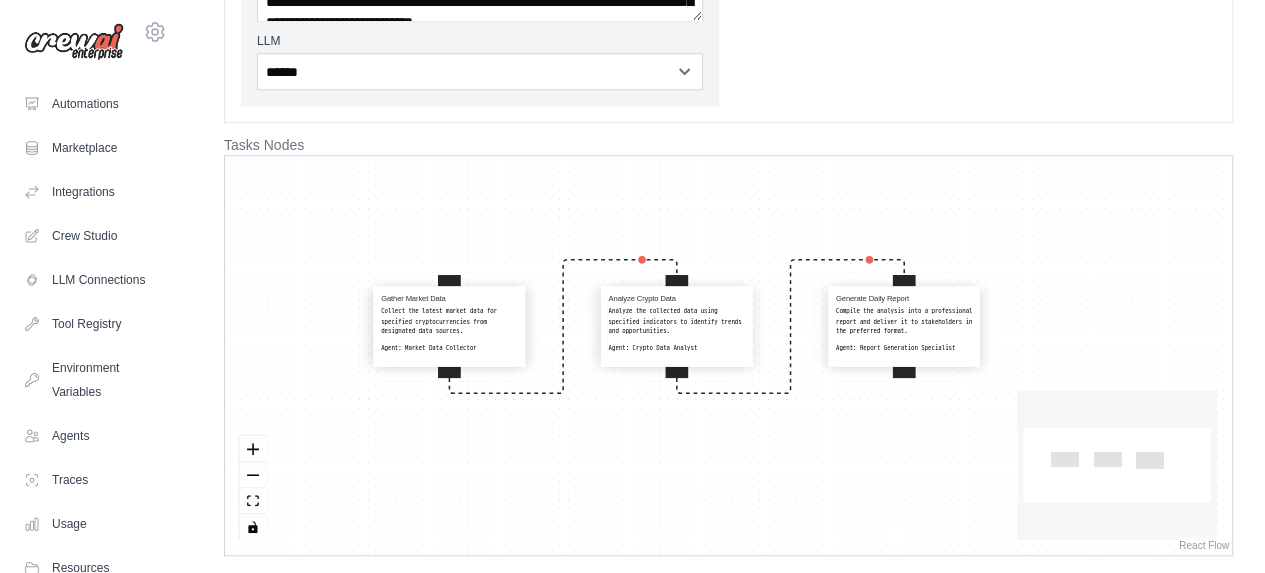 click on "Gather Market Data Collect the latest market data for specified cryptocurrencies from designated data sources. Agent:   Market Data Collector Analyze Crypto Data Analyze the collected data using specified indicators to identify trends and opportunities. Agent:   Crypto Data Analyst Generate Daily Report Compile the analysis into a professional report and deliver it to stakeholders in the preferred format. Agent:   Report Generation Specialist" at bounding box center (728, 355) 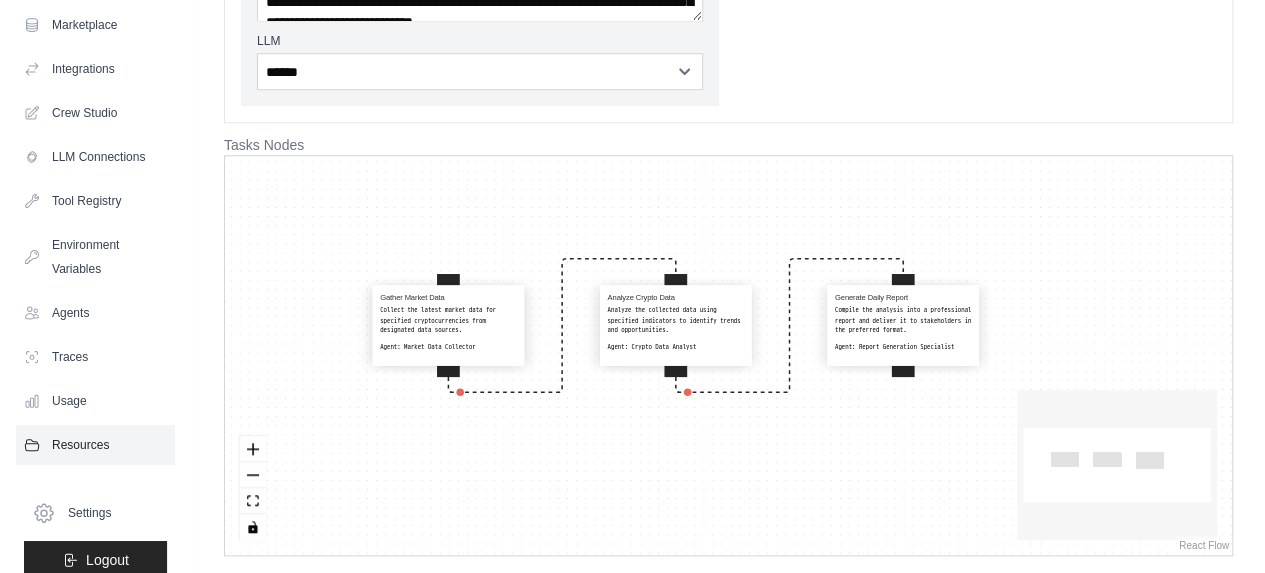 scroll, scrollTop: 125, scrollLeft: 0, axis: vertical 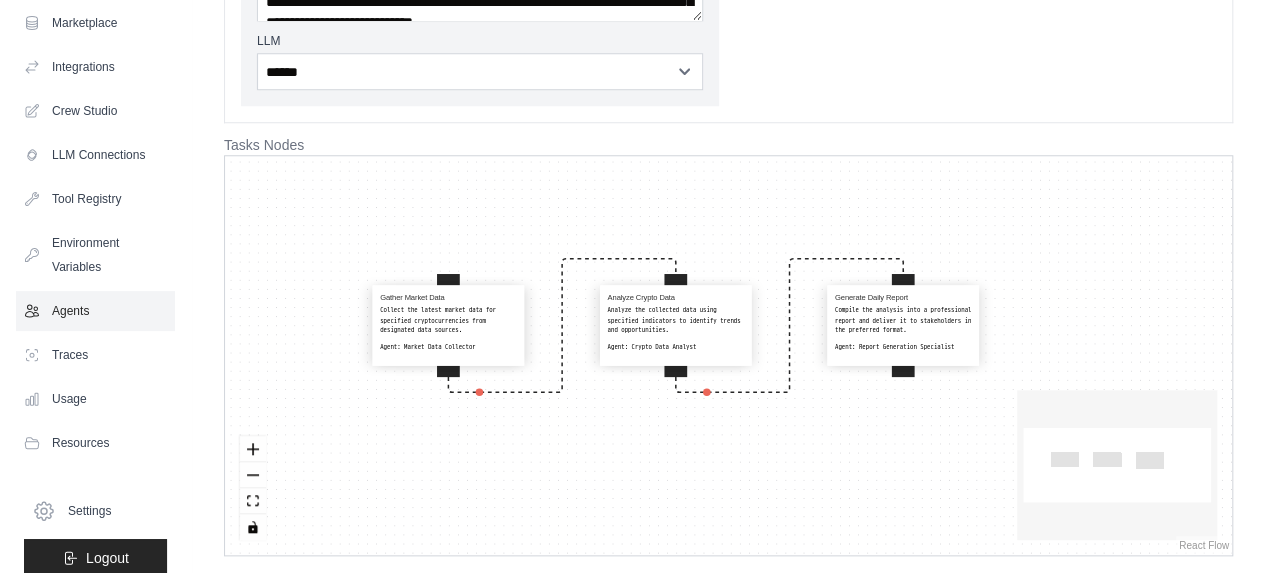 click on "Agents" at bounding box center (95, 311) 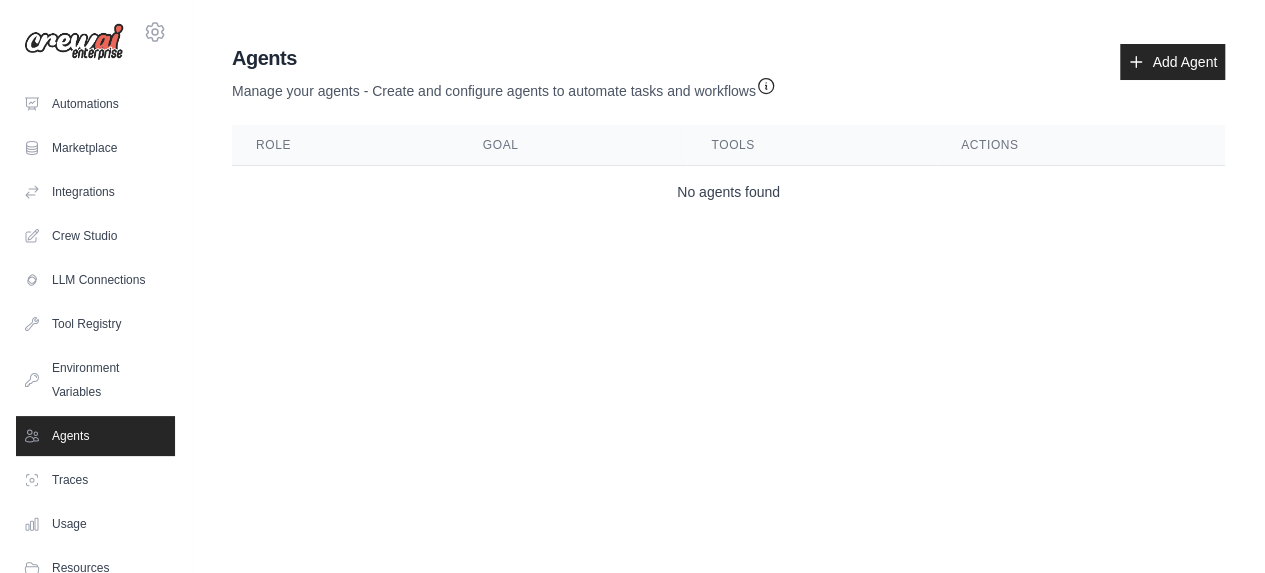 scroll, scrollTop: 0, scrollLeft: 0, axis: both 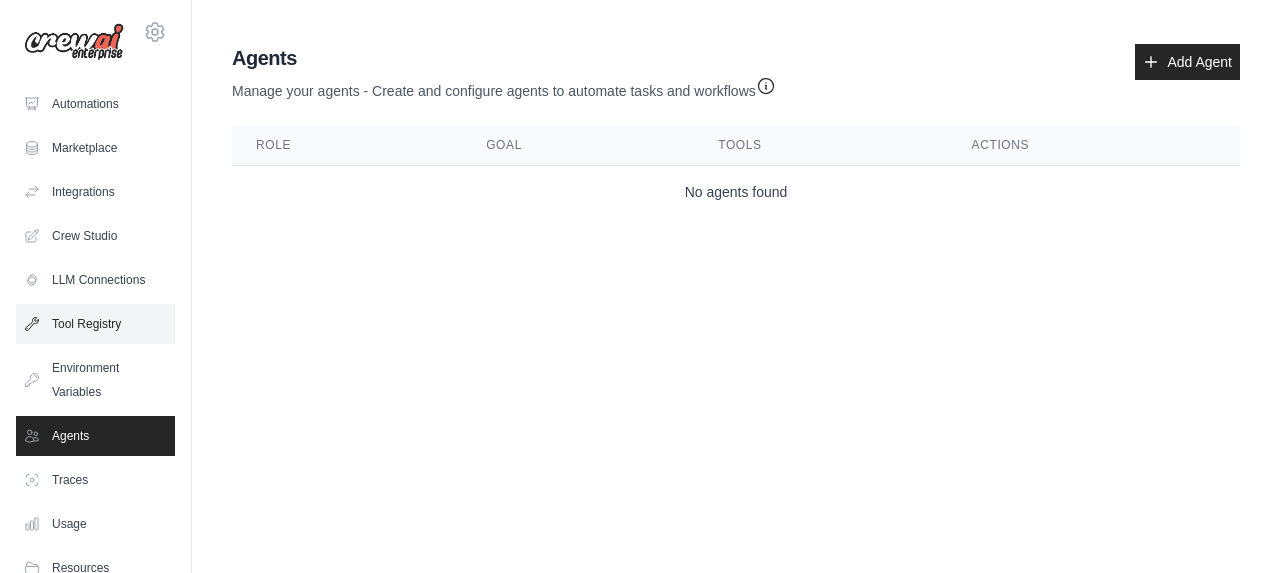 click on "Tool Registry" at bounding box center (95, 324) 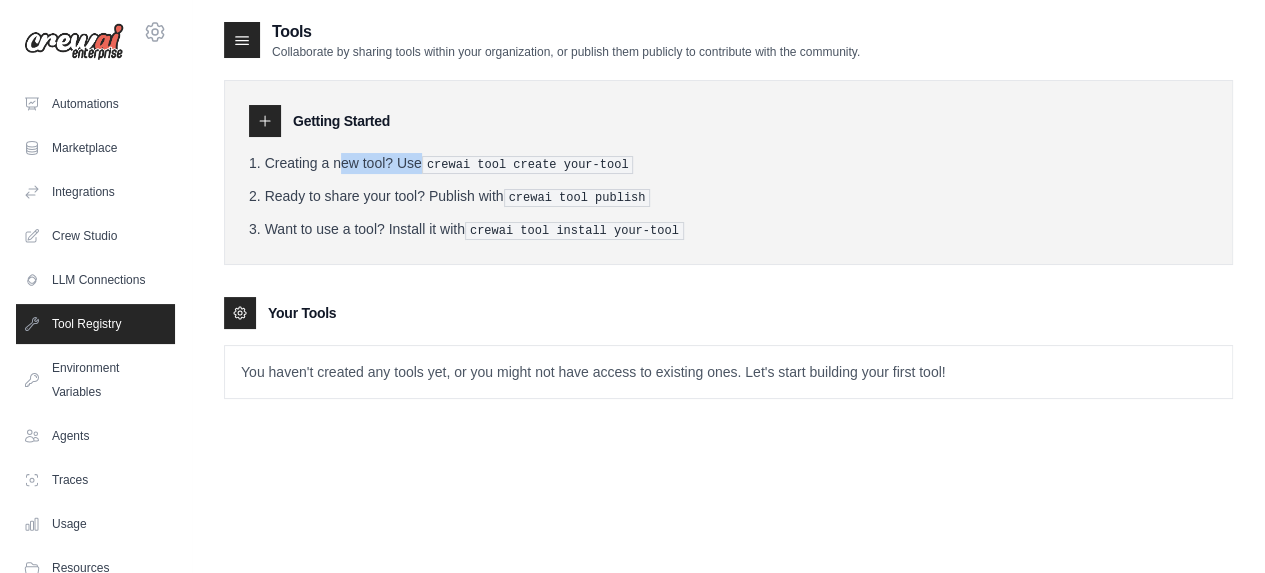 drag, startPoint x: 283, startPoint y: 165, endPoint x: 363, endPoint y: 166, distance: 80.00625 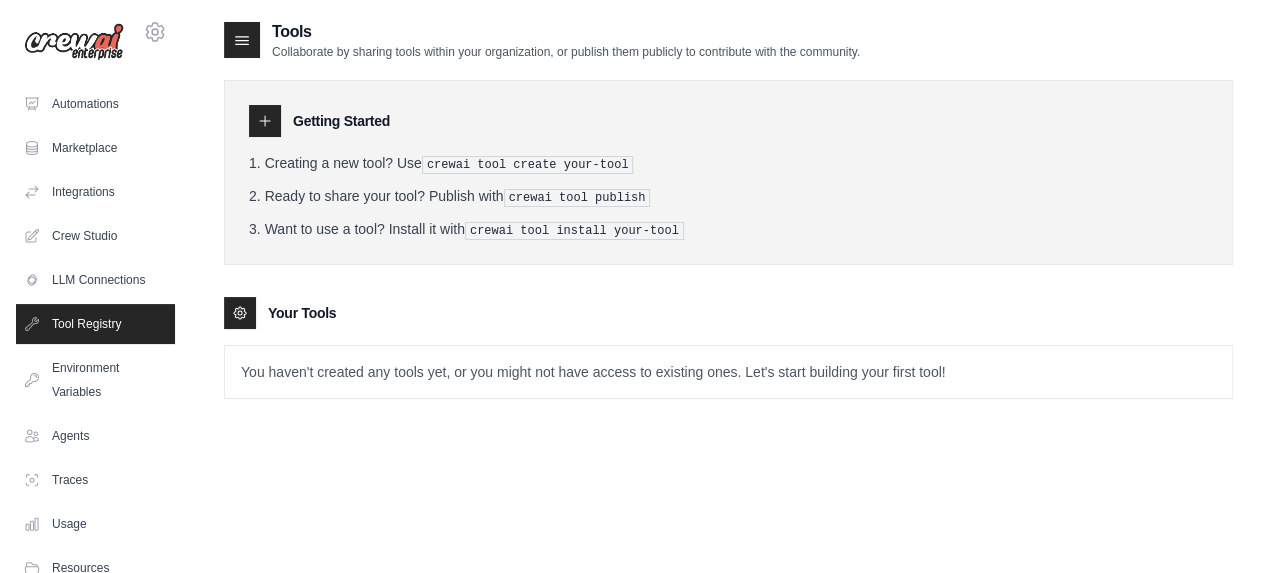 click on "Getting Started" at bounding box center [728, 121] 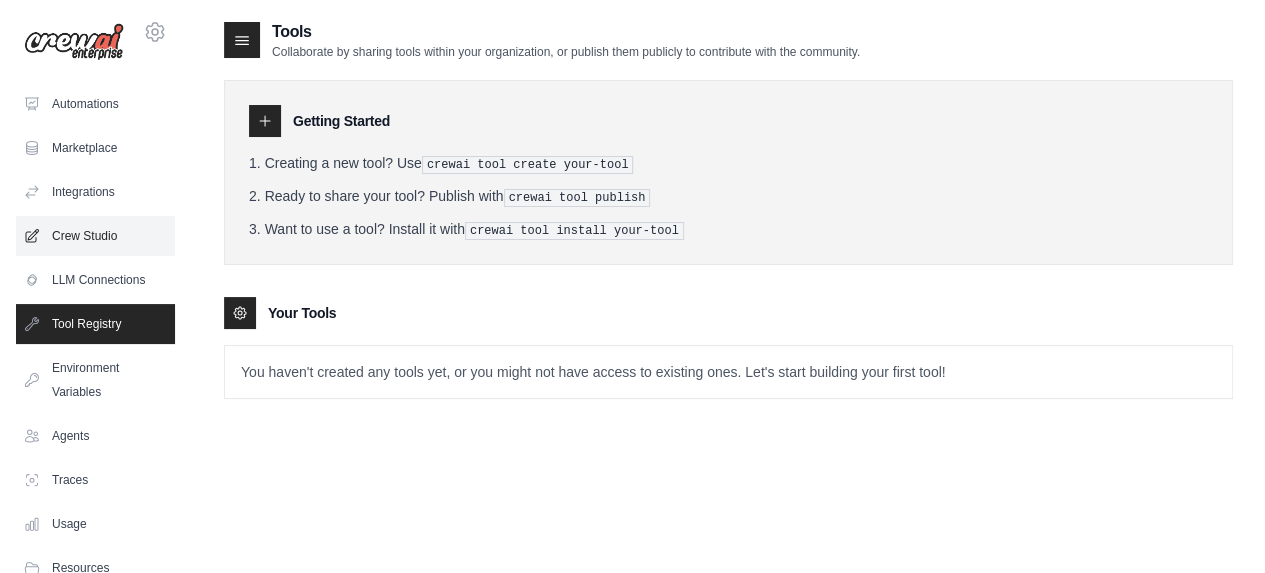 click on "Crew Studio" at bounding box center [95, 236] 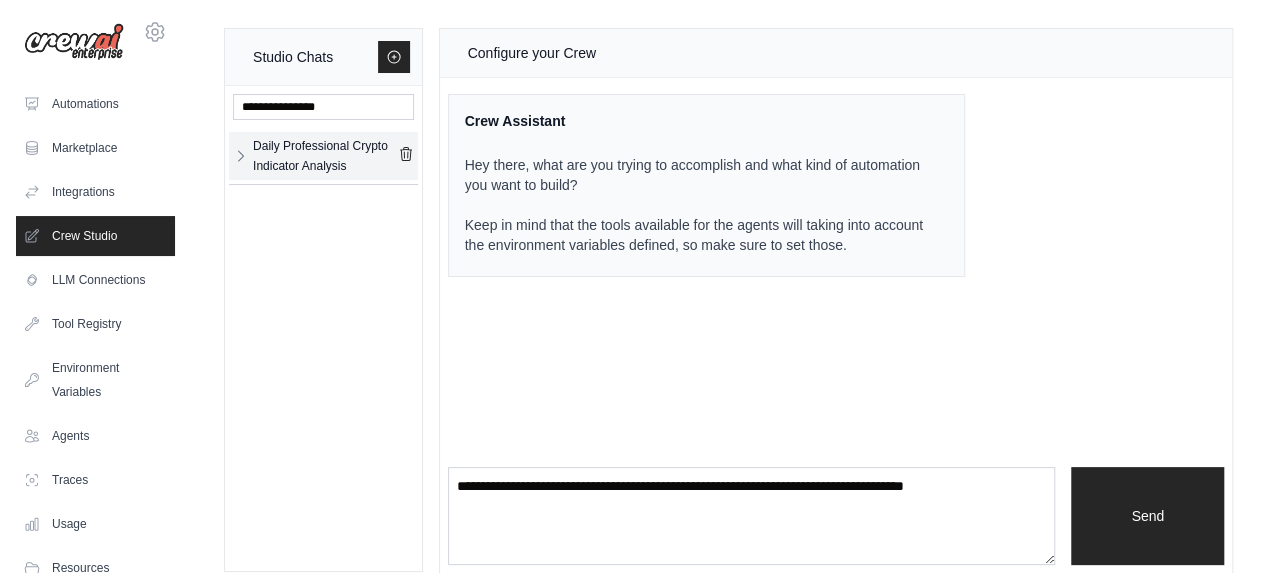 click on "Daily Professional Crypto Indicator Analysis" at bounding box center [325, 156] 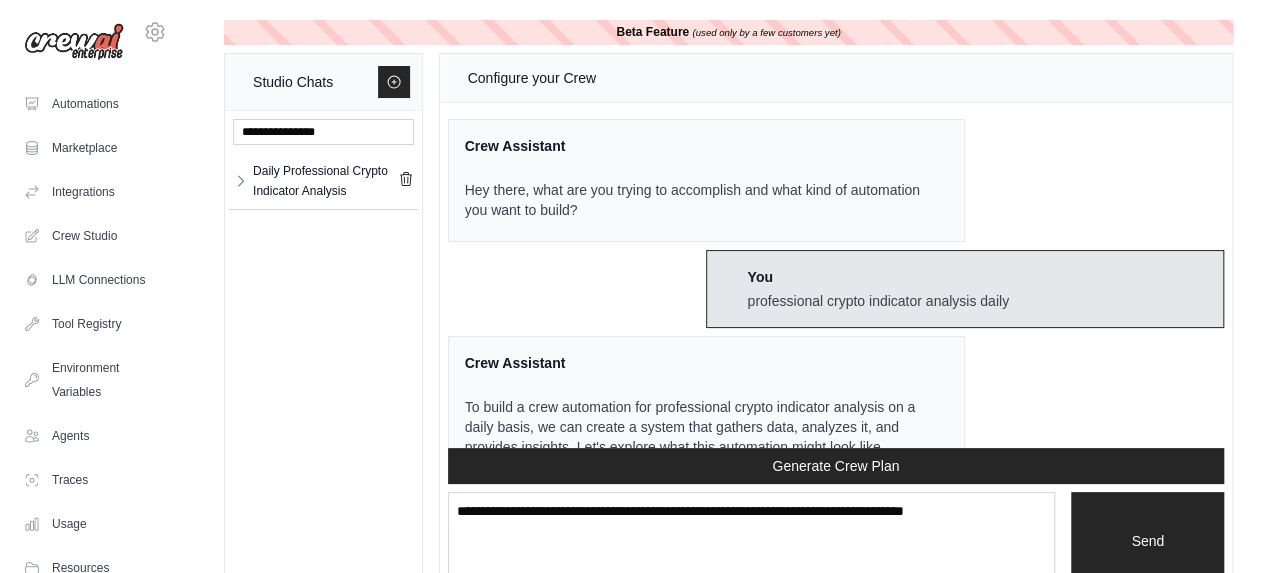 scroll, scrollTop: 3125, scrollLeft: 0, axis: vertical 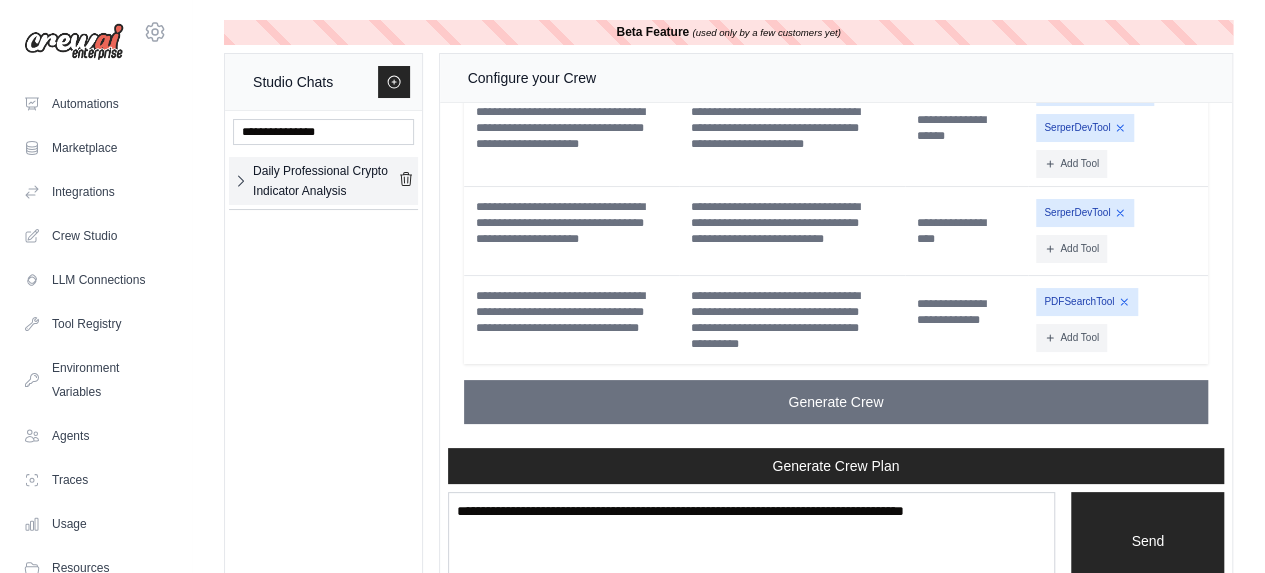 click 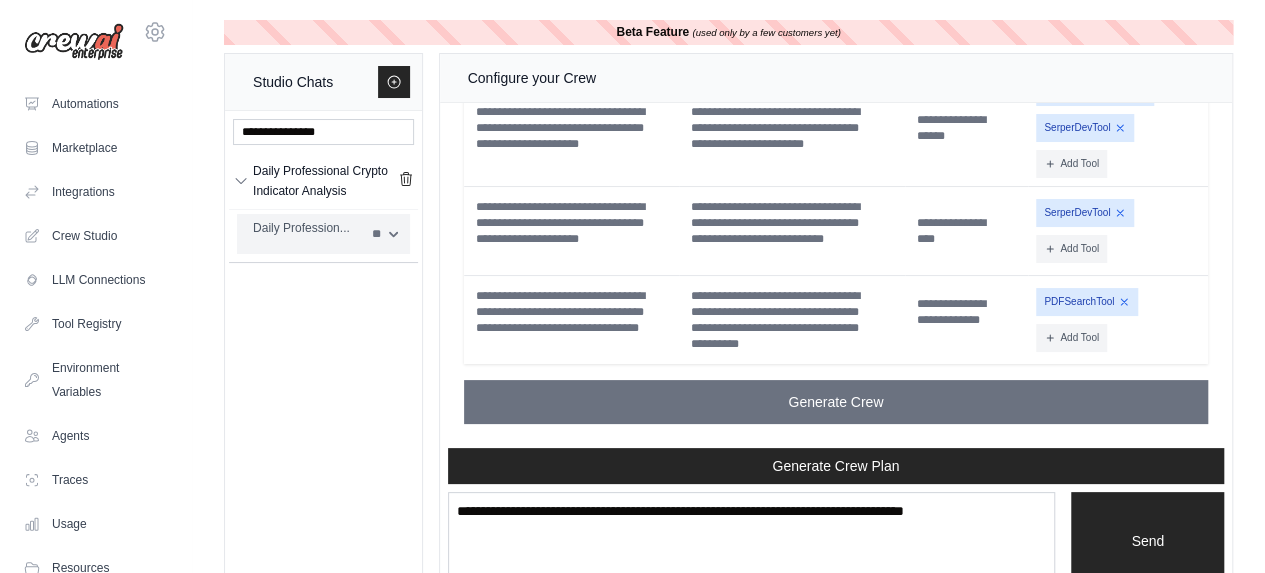 click on "**" at bounding box center [384, 234] 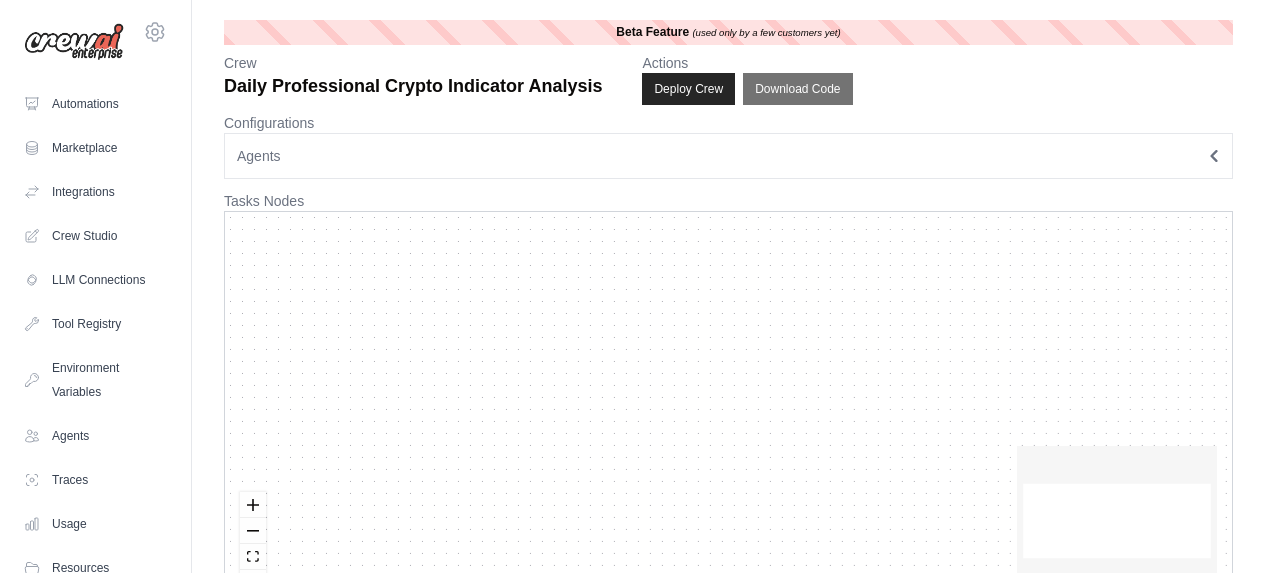 scroll, scrollTop: 0, scrollLeft: 0, axis: both 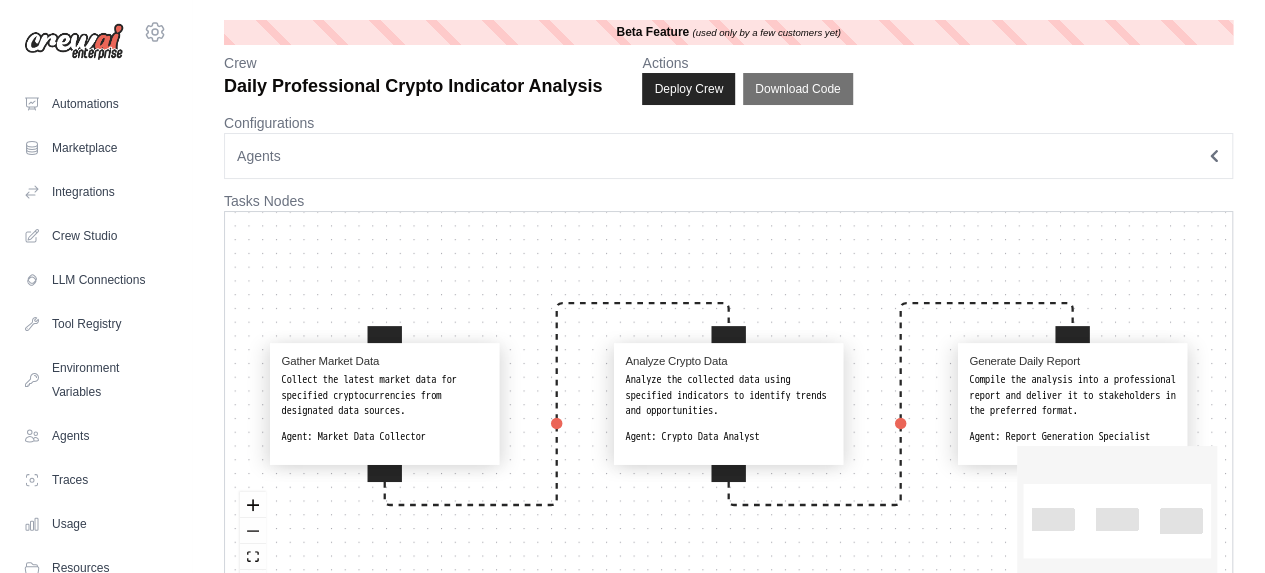 click on "Compile the analysis into a professional report and deliver it to stakeholders in the preferred format." at bounding box center [1072, 396] 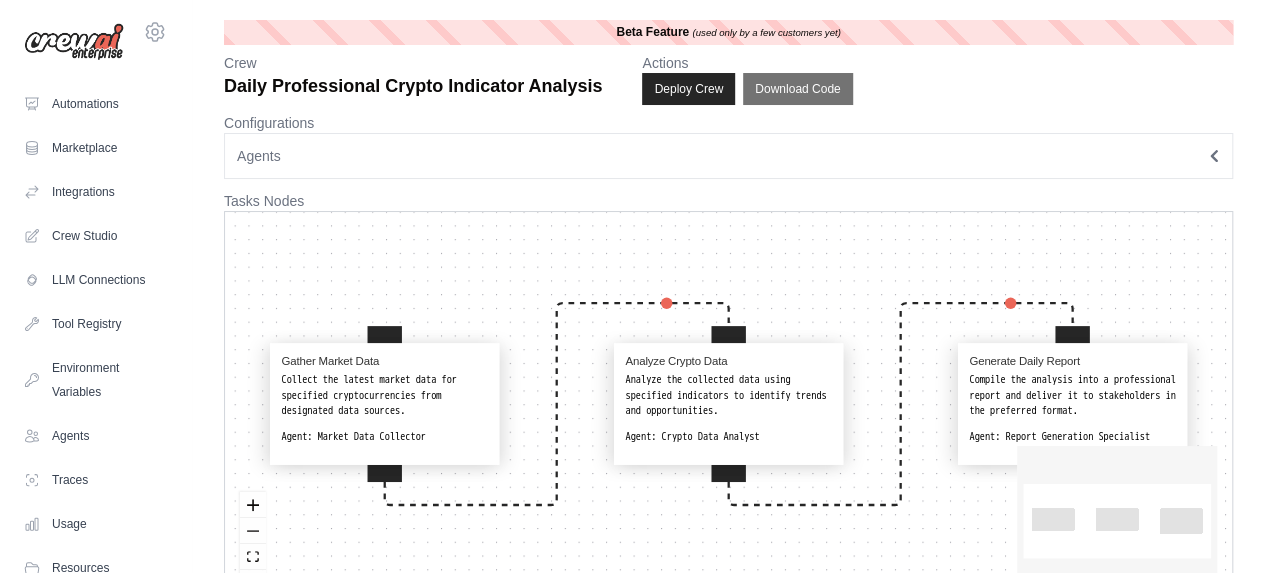 select on "**********" 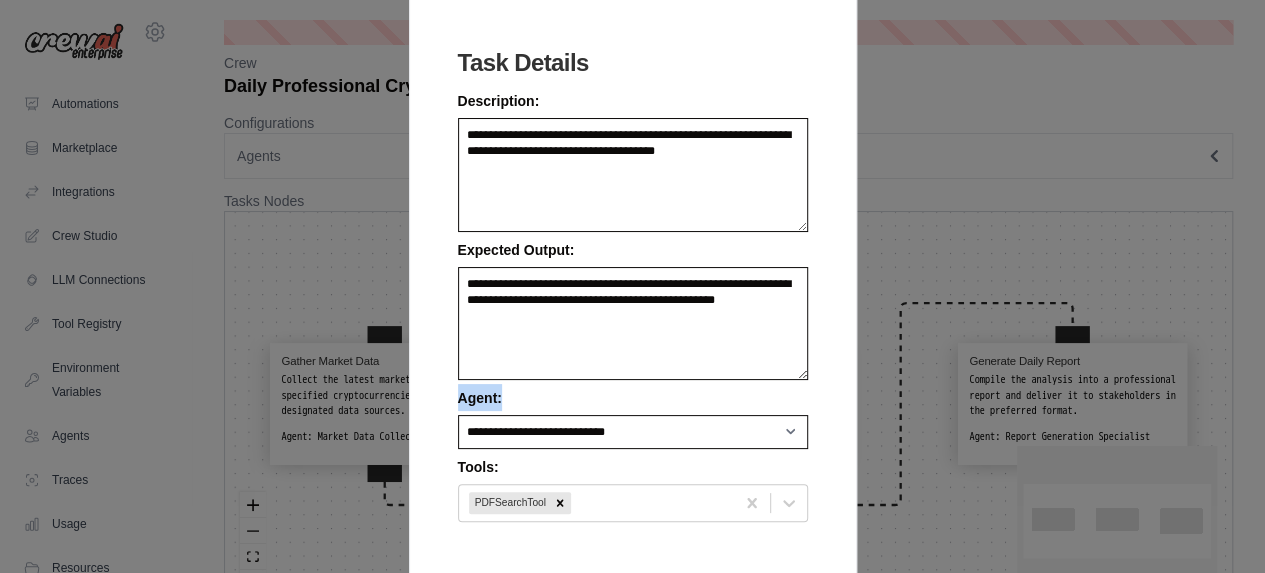 click on "**********" at bounding box center [632, 286] 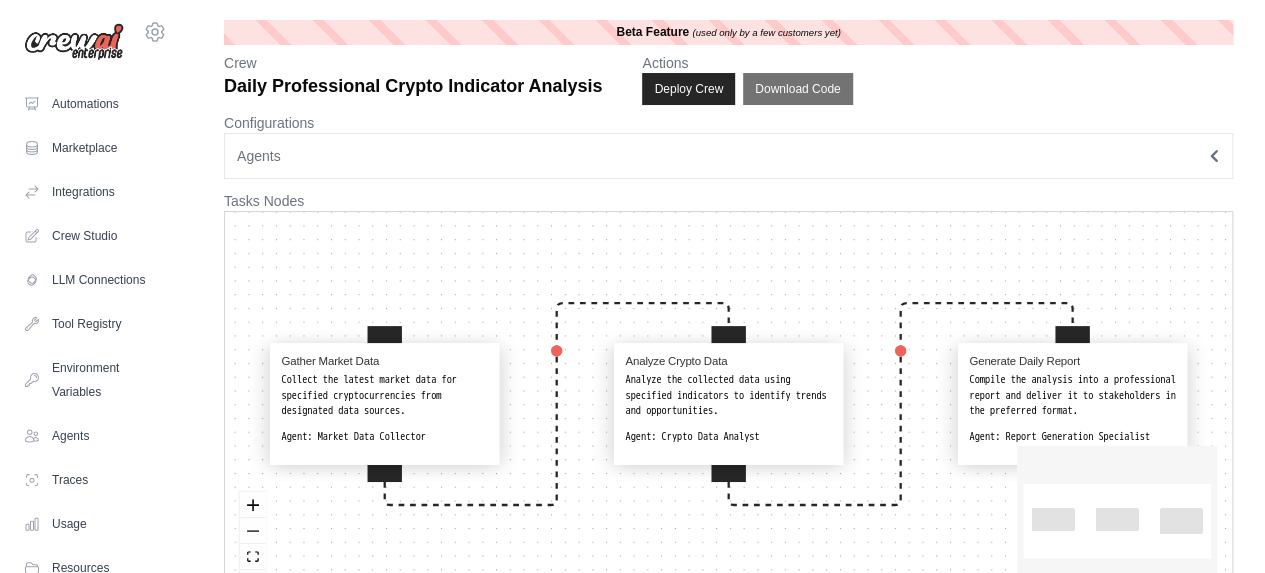 click on "Collect the latest market data for specified cryptocurrencies from designated data sources." at bounding box center (384, 396) 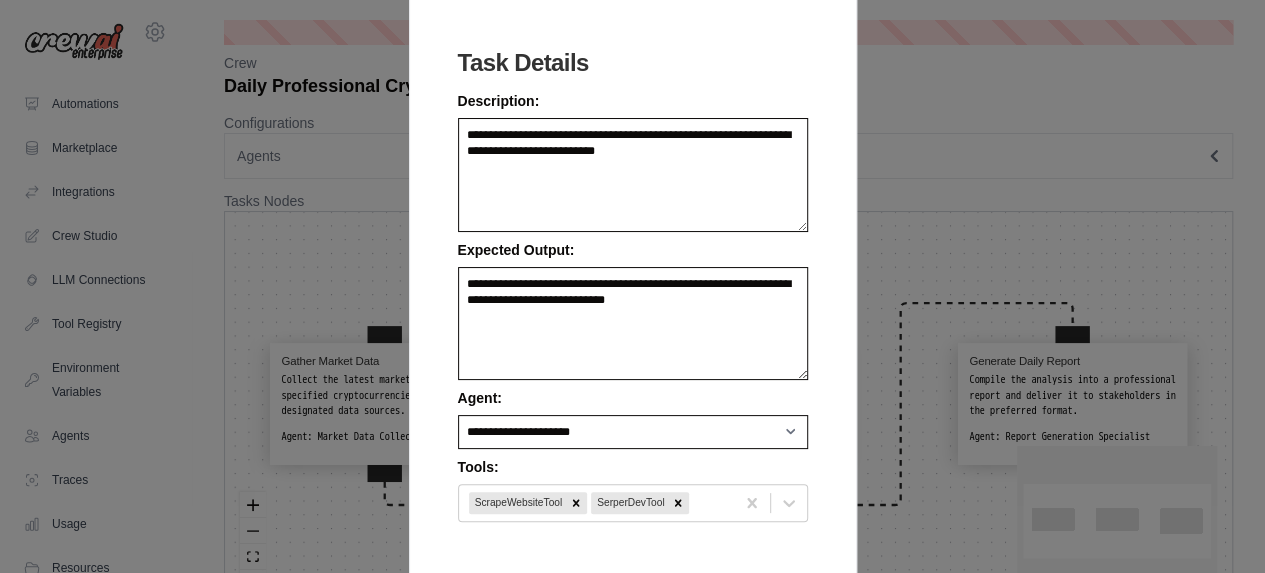 click on "**********" at bounding box center [632, 286] 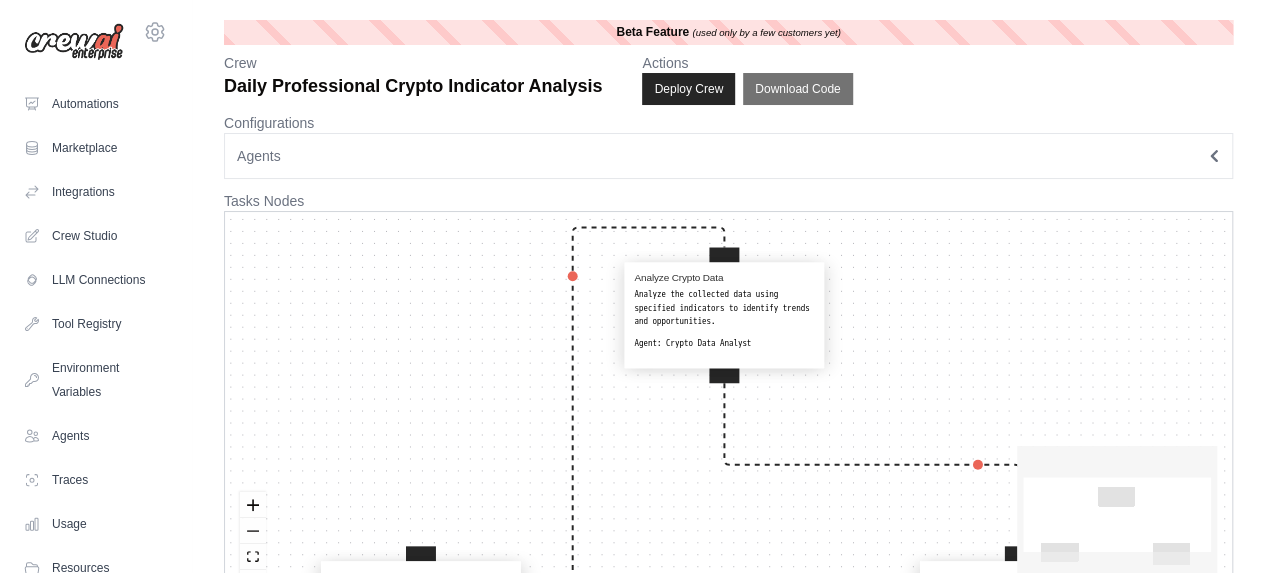 drag, startPoint x: 716, startPoint y: 401, endPoint x: 716, endPoint y: 332, distance: 69 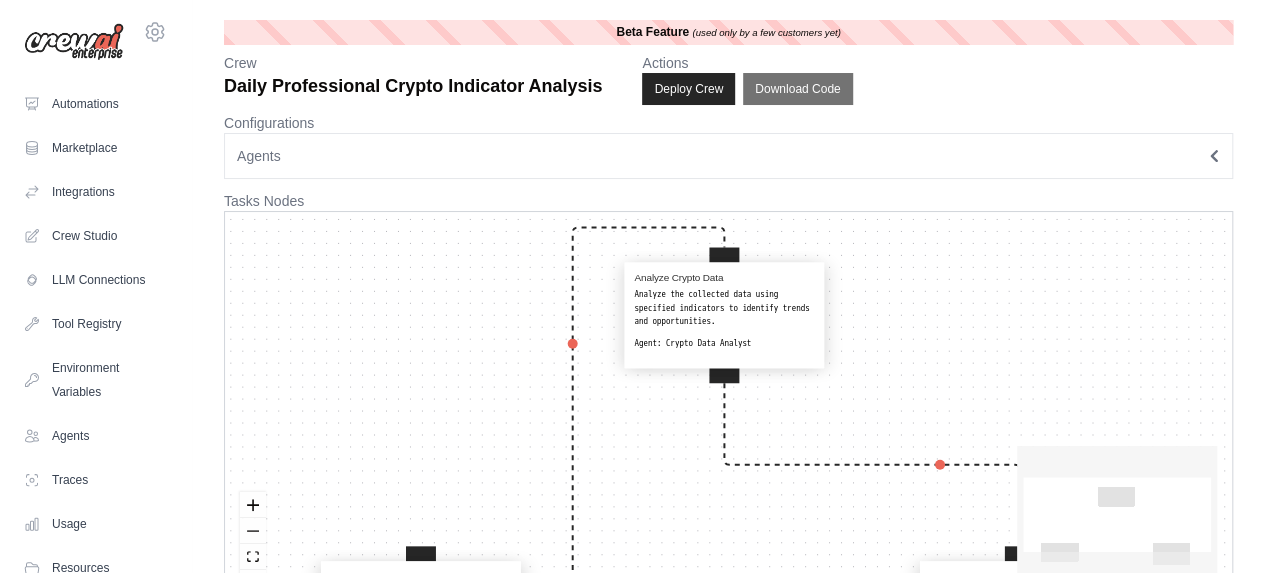 click on "Analyze the collected data using specified indicators to identify trends and opportunities." at bounding box center [724, 308] 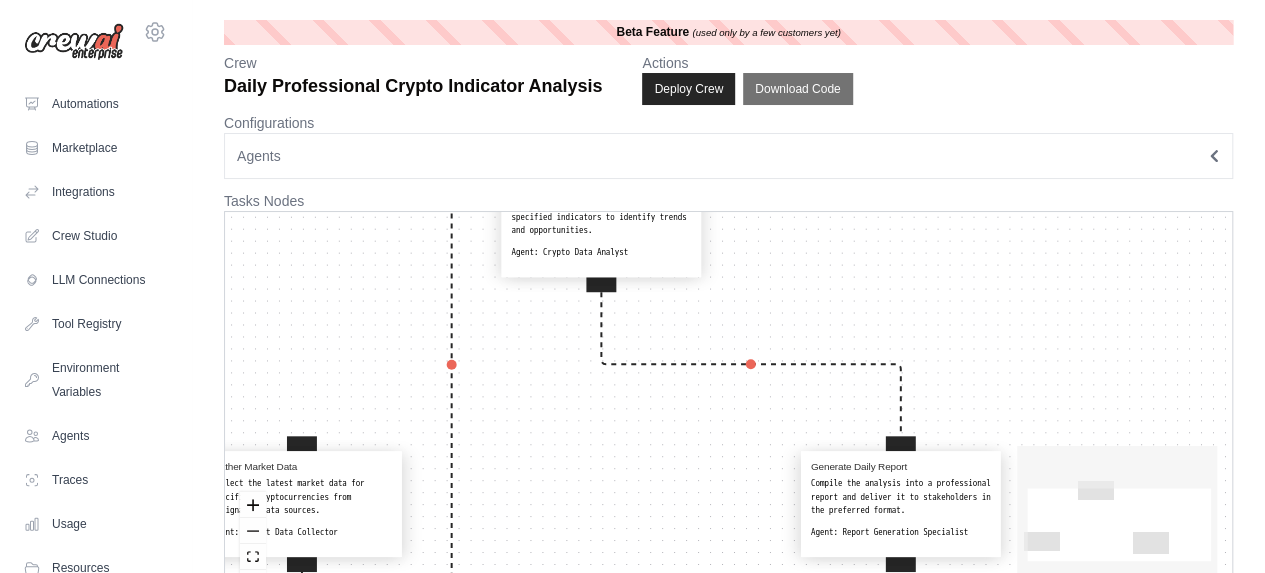 drag, startPoint x: 1039, startPoint y: 357, endPoint x: 951, endPoint y: 286, distance: 113.07078 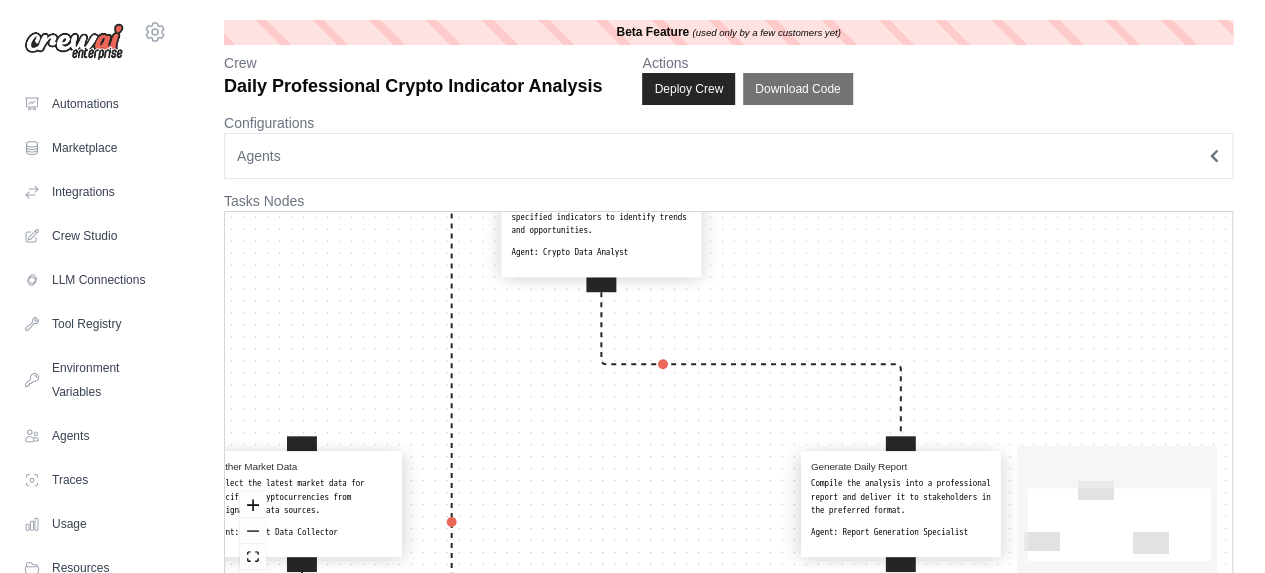 click on "Gather Market Data Collect the latest market data for specified cryptocurrencies from designated data sources. Agent:   Market Data Collector Analyze Crypto Data Analyze the collected data using specified indicators to identify trends and opportunities. Agent:   Crypto Data Analyst Generate Daily Report Compile the analysis into a professional report and deliver it to stakeholders in the preferred format. Agent:   Report Generation Specialist" at bounding box center (728, 411) 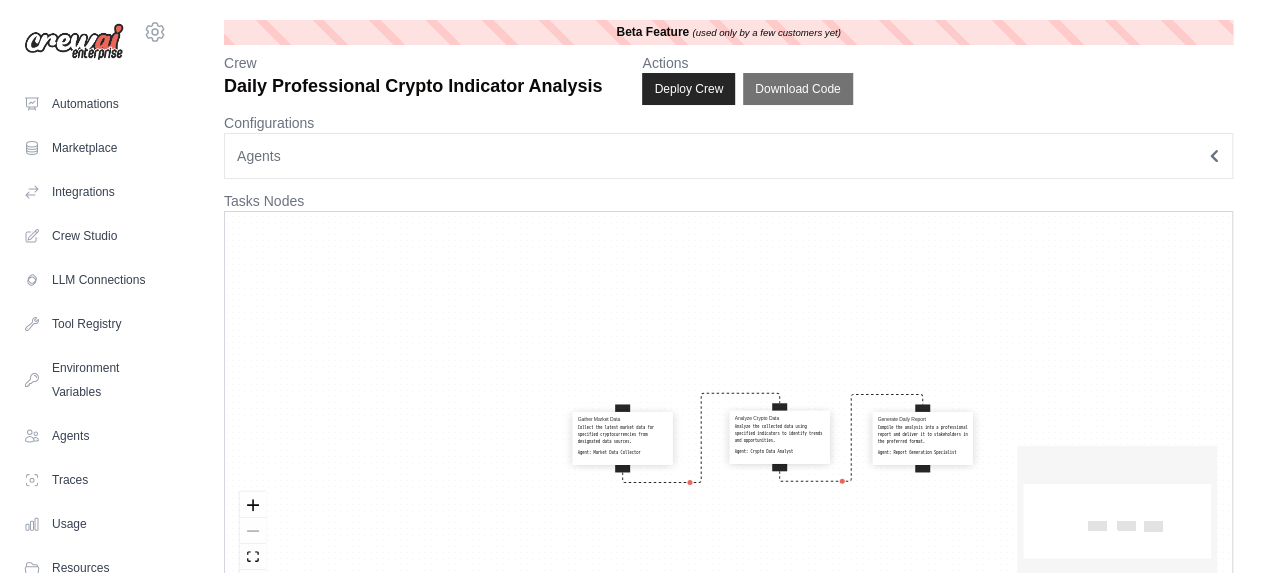 drag, startPoint x: 761, startPoint y: 315, endPoint x: 775, endPoint y: 447, distance: 132.74034 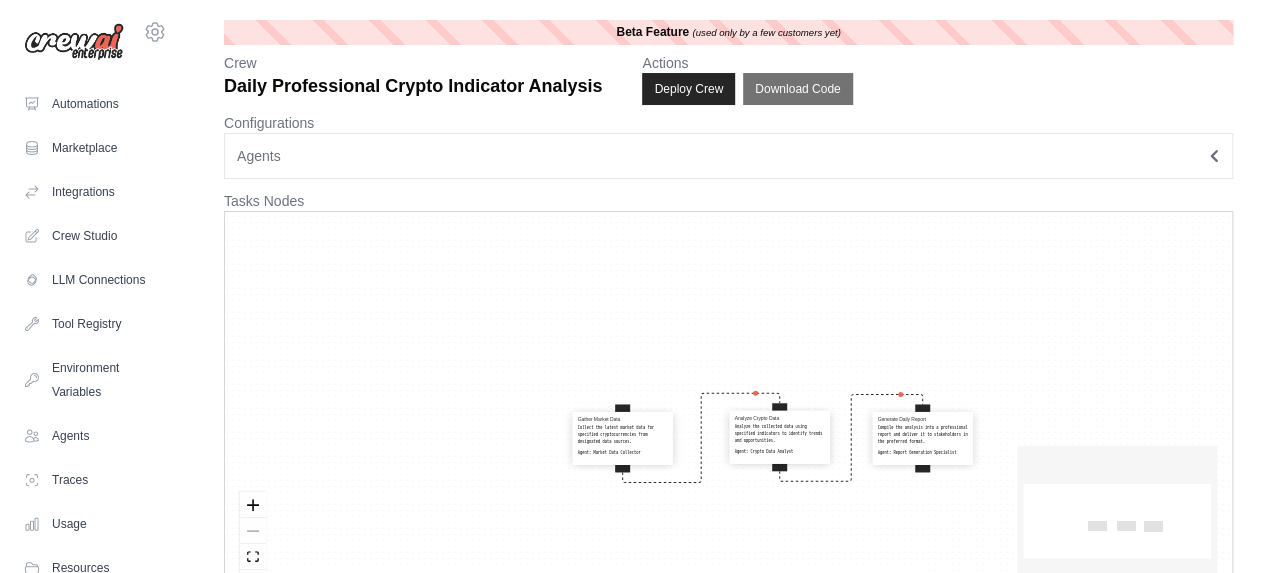 click on "Analyze Crypto Data Analyze the collected data using specified indicators to identify trends and opportunities. Agent:   Crypto Data Analyst" at bounding box center (780, 435) 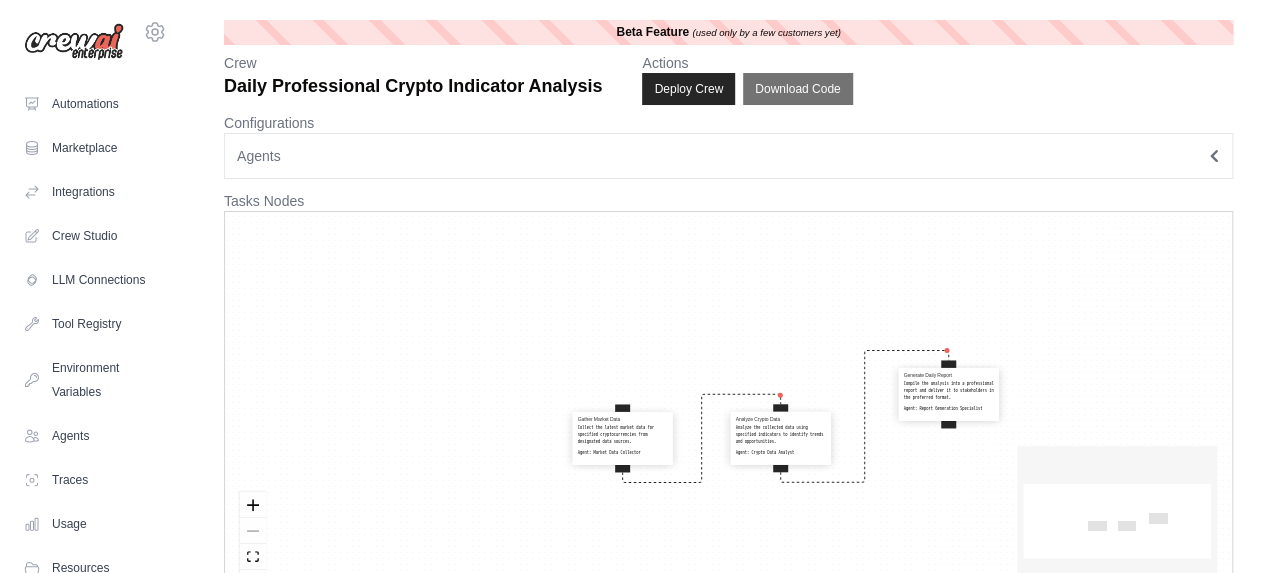 drag, startPoint x: 910, startPoint y: 423, endPoint x: 956, endPoint y: 361, distance: 77.201035 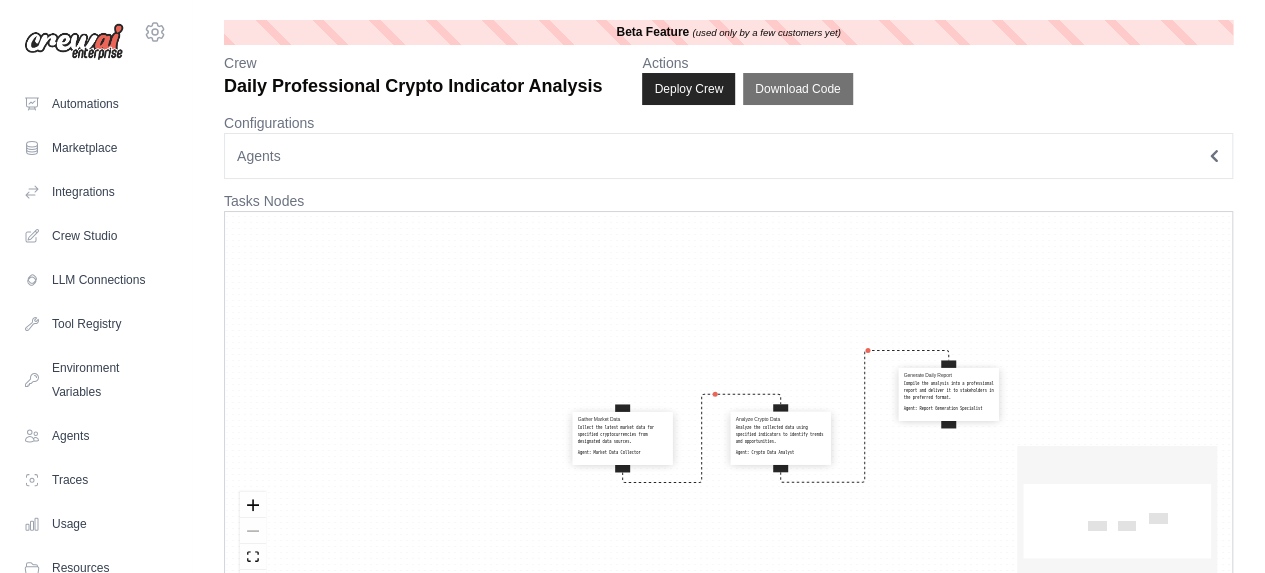 click on "Compile the analysis into a professional report and deliver it to stakeholders in the preferred format." at bounding box center [949, 391] 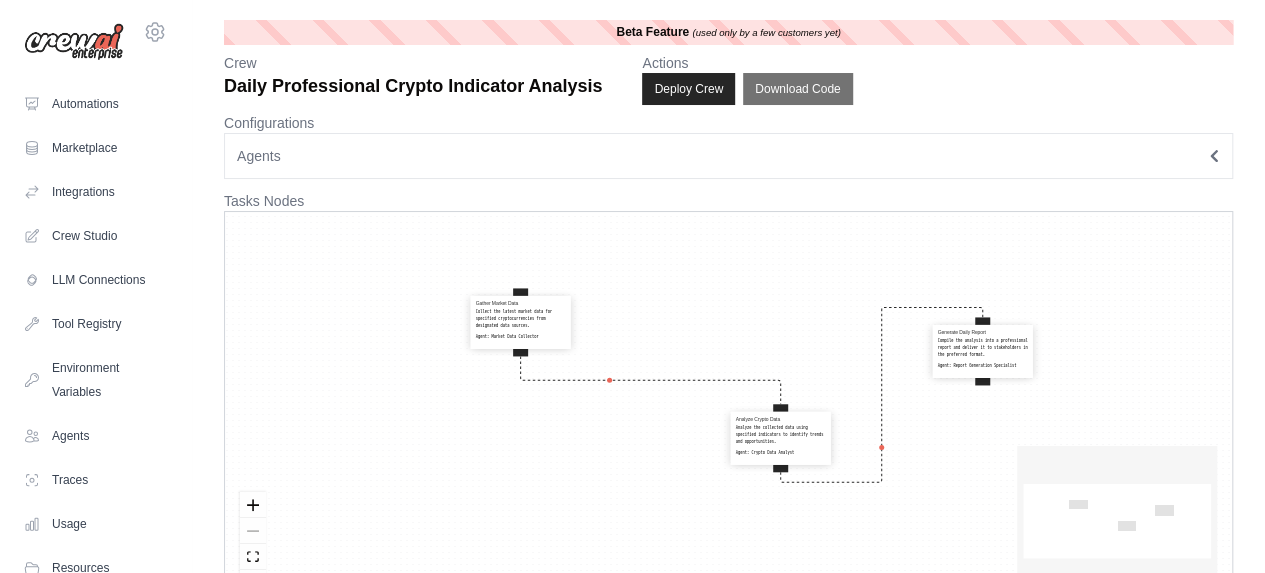 drag, startPoint x: 608, startPoint y: 442, endPoint x: 489, endPoint y: 335, distance: 160.03125 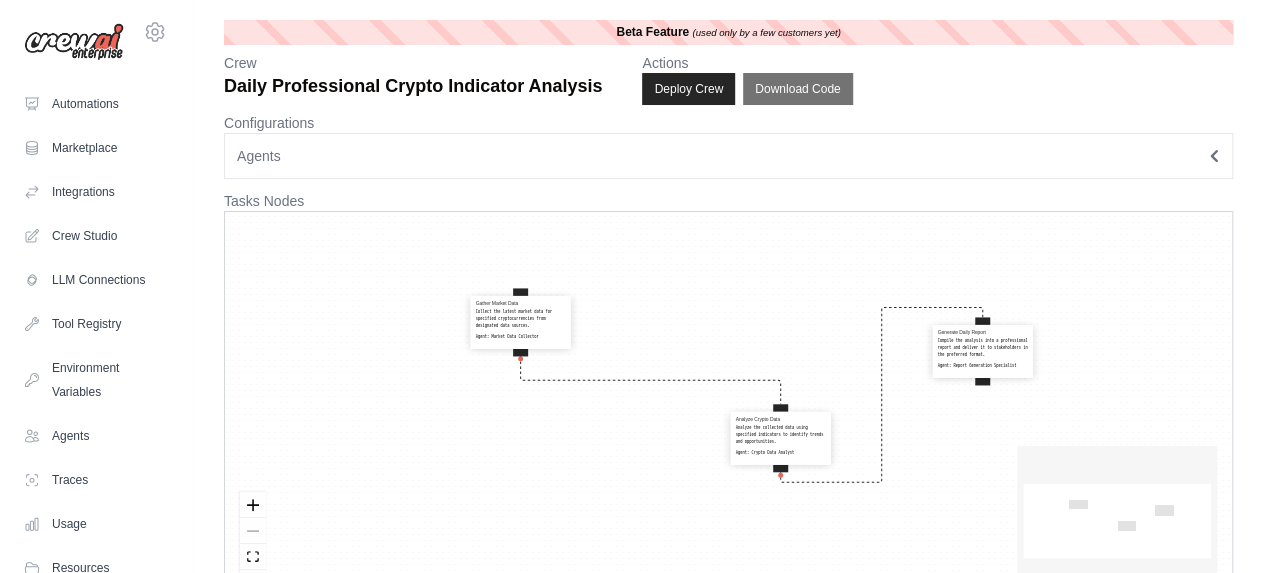 click on "Collect the latest market data for specified cryptocurrencies from designated data sources." at bounding box center [521, 319] 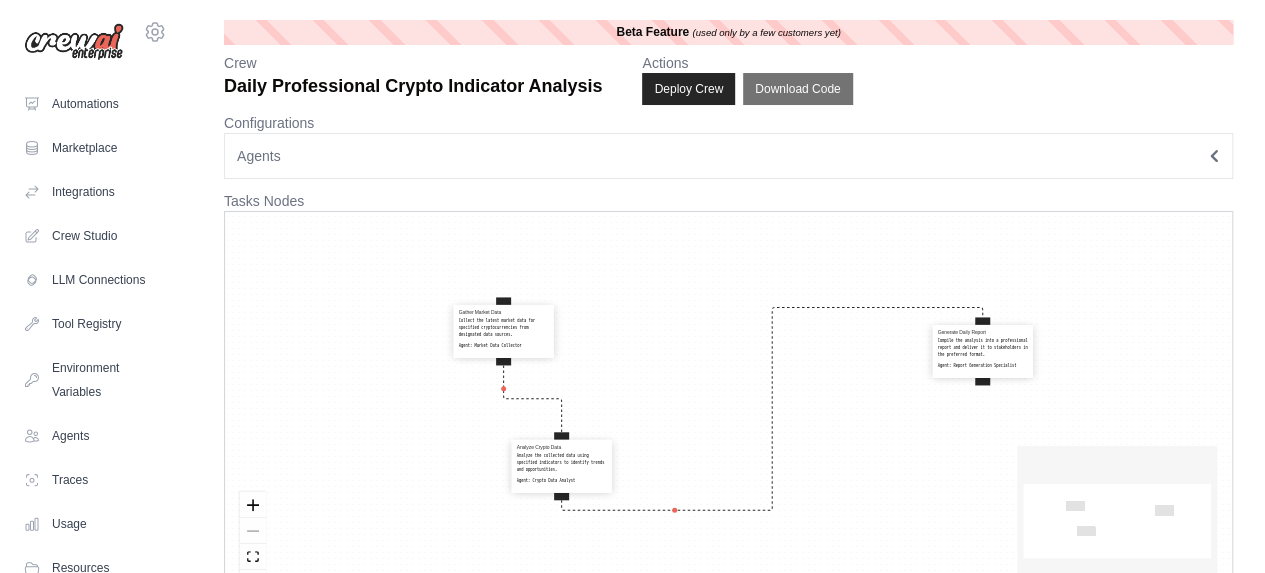 drag, startPoint x: 796, startPoint y: 453, endPoint x: 576, endPoint y: 480, distance: 221.65062 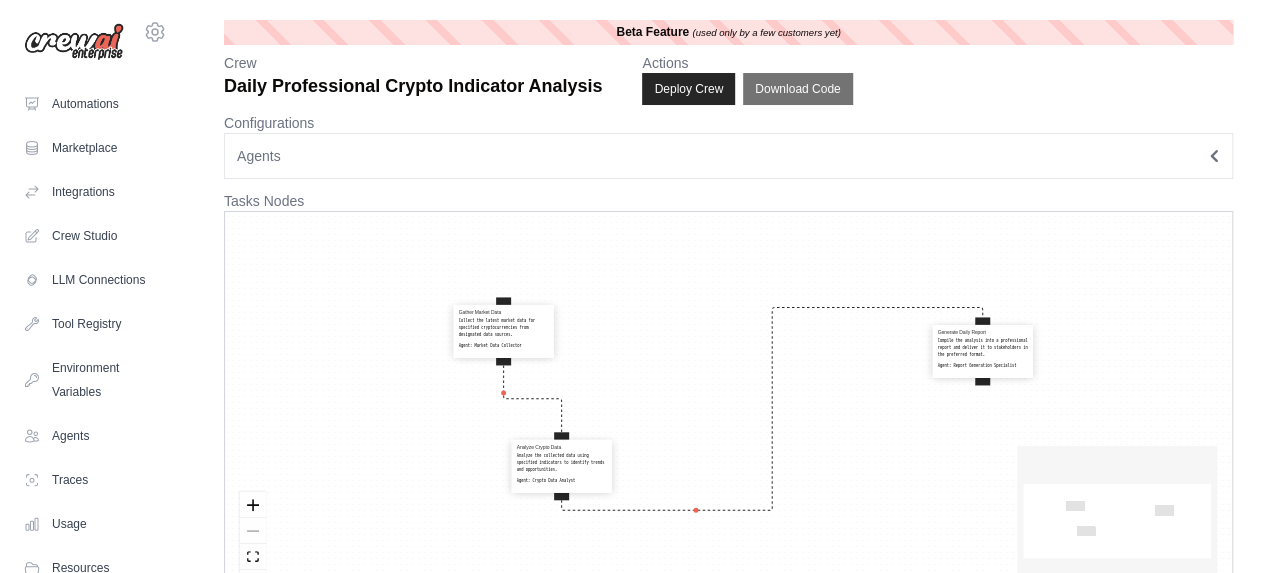 click on "Agent:   Crypto Data Analyst" at bounding box center (562, 480) 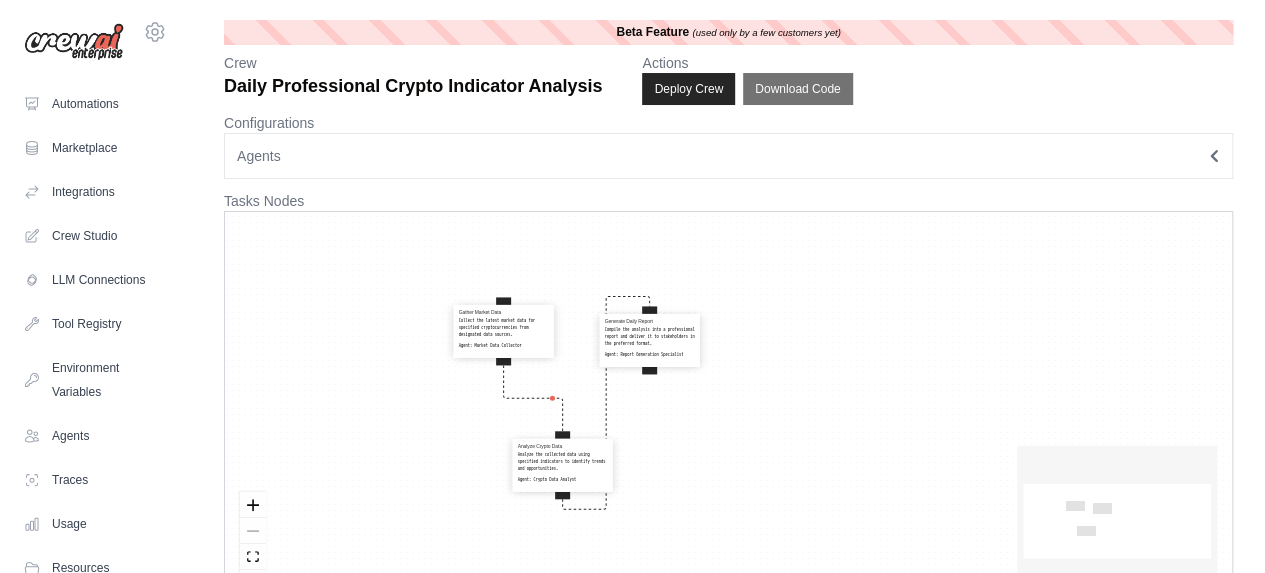 drag, startPoint x: 994, startPoint y: 347, endPoint x: 654, endPoint y: 336, distance: 340.1779 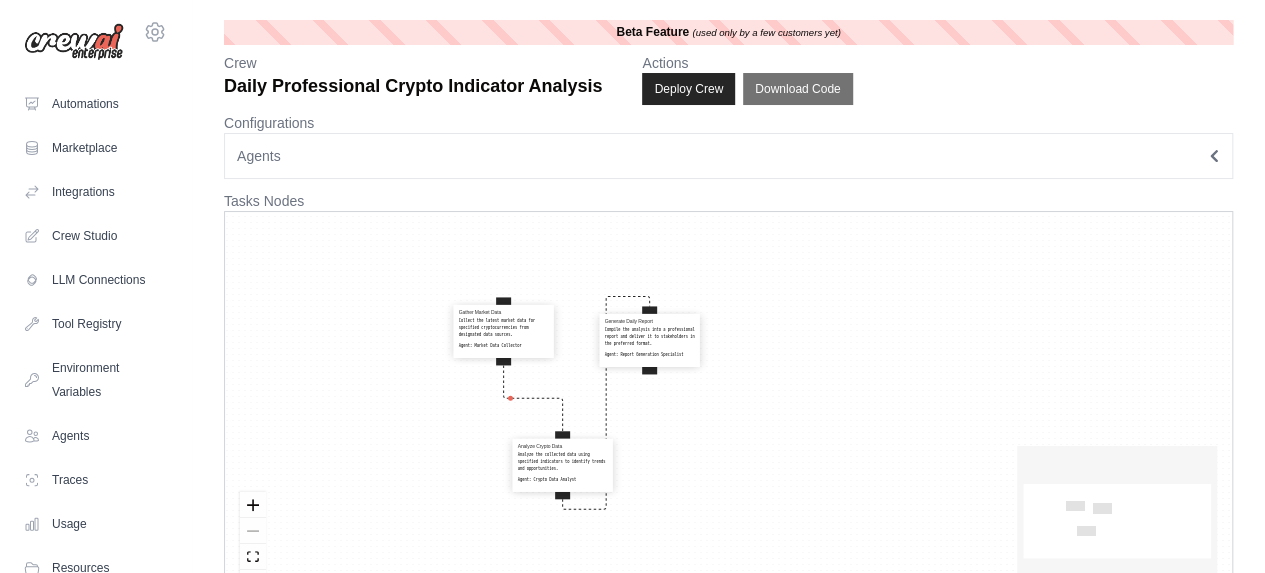 click on "Compile the analysis into a professional report and deliver it to stakeholders in the preferred format." at bounding box center (650, 337) 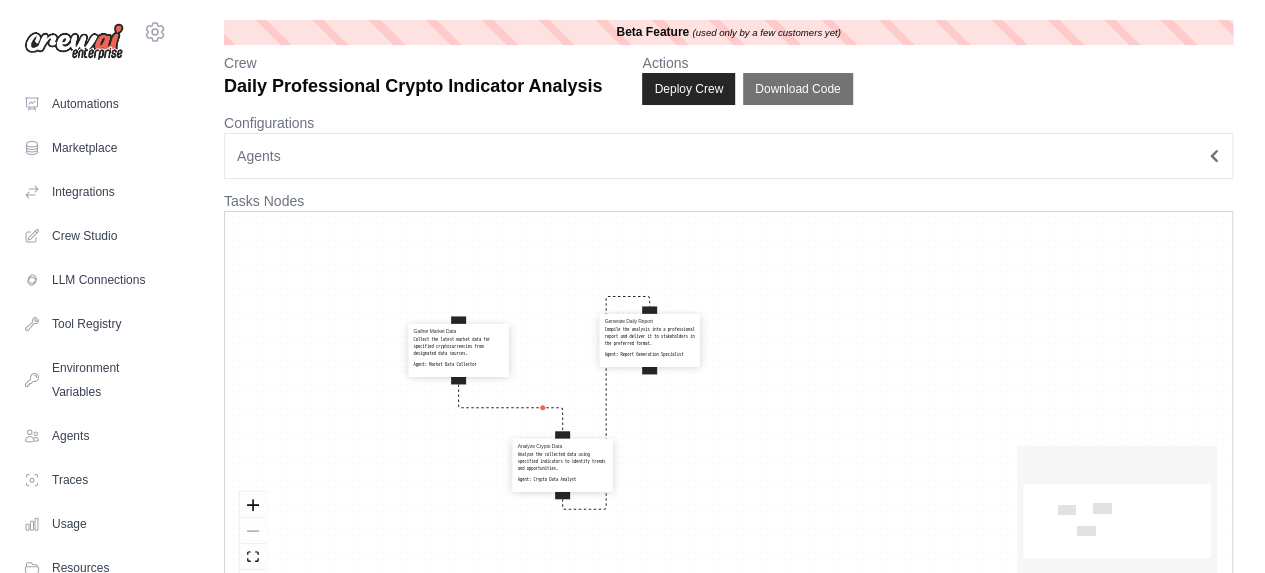 drag, startPoint x: 524, startPoint y: 329, endPoint x: 487, endPoint y: 347, distance: 41.14608 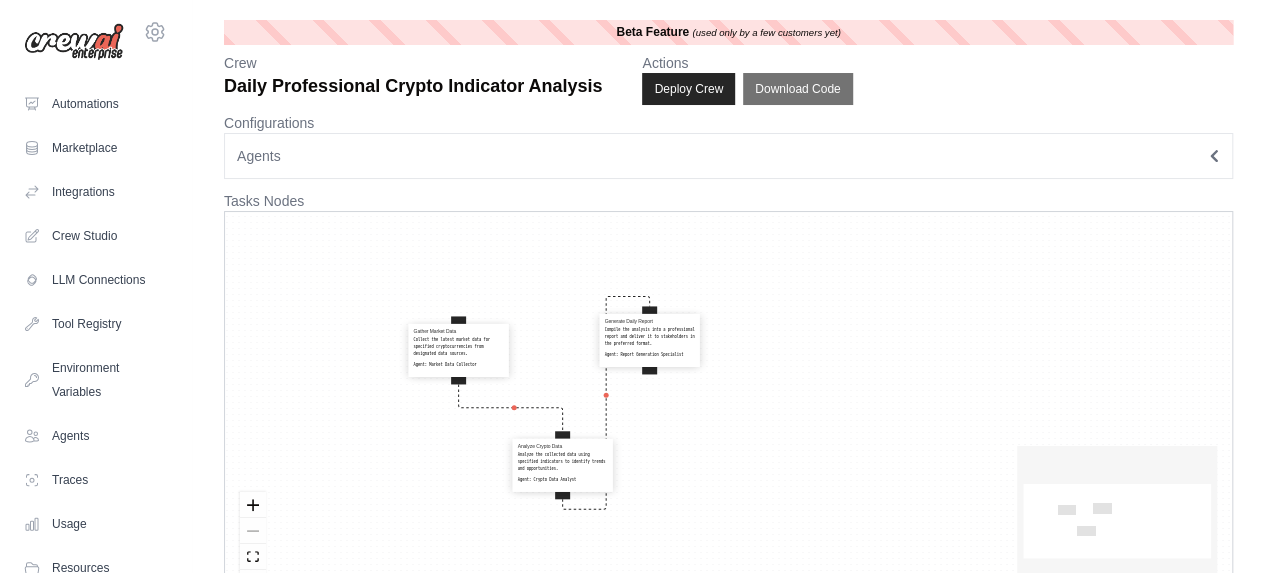 click on "Collect the latest market data for specified cryptocurrencies from designated data sources." at bounding box center (459, 347) 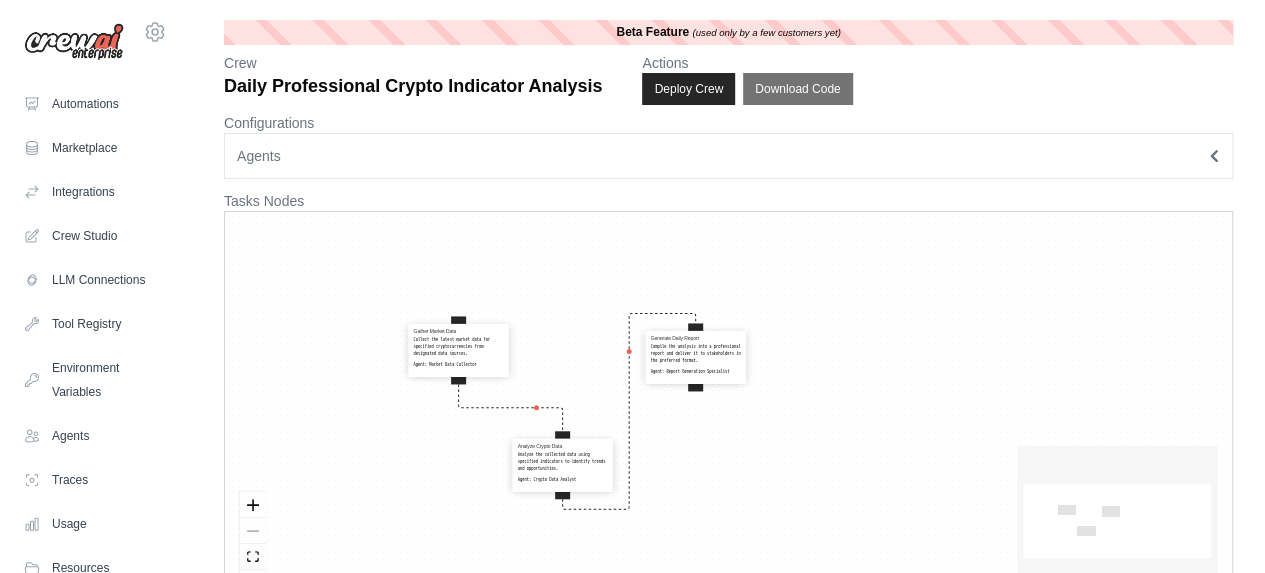 drag, startPoint x: 687, startPoint y: 335, endPoint x: 734, endPoint y: 353, distance: 50.32892 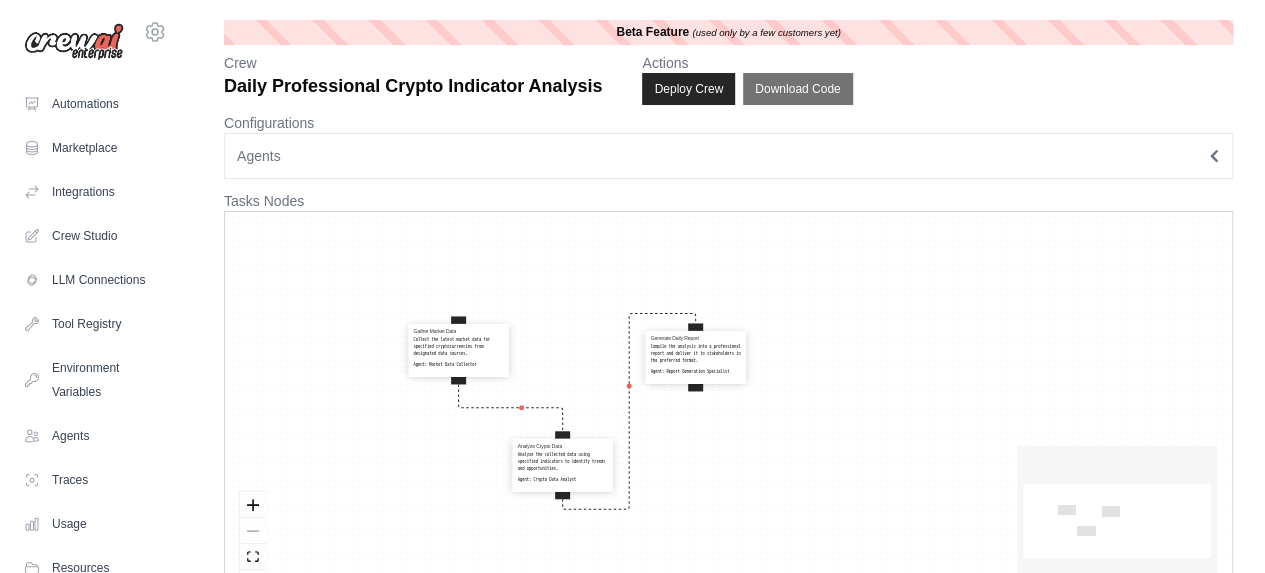 click on "Compile the analysis into a professional report and deliver it to stakeholders in the preferred format." at bounding box center (696, 354) 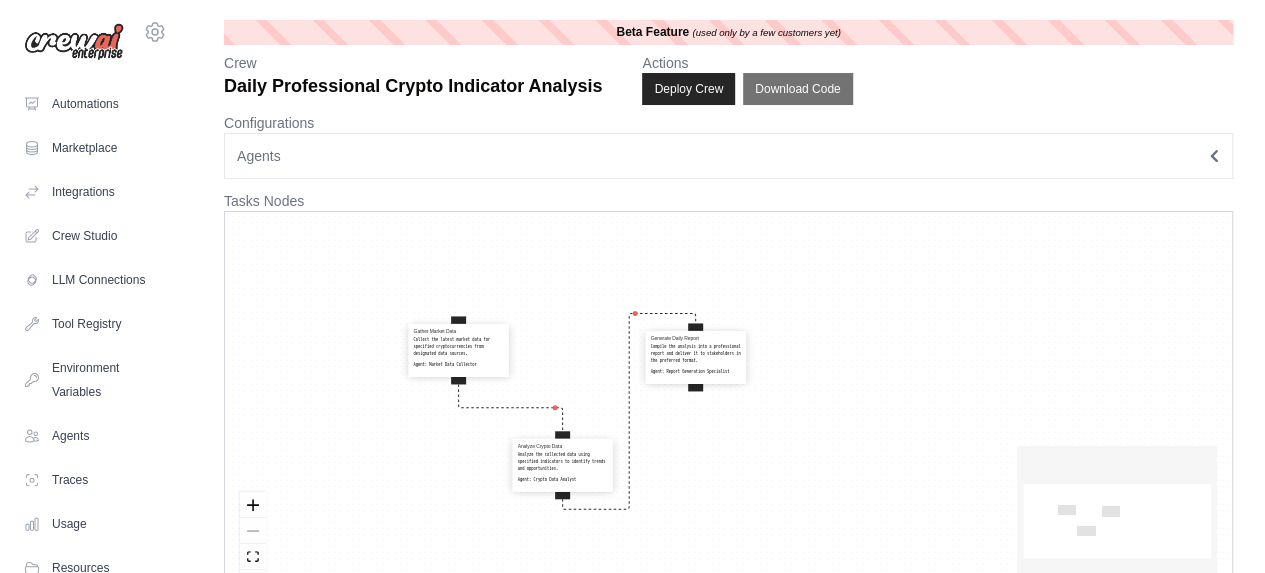 click on "Gather Market Data Collect the latest market data for specified cryptocurrencies from designated data sources. Agent:   Market Data Collector Analyze Crypto Data Analyze the collected data using specified indicators to identify trends and opportunities. Agent:   Crypto Data Analyst Generate Daily Report Compile the analysis into a professional report and deliver it to stakeholders in the preferred format. Agent:   Report Generation Specialist" at bounding box center (728, 411) 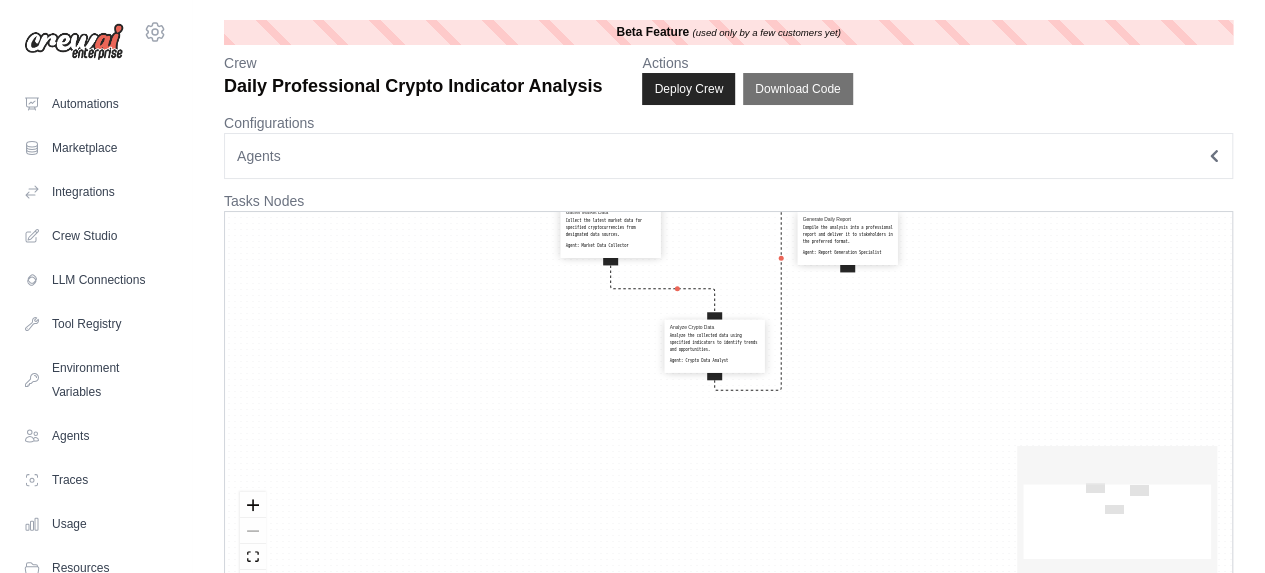 drag, startPoint x: 674, startPoint y: 507, endPoint x: 827, endPoint y: 385, distance: 195.68597 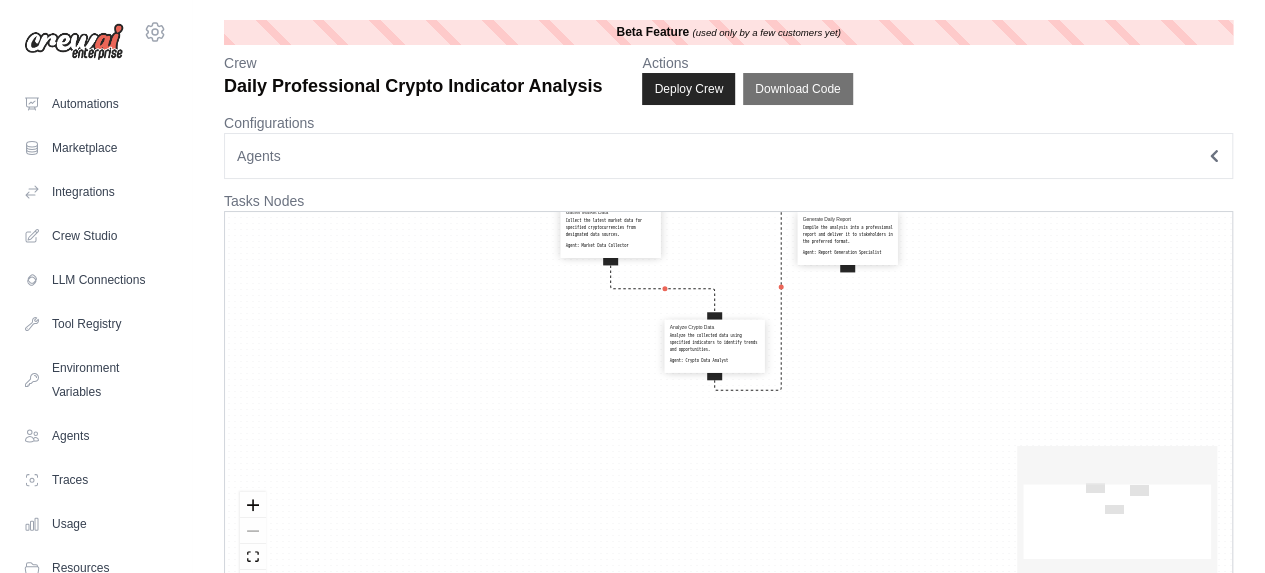 click on "Gather Market Data Collect the latest market data for specified cryptocurrencies from designated data sources. Agent:   Market Data Collector Analyze Crypto Data Analyze the collected data using specified indicators to identify trends and opportunities. Agent:   Crypto Data Analyst Generate Daily Report Compile the analysis into a professional report and deliver it to stakeholders in the preferred format. Agent:   Report Generation Specialist" at bounding box center (728, 411) 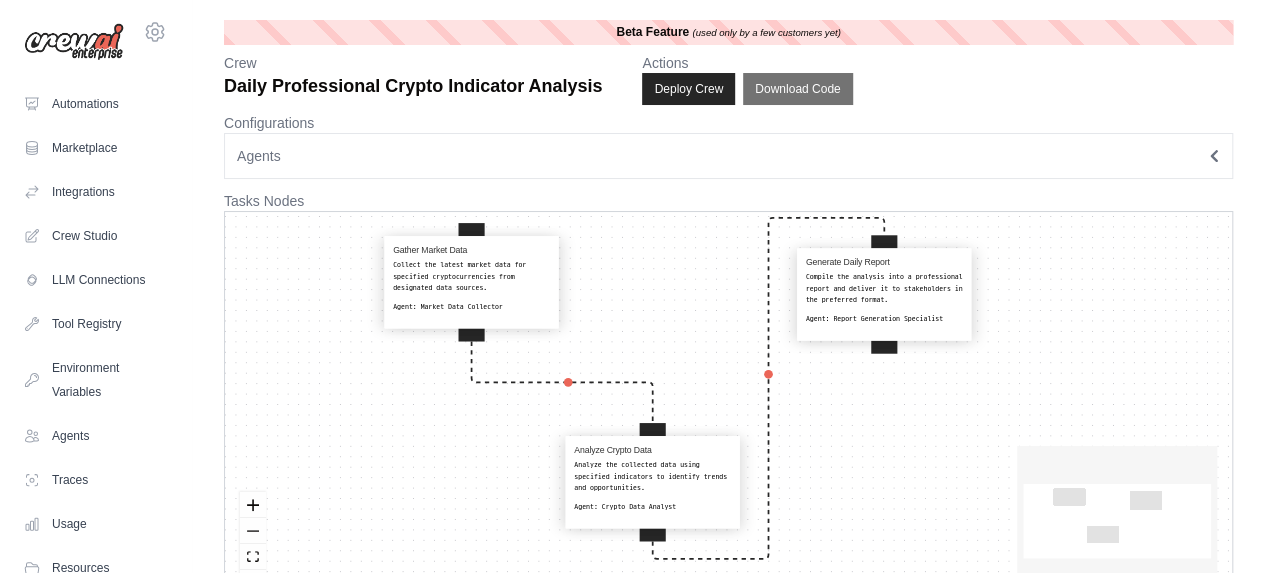 drag, startPoint x: 878, startPoint y: 317, endPoint x: 842, endPoint y: 479, distance: 165.9518 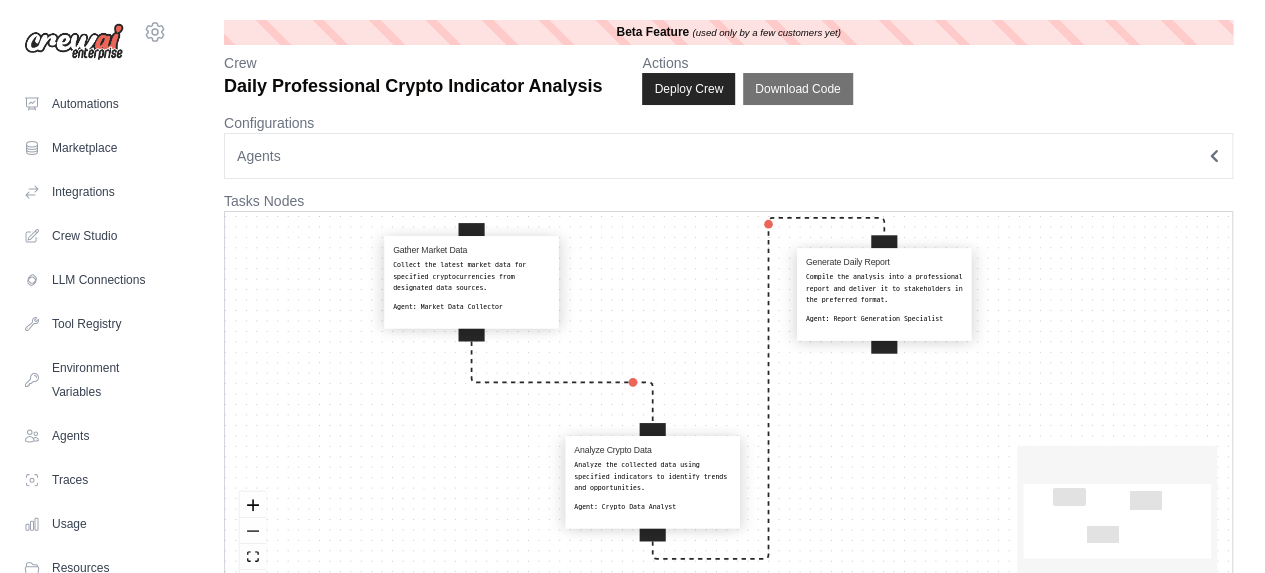 click on "Gather Market Data Collect the latest market data for specified cryptocurrencies from designated data sources. Agent:   Market Data Collector Analyze Crypto Data Analyze the collected data using specified indicators to identify trends and opportunities. Agent:   Crypto Data Analyst Generate Daily Report Compile the analysis into a professional report and deliver it to stakeholders in the preferred format. Agent:   Report Generation Specialist" at bounding box center (728, 411) 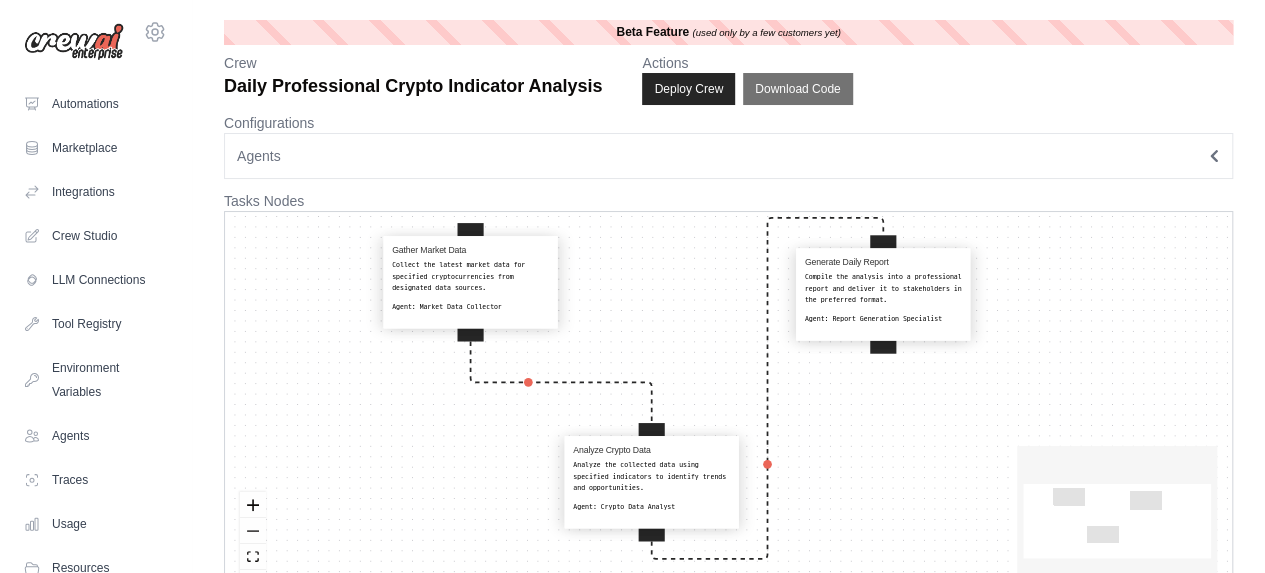 click on "Collect the latest market data for specified cryptocurrencies from designated data sources." at bounding box center (470, 276) 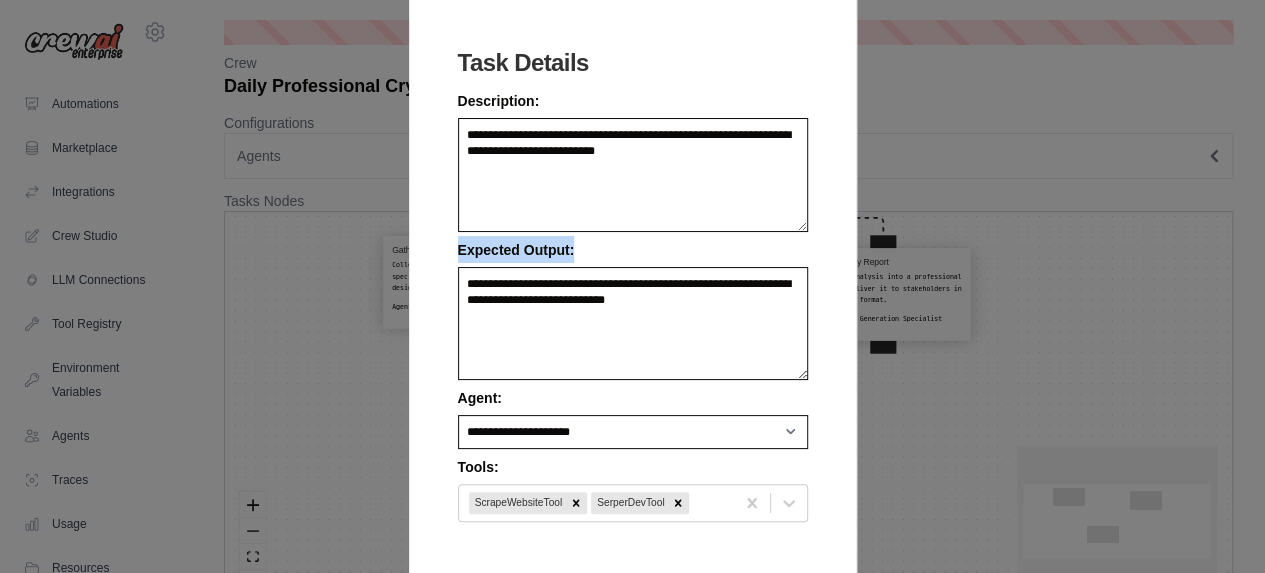 click on "**********" at bounding box center [633, 286] 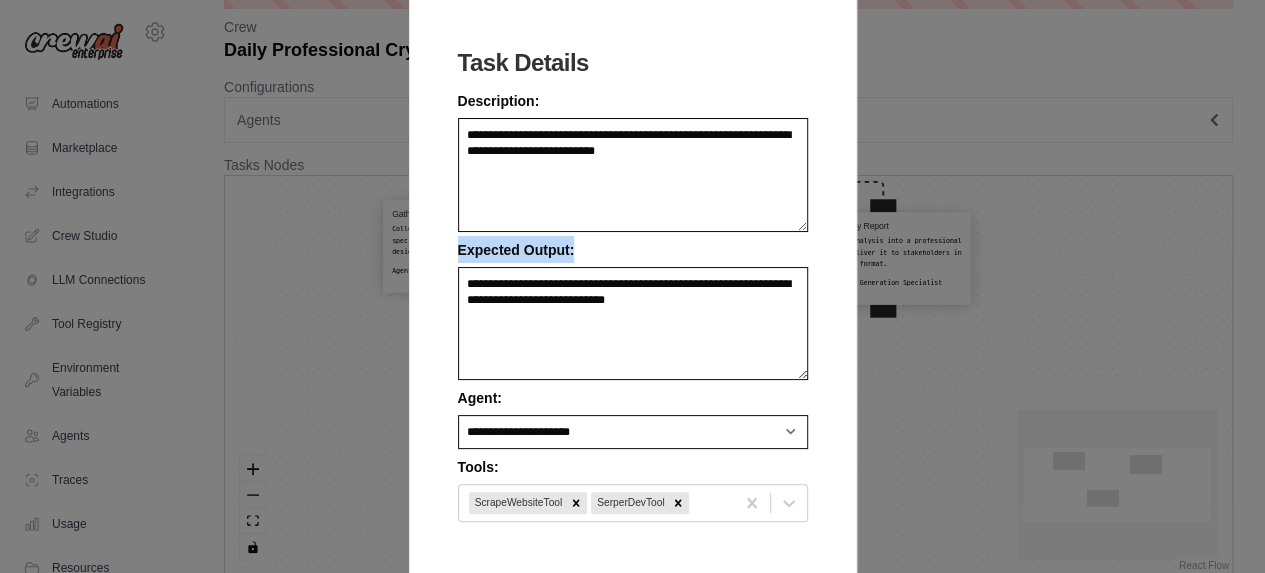 scroll, scrollTop: 58, scrollLeft: 0, axis: vertical 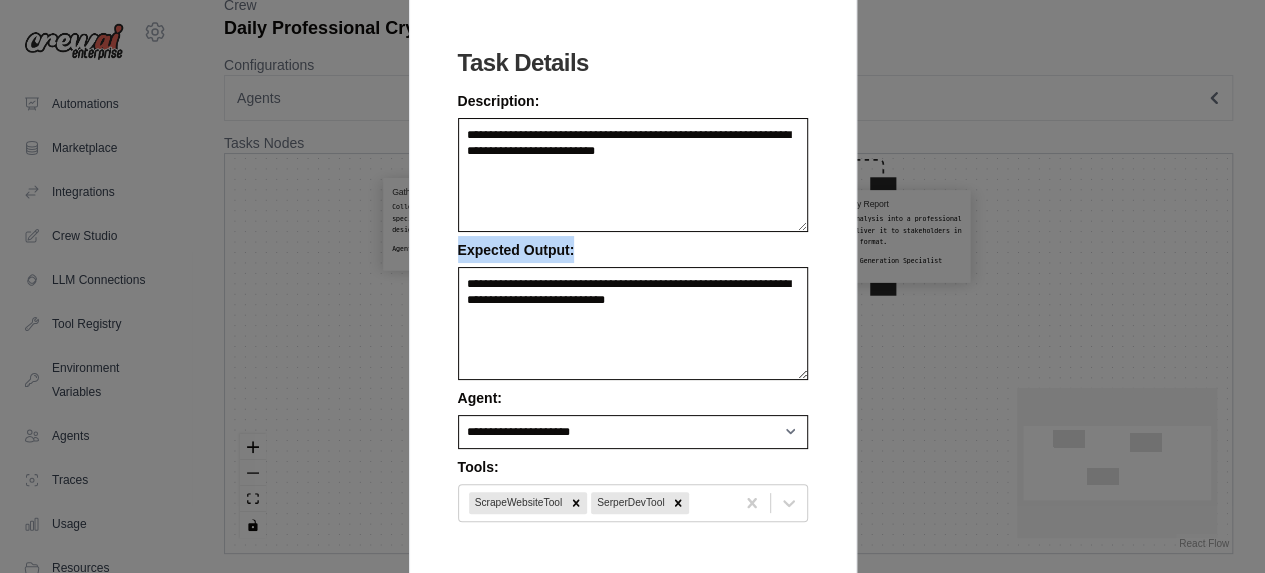 click on "**********" at bounding box center [632, 286] 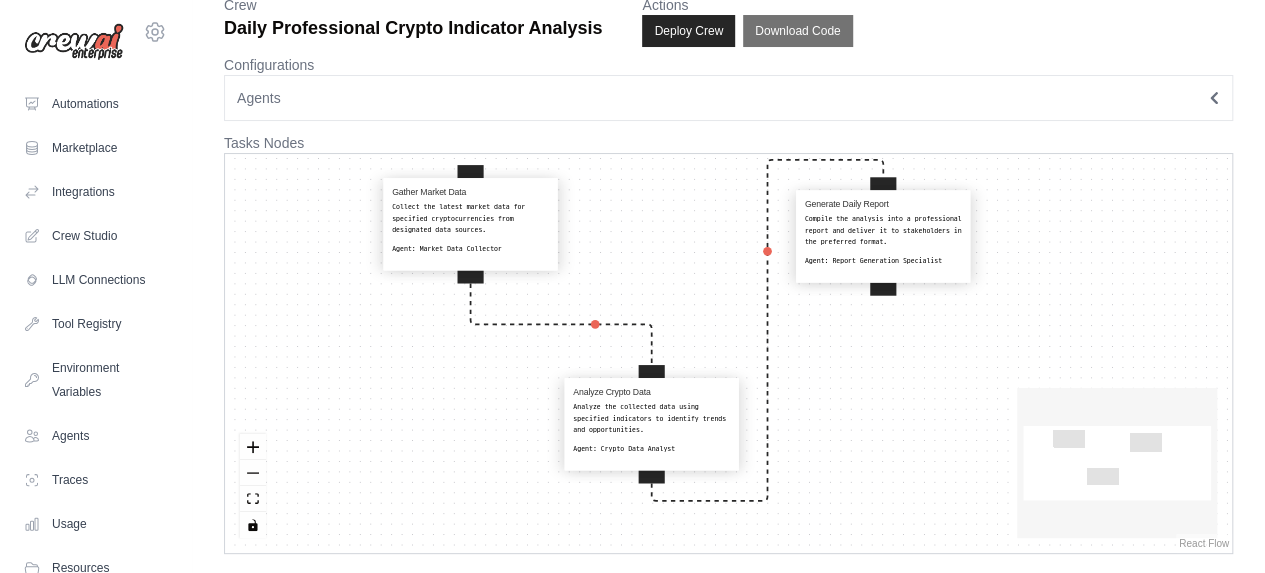 click on "Analyze the collected data using specified indicators to identify trends and opportunities." at bounding box center [651, 418] 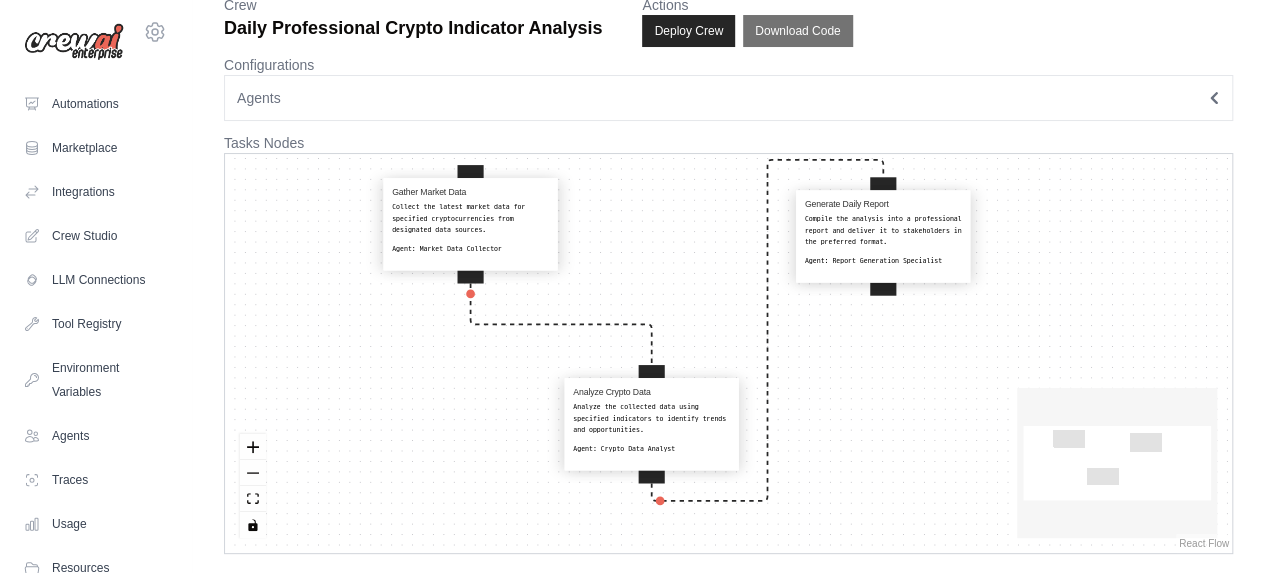 select on "**********" 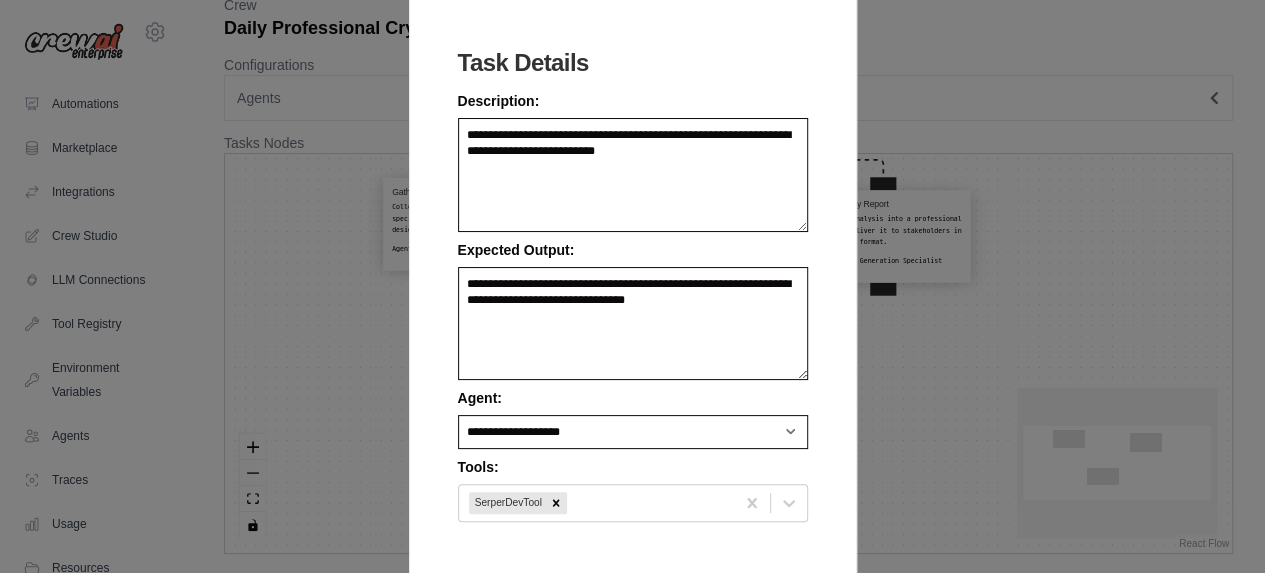 click on "**********" at bounding box center (633, 416) 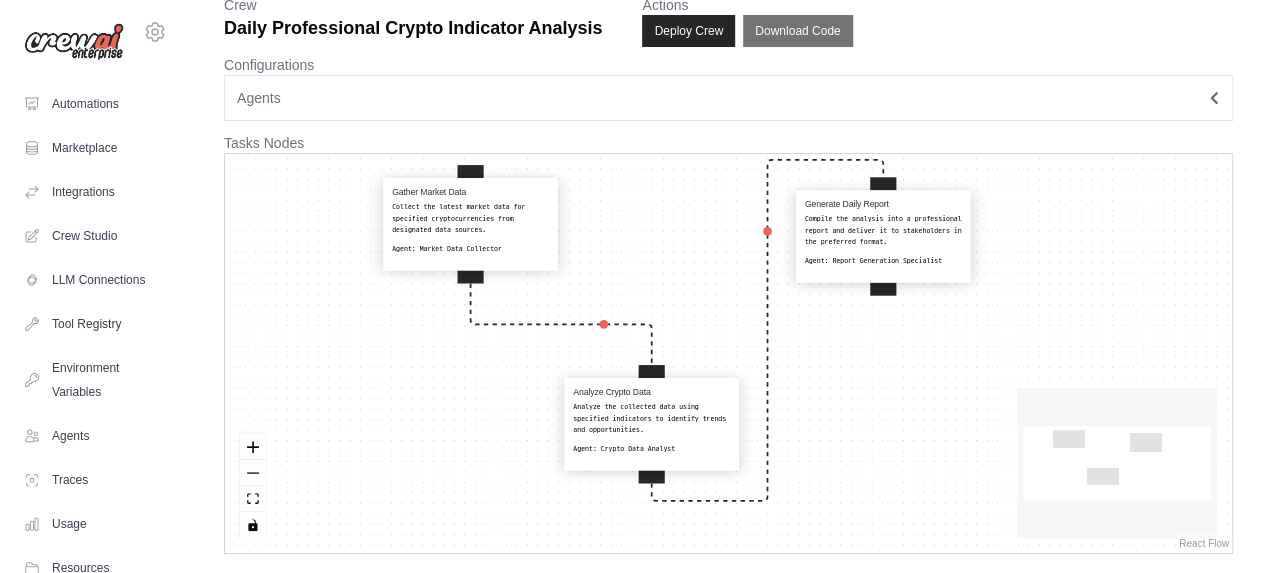 click on "Compile the analysis into a professional report and deliver it to stakeholders in the preferred format." at bounding box center [883, 230] 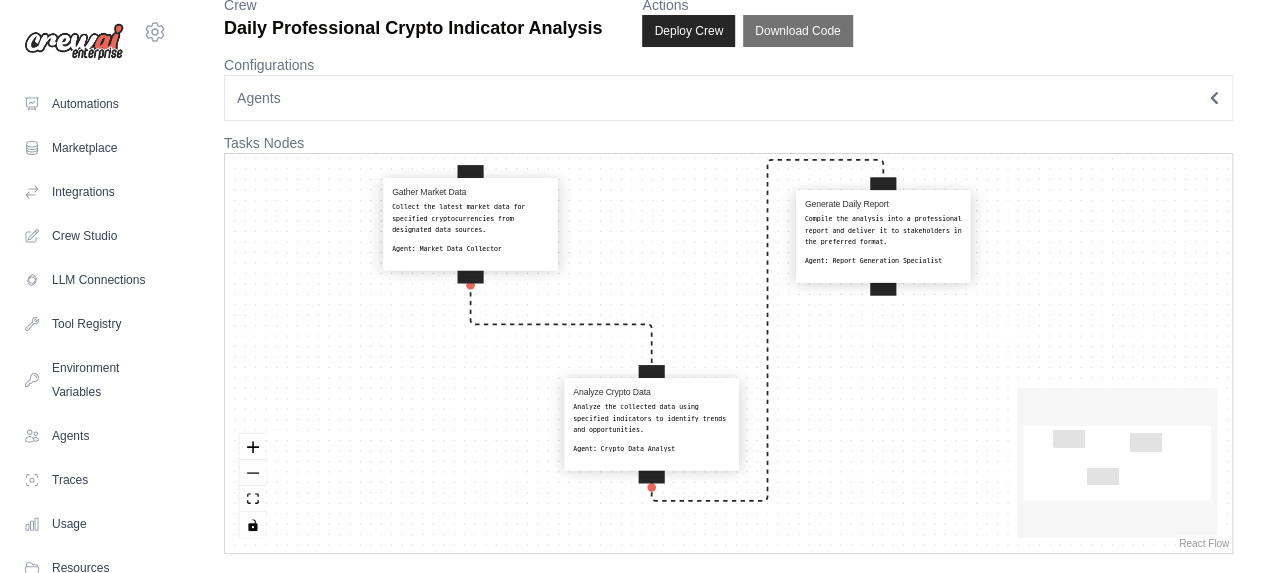 select on "**********" 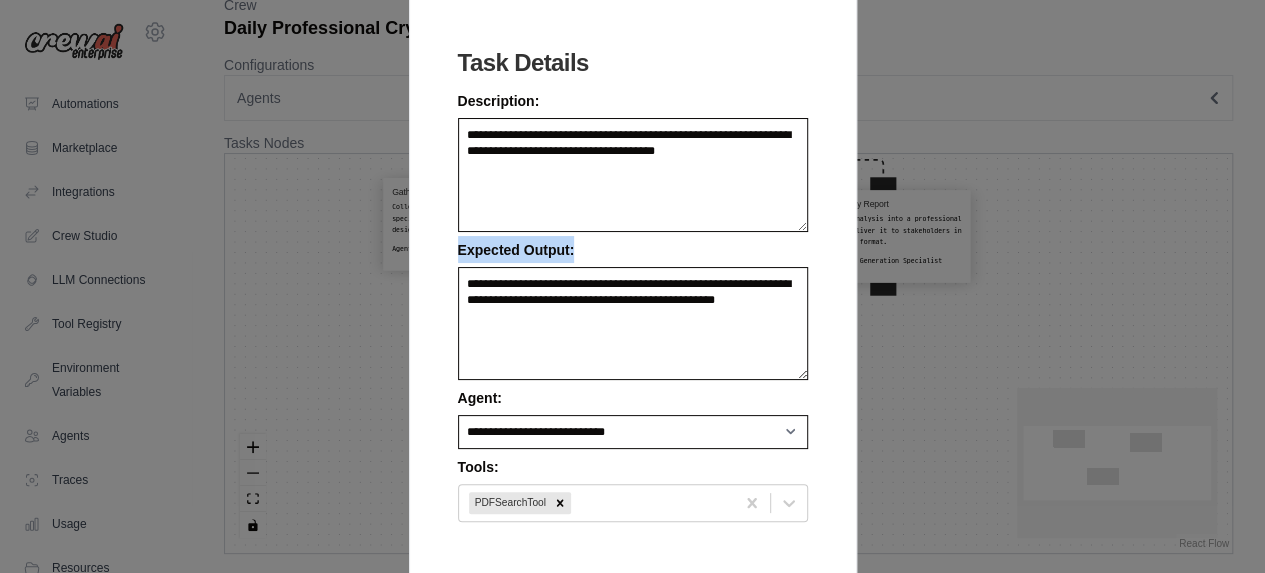 click on "**********" at bounding box center [632, 286] 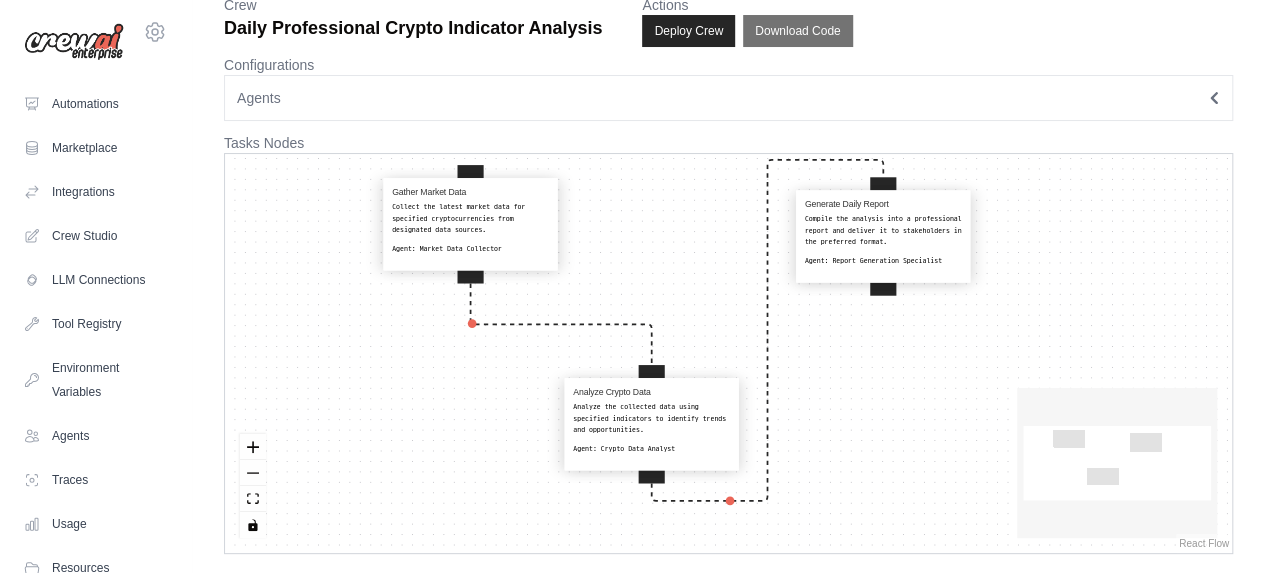 click on "Compile the analysis into a professional report and deliver it to stakeholders in the preferred format." at bounding box center [883, 230] 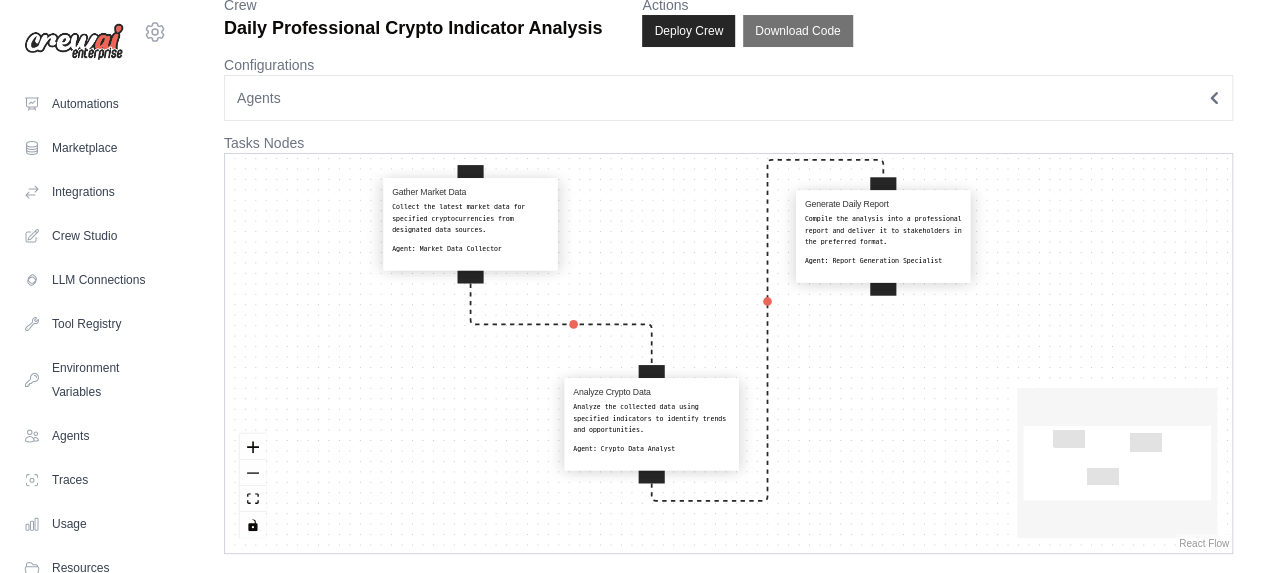 select on "**********" 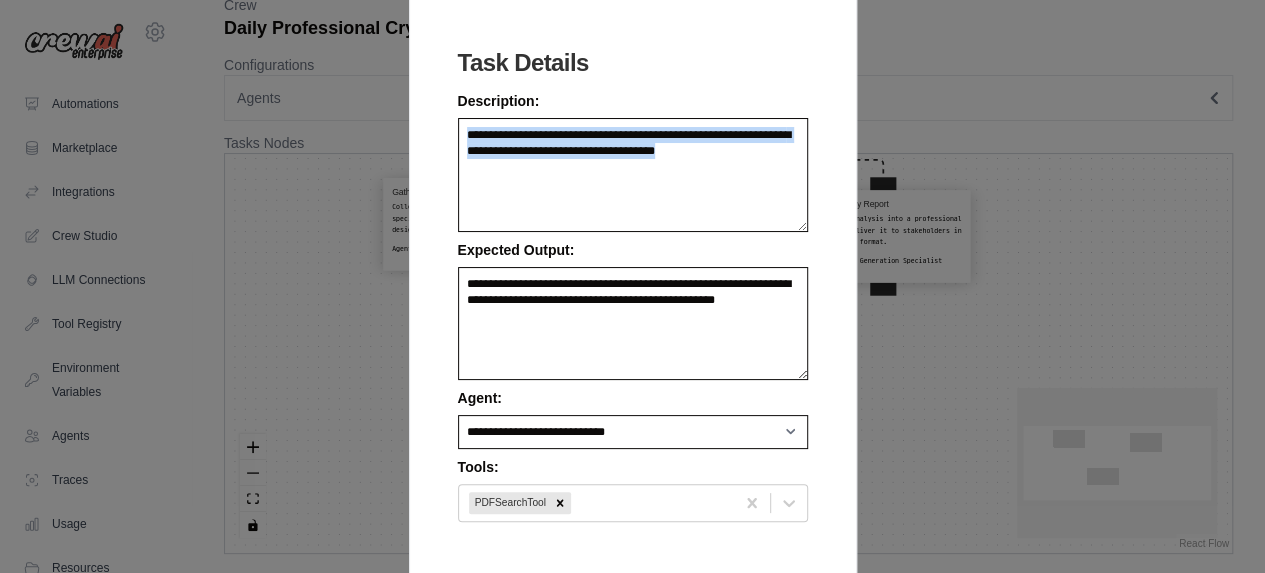 click on "**********" at bounding box center (632, 286) 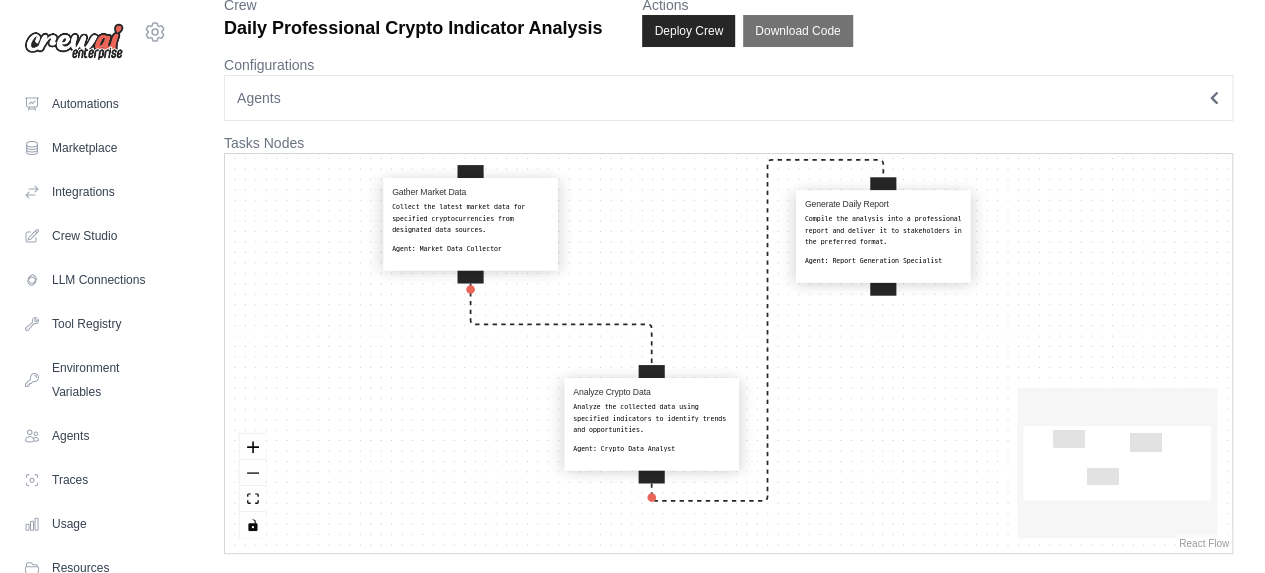 click on "Compile the analysis into a professional report and deliver it to stakeholders in the preferred format." at bounding box center [883, 230] 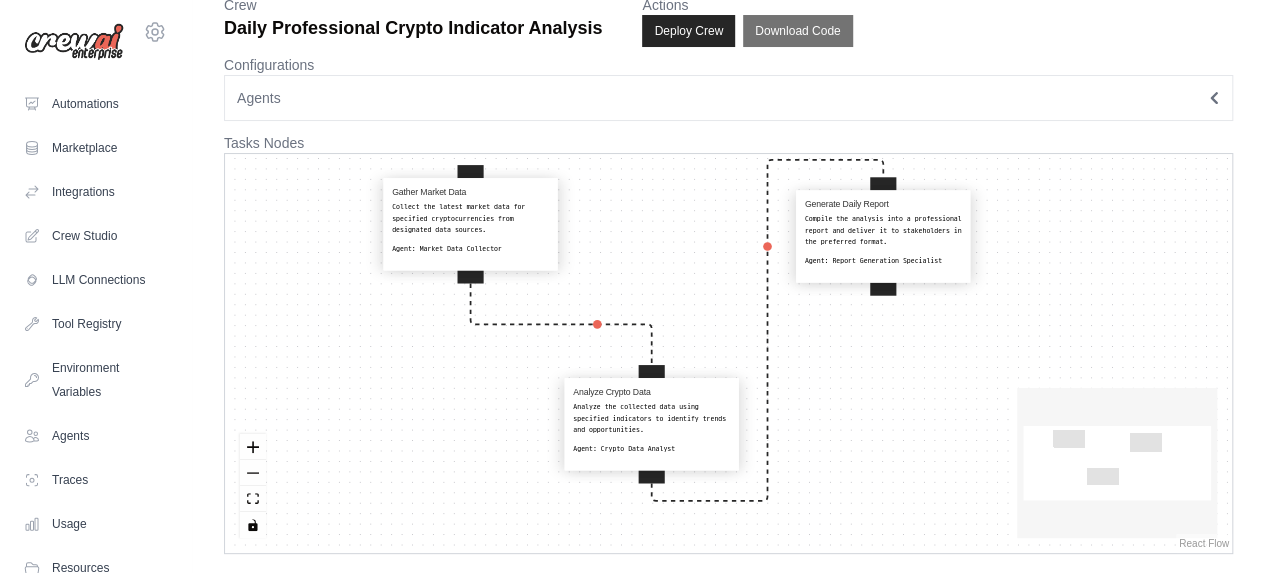 select on "**********" 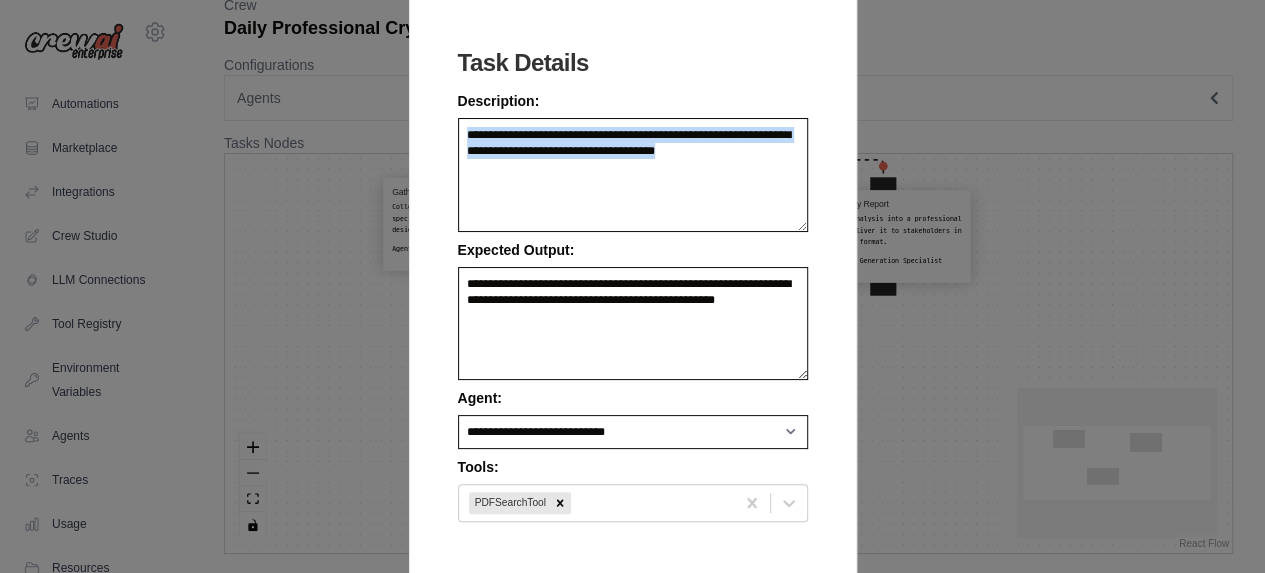 click on "**********" at bounding box center (632, 286) 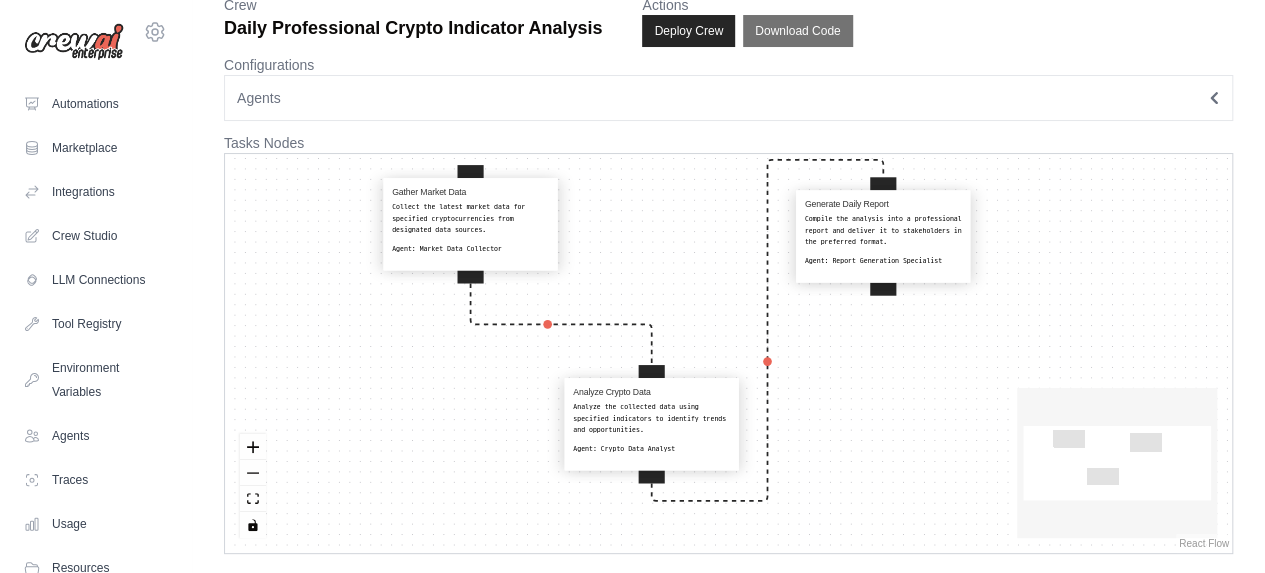 click on "Gather Market Data Collect the latest market data for specified cryptocurrencies from designated data sources. Agent:   Market Data Collector Analyze Crypto Data Analyze the collected data using specified indicators to identify trends and opportunities. Agent:   Crypto Data Analyst Generate Daily Report Compile the analysis into a professional report and deliver it to stakeholders in the preferred format. Agent:   Report Generation Specialist" at bounding box center (728, 353) 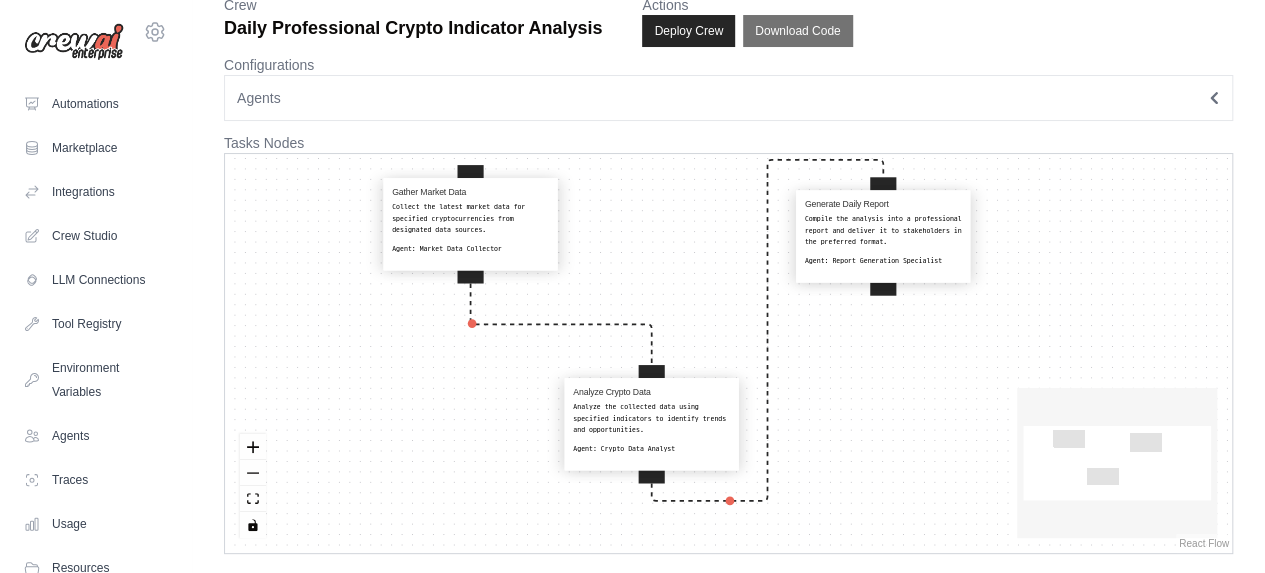 click on "Compile the analysis into a professional report and deliver it to stakeholders in the preferred format." at bounding box center [883, 230] 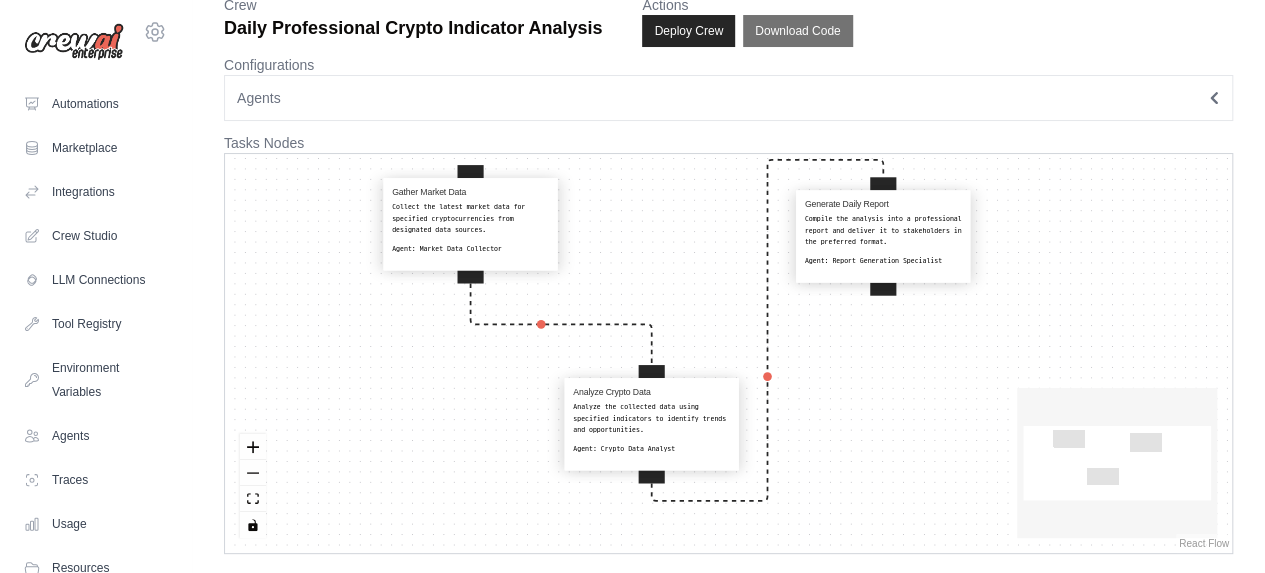 select on "**********" 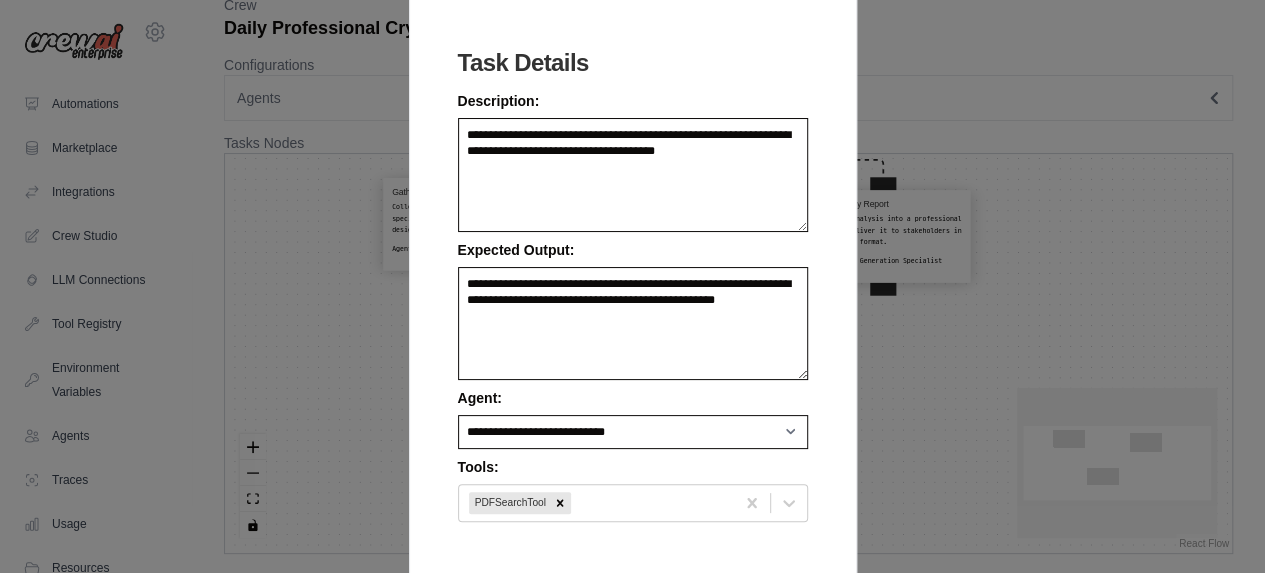 click on "**********" at bounding box center (632, 286) 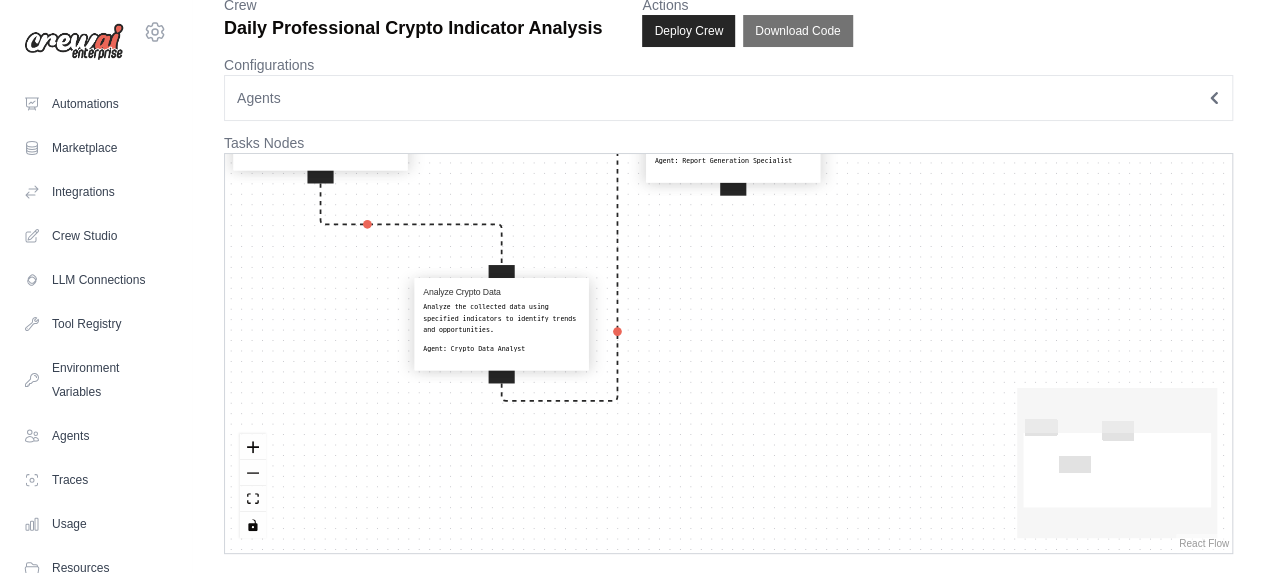 drag, startPoint x: 954, startPoint y: 429, endPoint x: 778, endPoint y: 303, distance: 216.45323 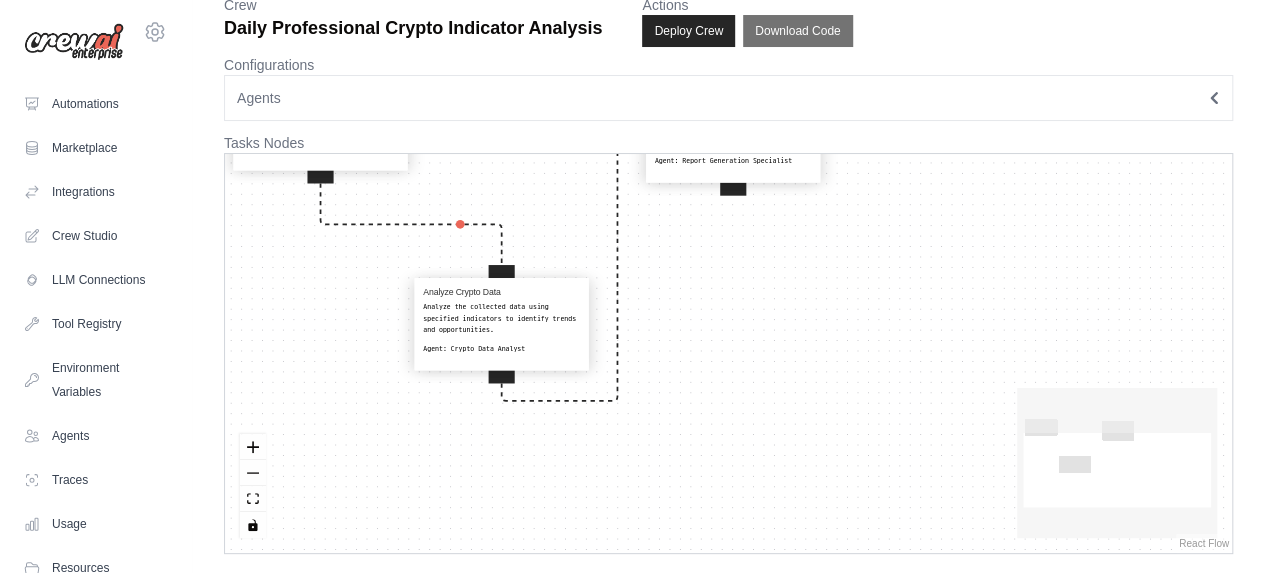 click on "Gather Market Data Collect the latest market data for specified cryptocurrencies from designated data sources. Agent:   Market Data Collector Analyze Crypto Data Analyze the collected data using specified indicators to identify trends and opportunities. Agent:   Crypto Data Analyst Generate Daily Report Compile the analysis into a professional report and deliver it to stakeholders in the preferred format. Agent:   Report Generation Specialist" at bounding box center (728, 353) 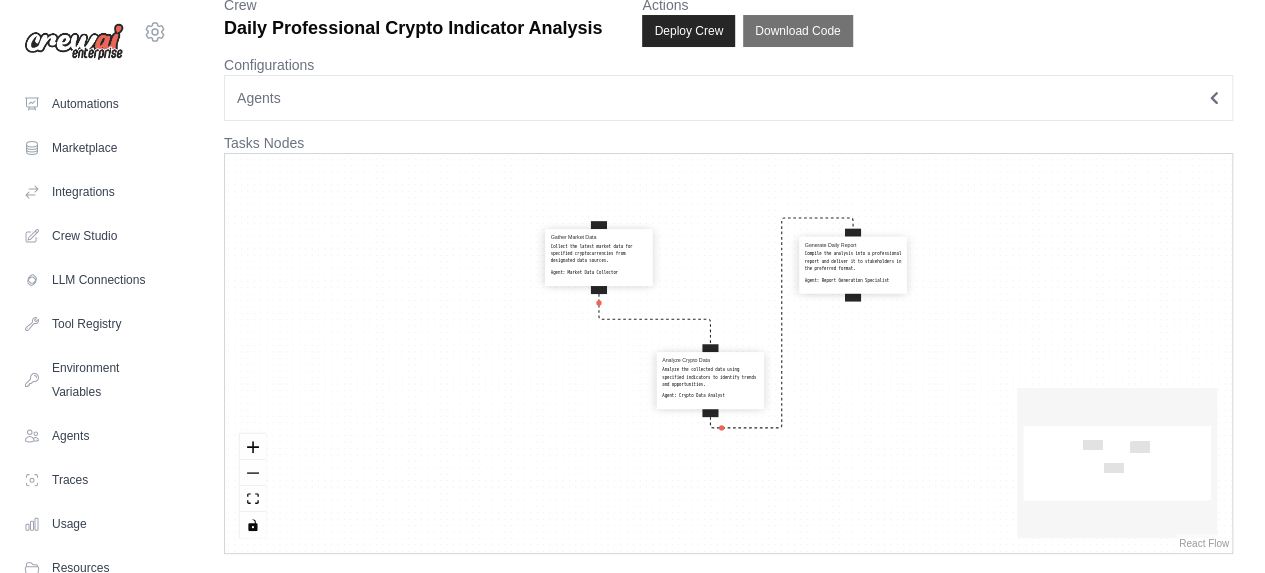 drag, startPoint x: 1000, startPoint y: 332, endPoint x: 1046, endPoint y: 406, distance: 87.13208 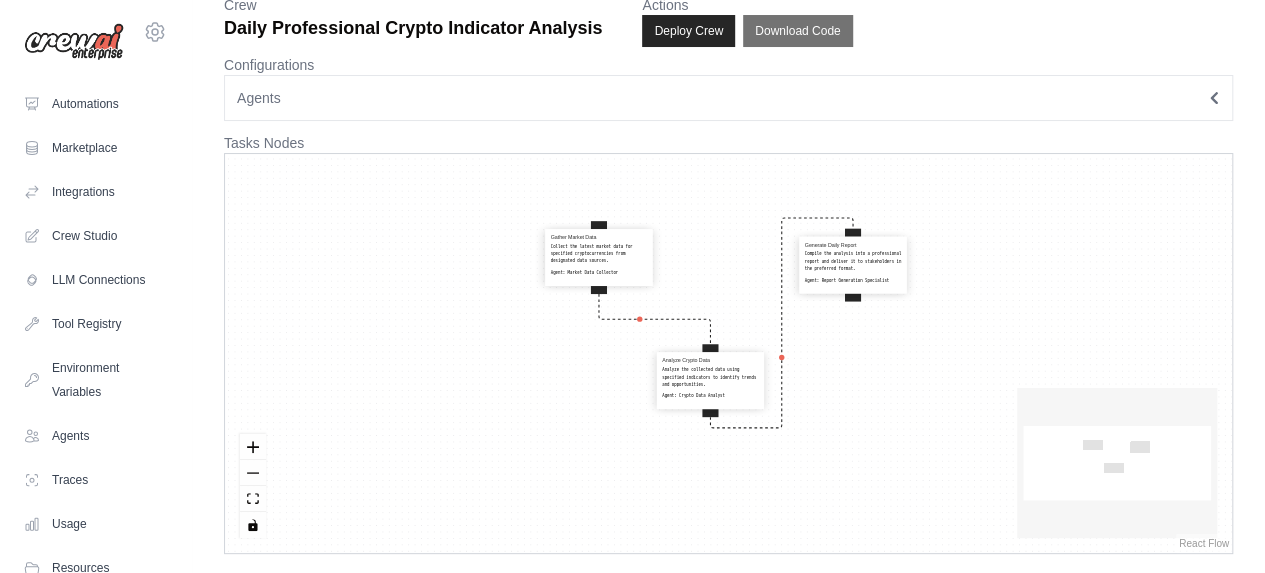 click on "Gather Market Data Collect the latest market data for specified cryptocurrencies from designated data sources. Agent:   Market Data Collector Analyze Crypto Data Analyze the collected data using specified indicators to identify trends and opportunities. Agent:   Crypto Data Analyst Generate Daily Report Compile the analysis into a professional report and deliver it to stakeholders in the preferred format. Agent:   Report Generation Specialist React Flow mini map React Flow Press enter or space to select a node. You can then use the arrow keys to move the node around.  Press delete to remove it and escape to cancel.   Press enter or space to select an edge. You can then press delete to remove it or escape to cancel." at bounding box center [728, 353] 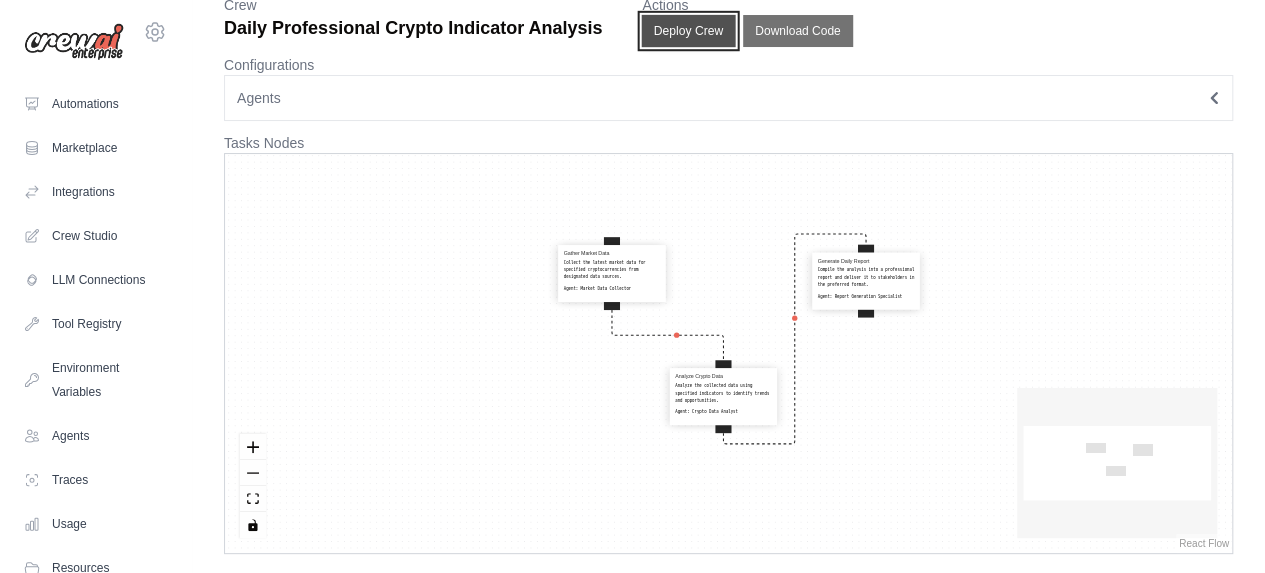 click on "Deploy Crew" at bounding box center (689, 31) 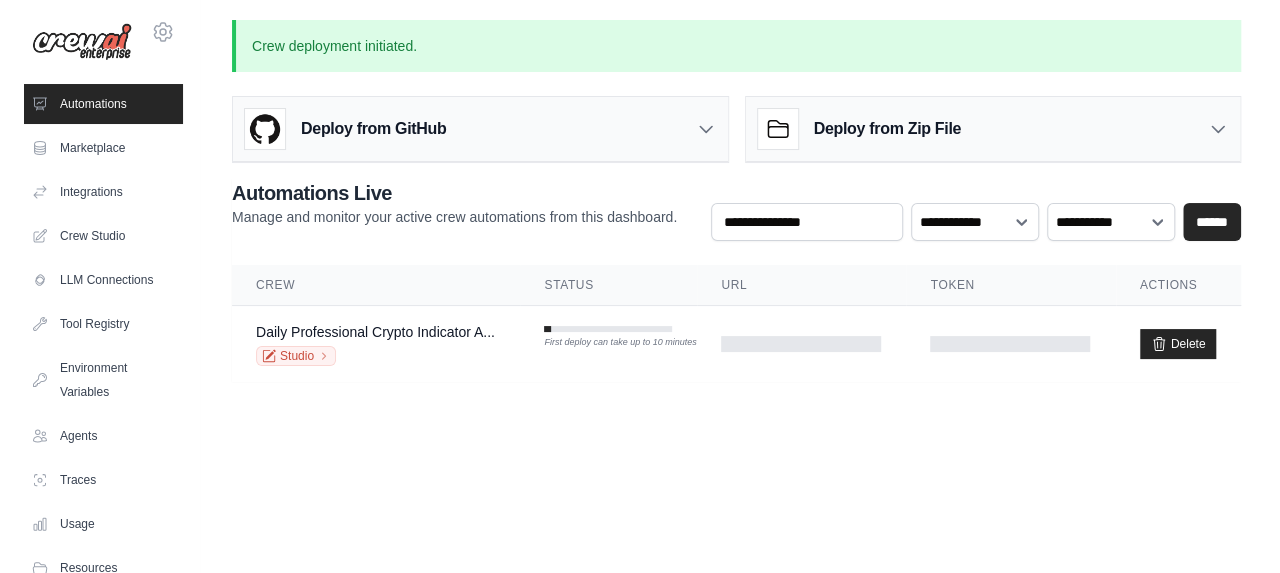 scroll, scrollTop: 0, scrollLeft: 0, axis: both 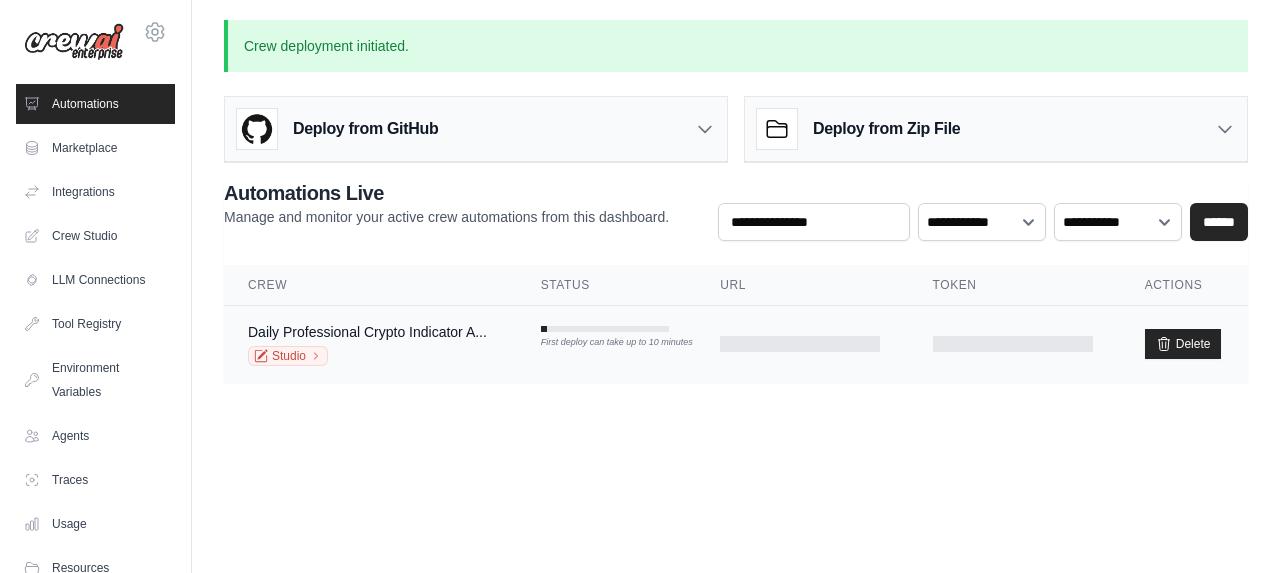 click on "First deploy can take up to 10 minutes" at bounding box center [605, 343] 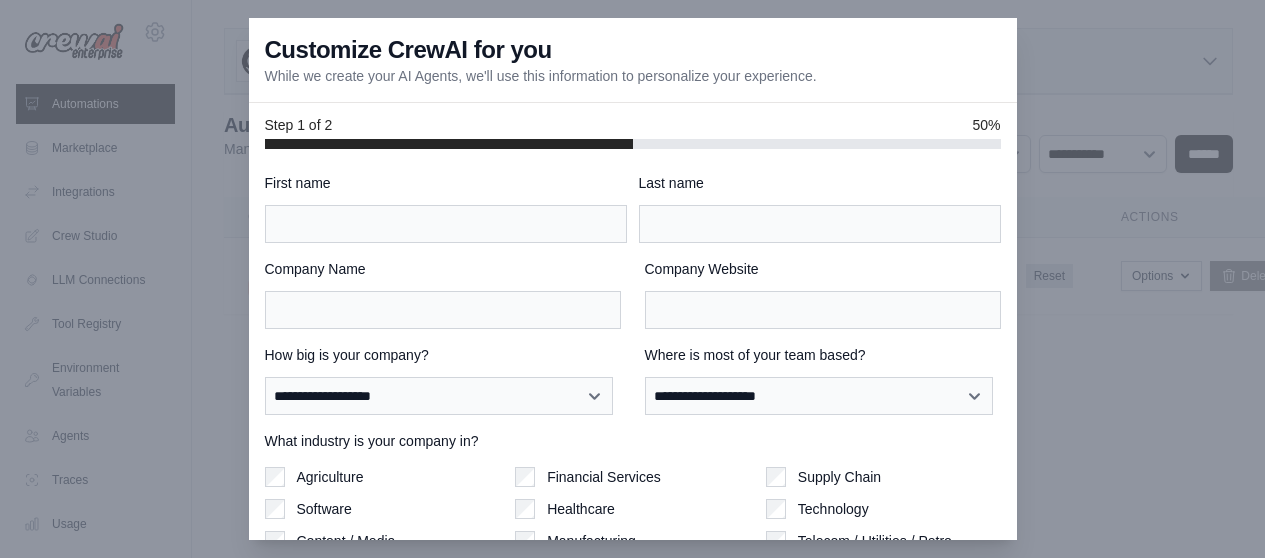 scroll, scrollTop: 0, scrollLeft: 0, axis: both 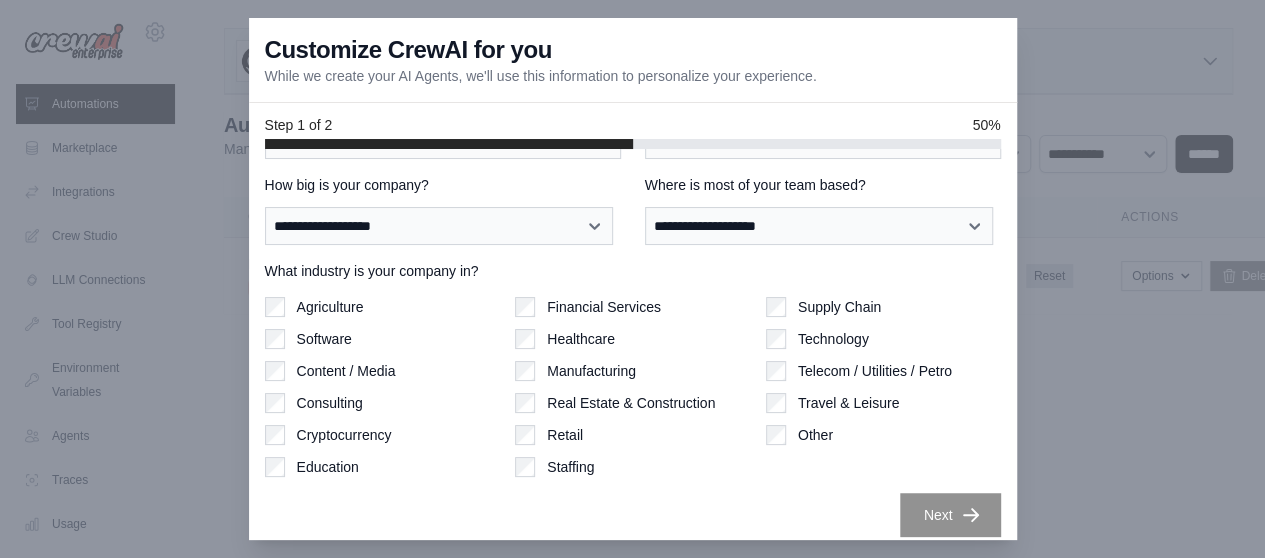 click at bounding box center [632, 279] 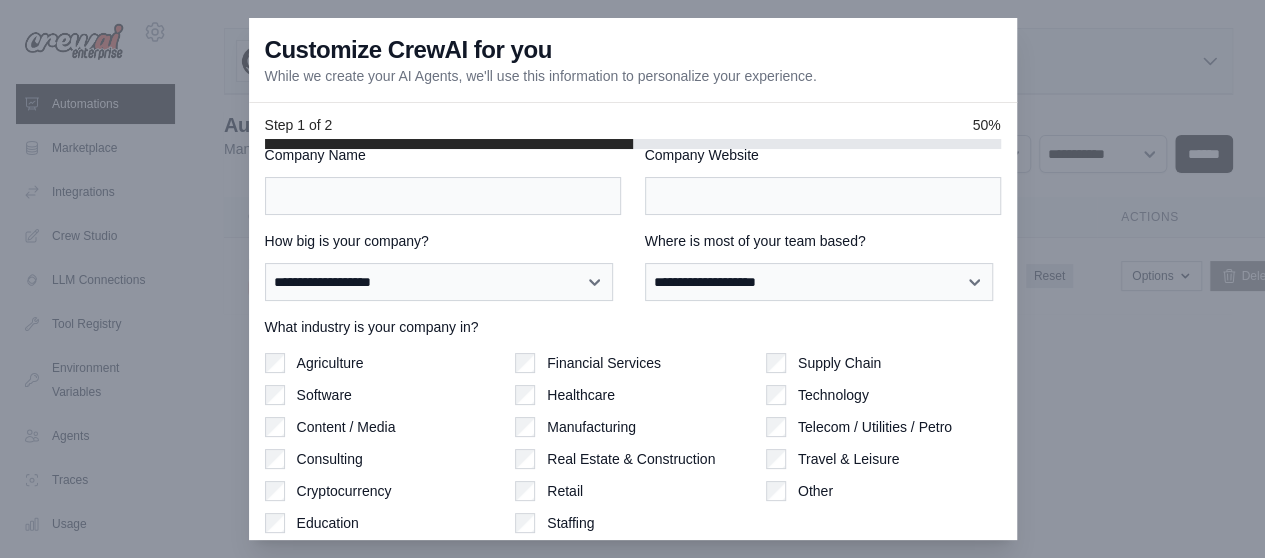 scroll, scrollTop: 0, scrollLeft: 0, axis: both 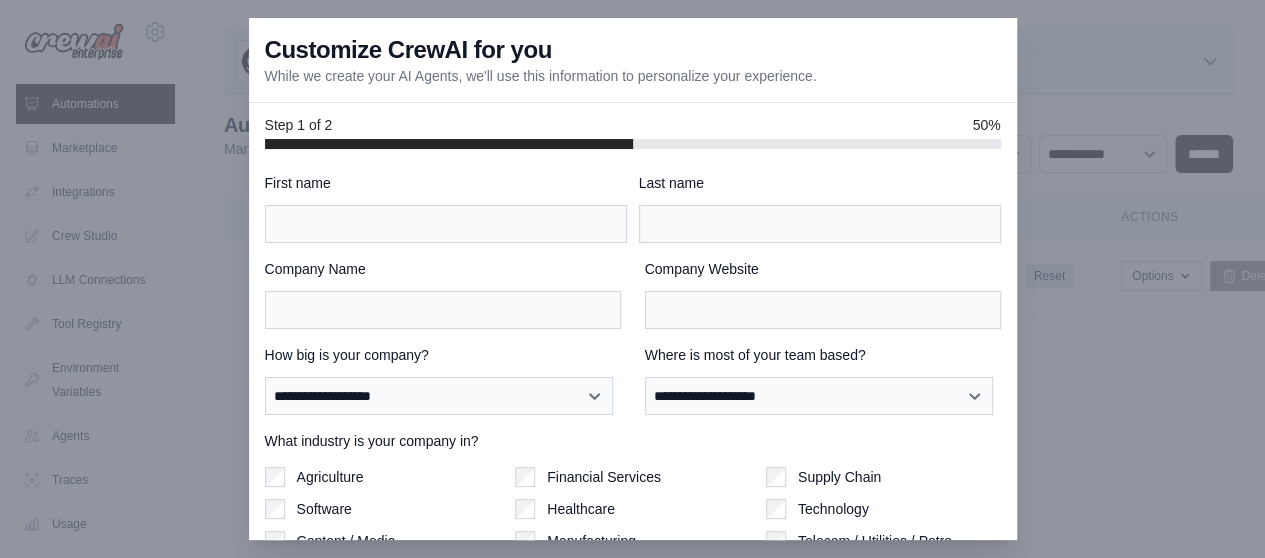 drag, startPoint x: 268, startPoint y: 78, endPoint x: 799, endPoint y: 104, distance: 531.63617 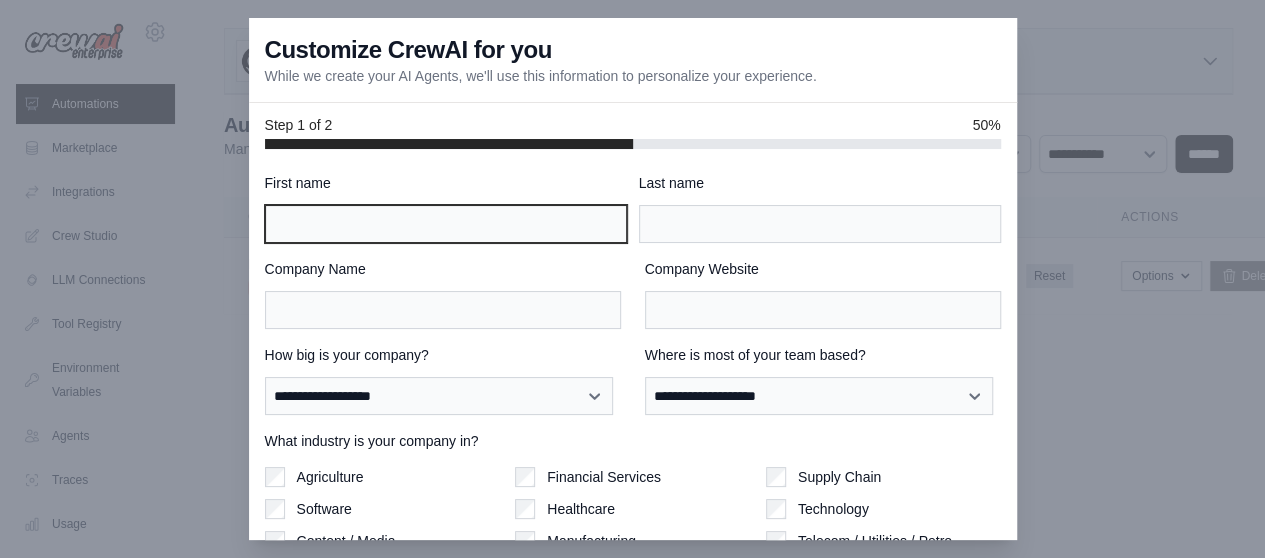 click on "First name" at bounding box center [446, 224] 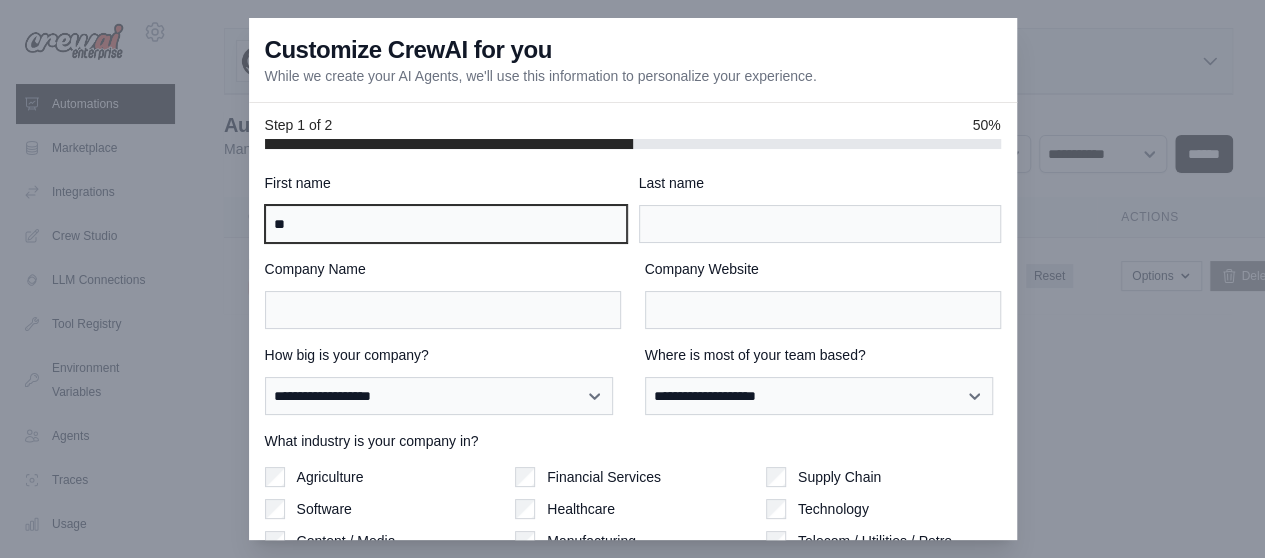 type on "*" 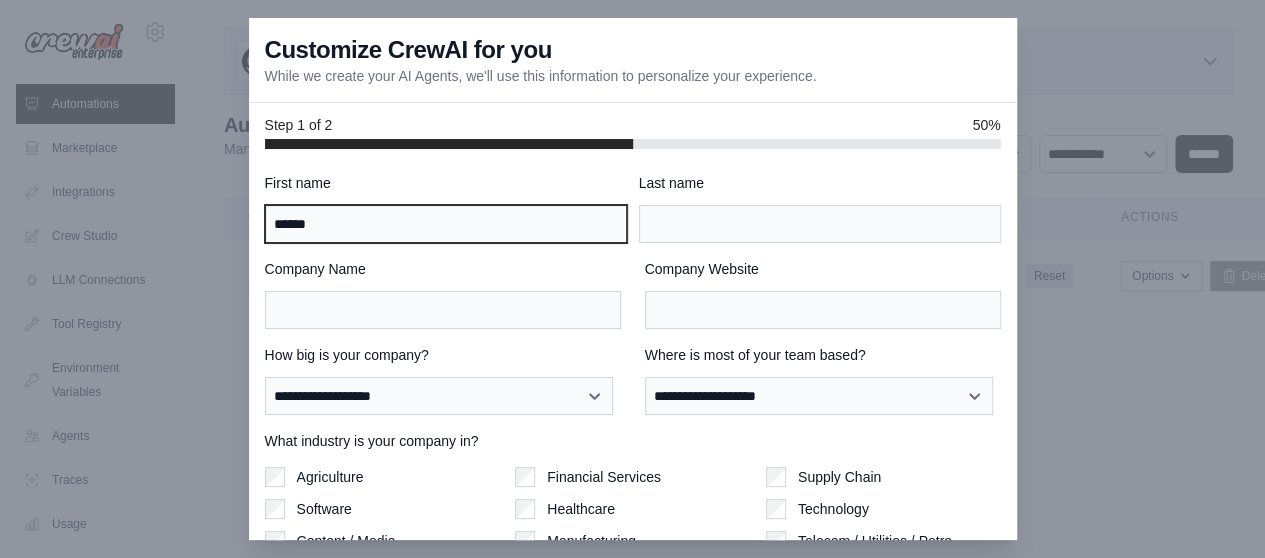 type on "******" 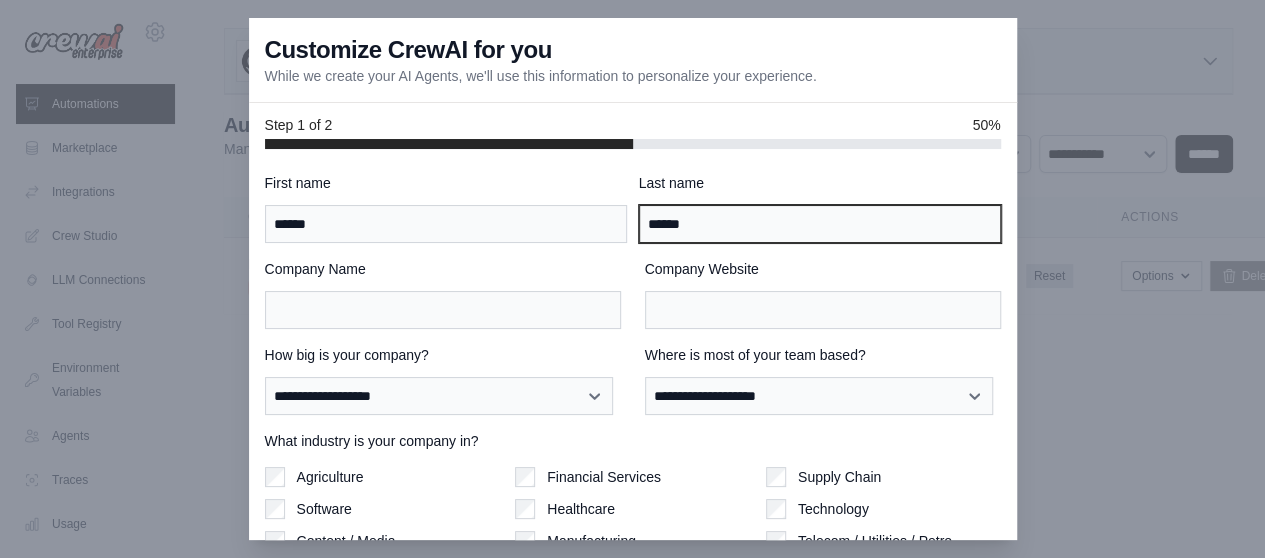 type on "******" 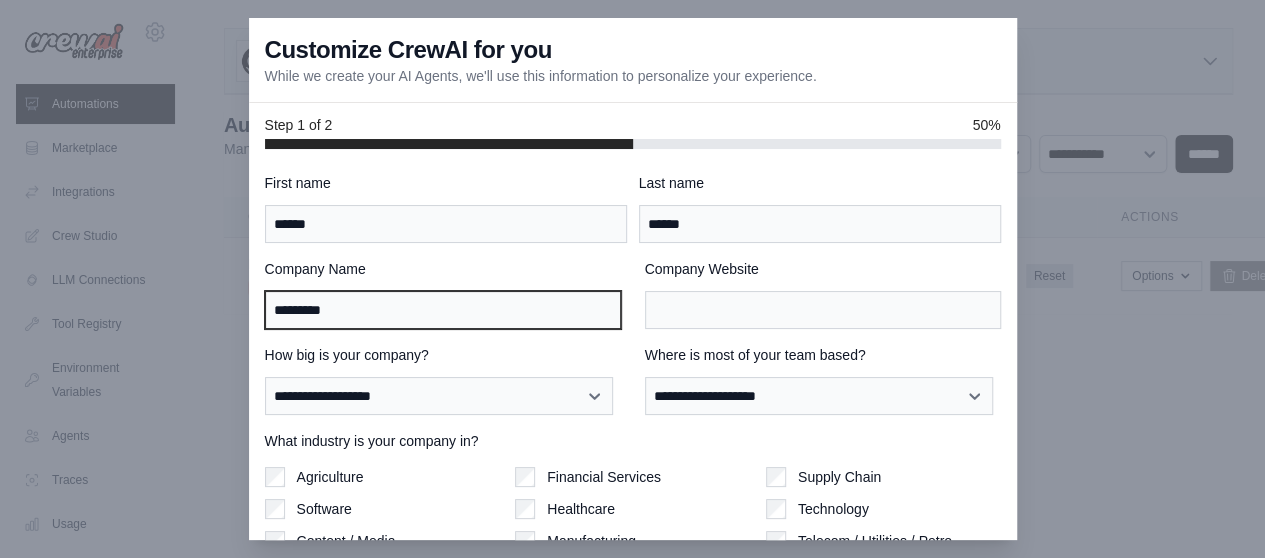 type on "*********" 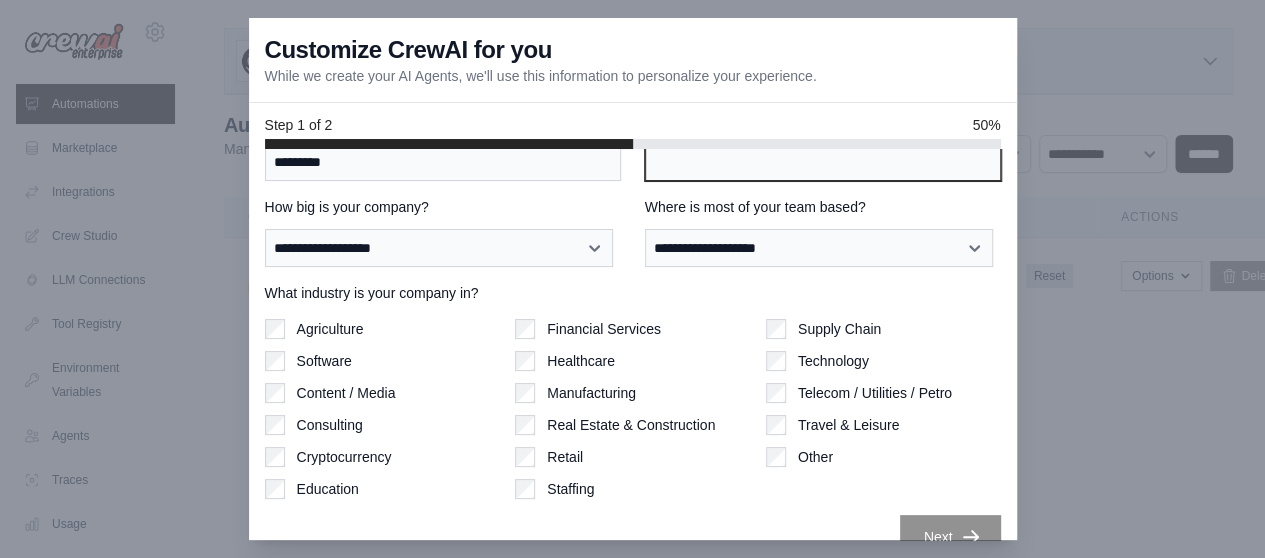 scroll, scrollTop: 170, scrollLeft: 0, axis: vertical 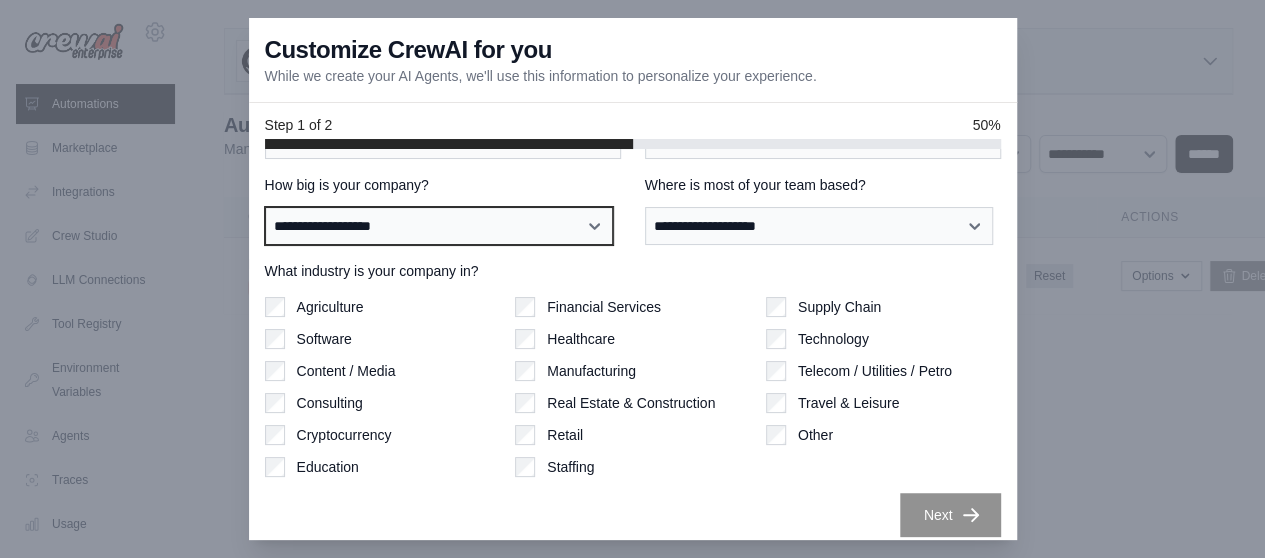 click on "**********" at bounding box center [439, 225] 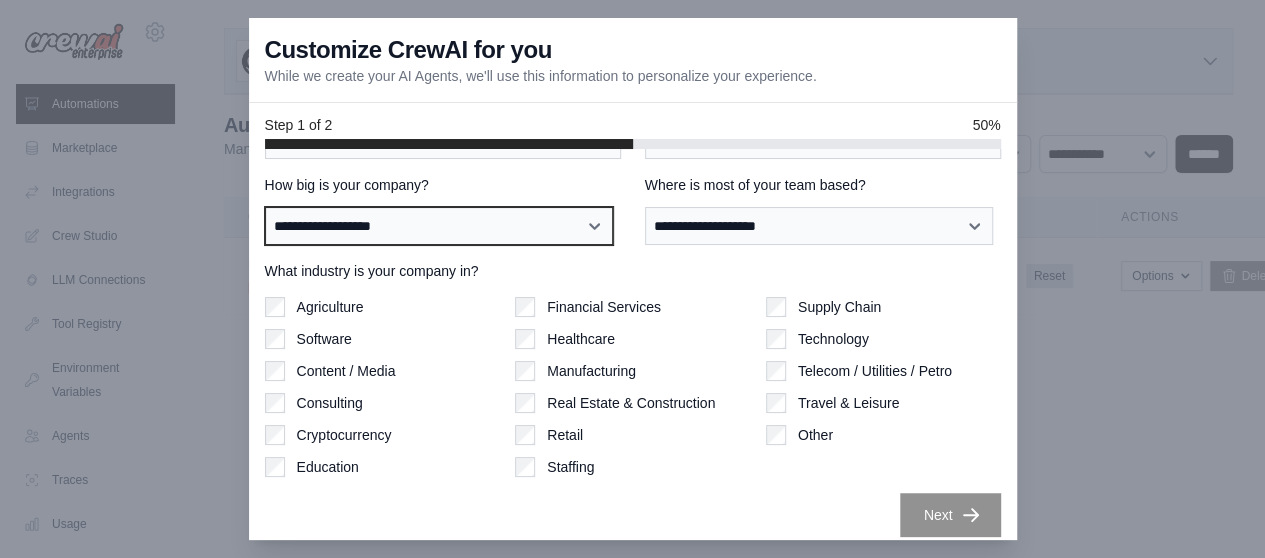 select on "**********" 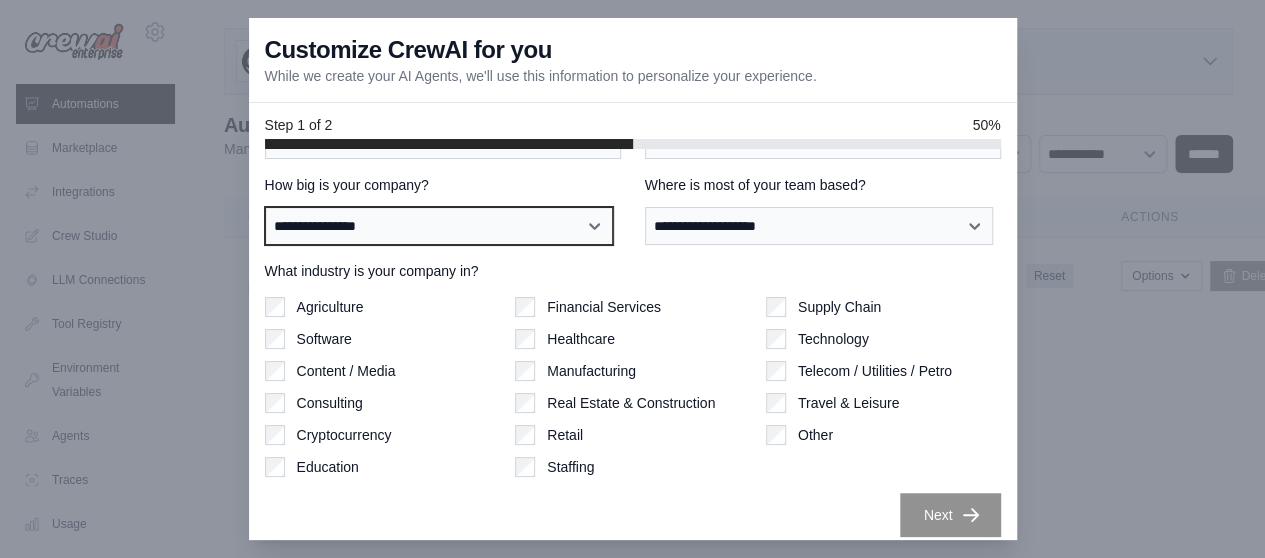 click on "**********" at bounding box center (439, 225) 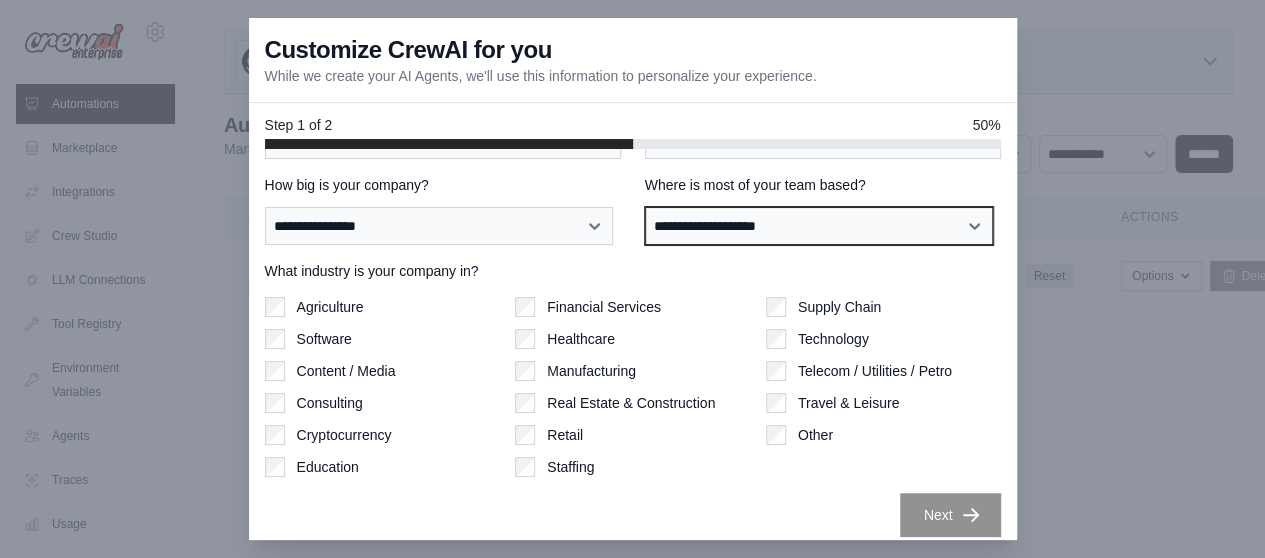 click on "**********" at bounding box center (819, 225) 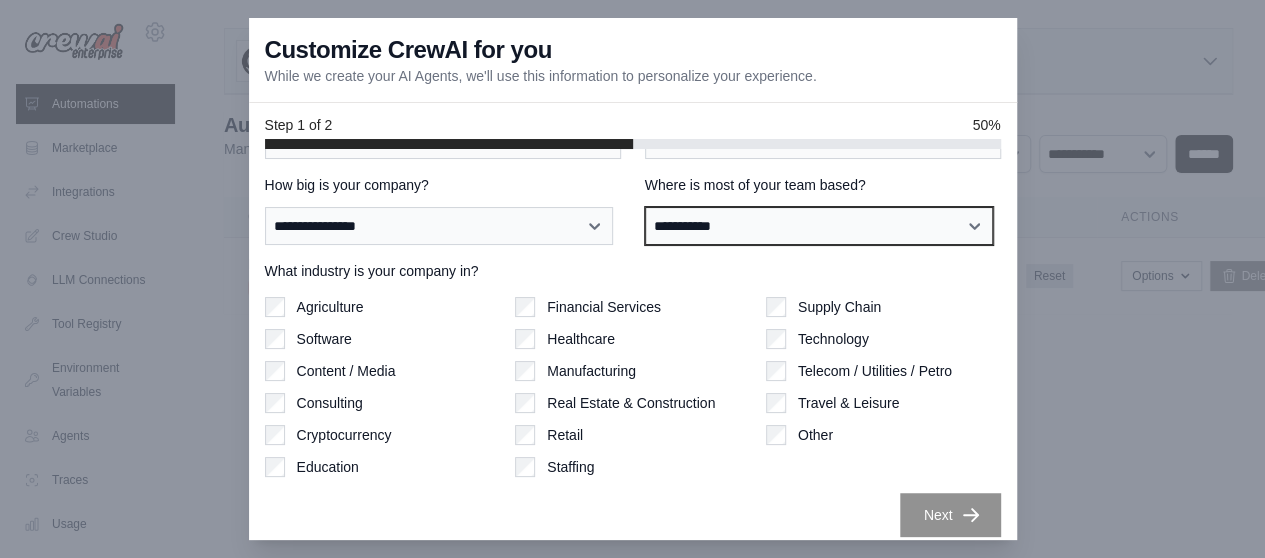 click on "**********" at bounding box center [819, 225] 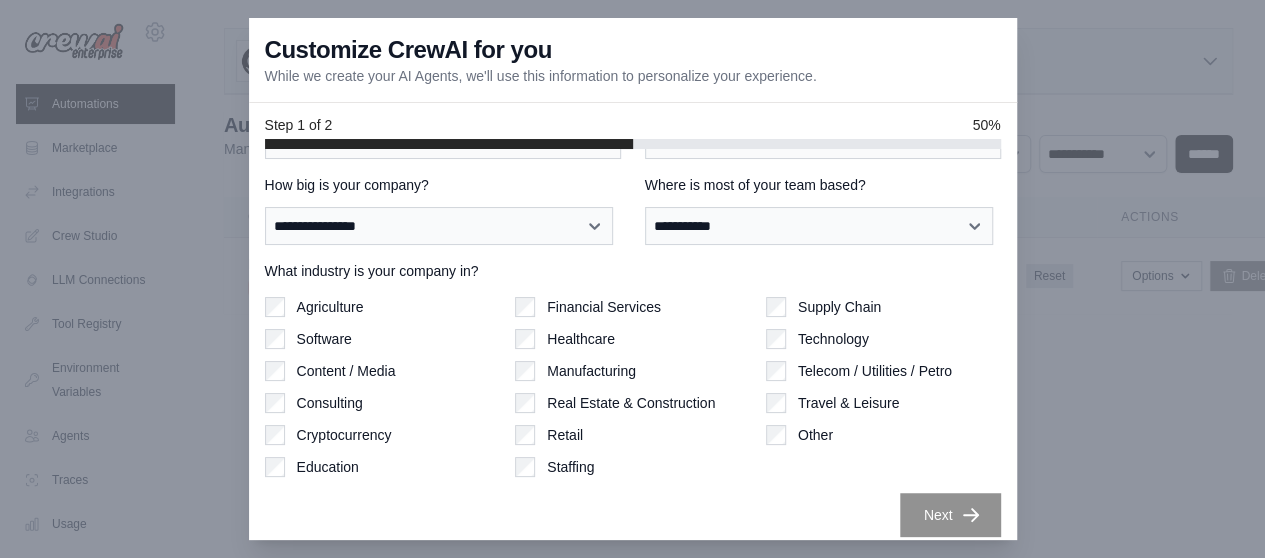 click on "Financial Services" at bounding box center [604, 307] 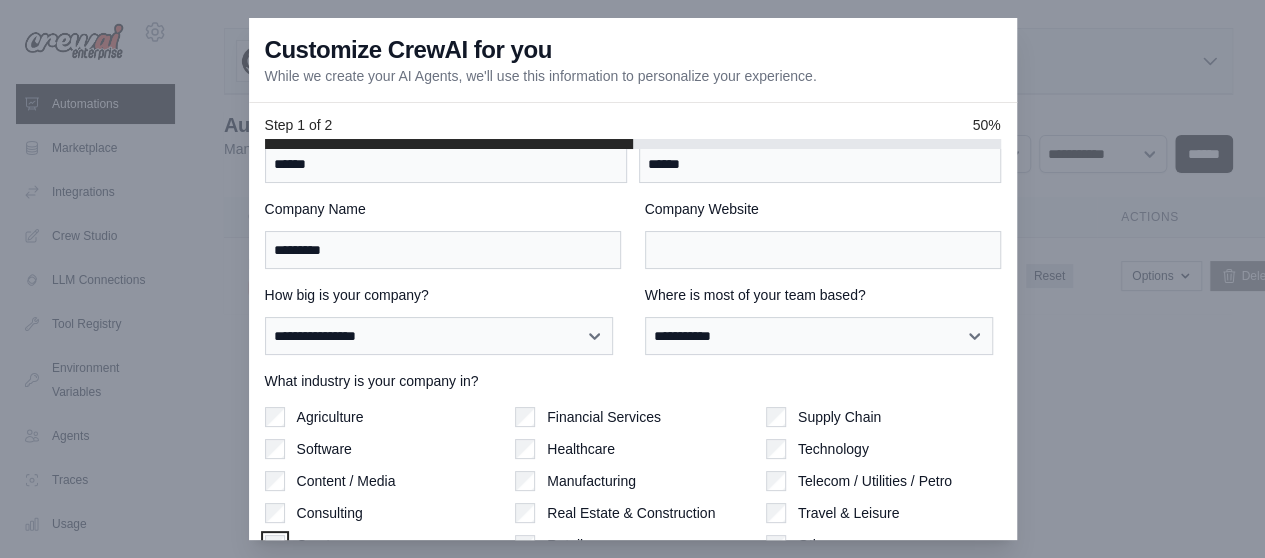 scroll, scrollTop: 46, scrollLeft: 0, axis: vertical 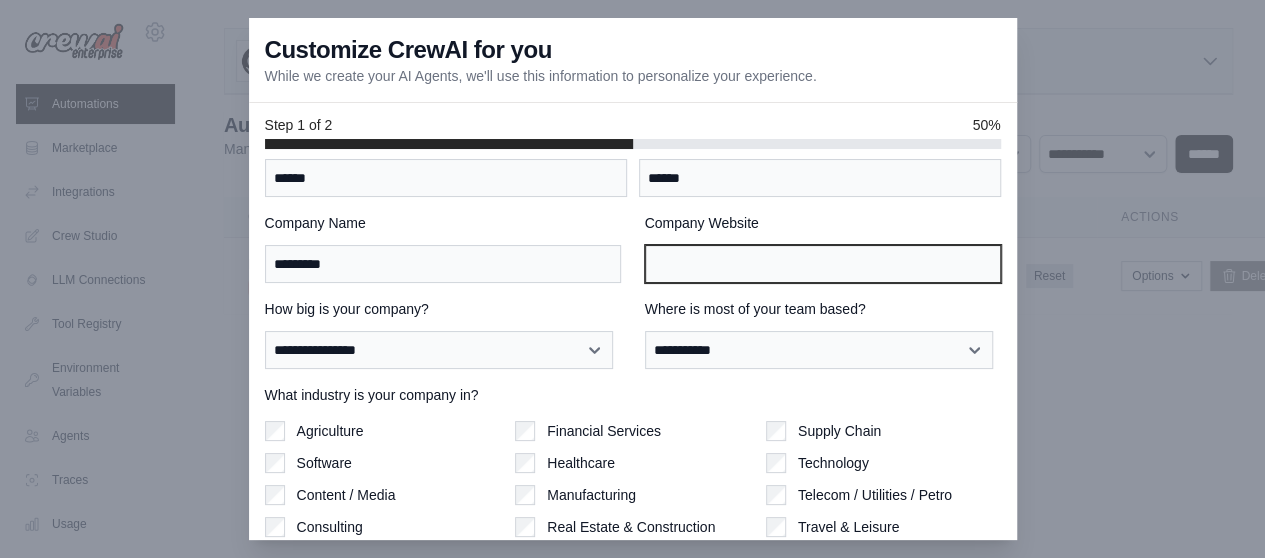 click on "Company Website" at bounding box center [823, 264] 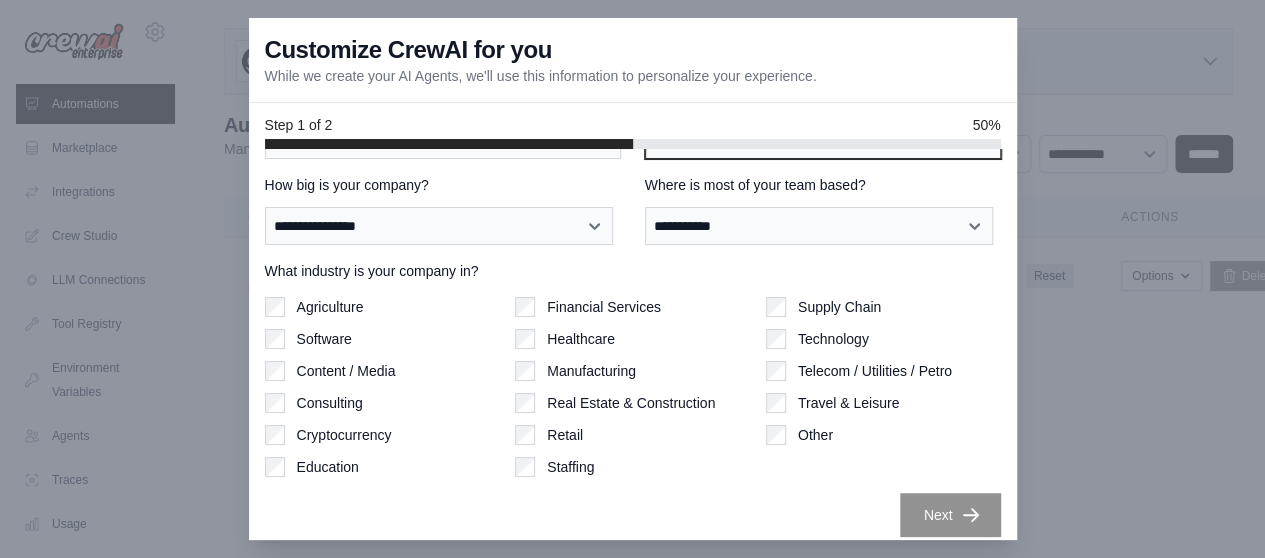 scroll, scrollTop: 170, scrollLeft: 0, axis: vertical 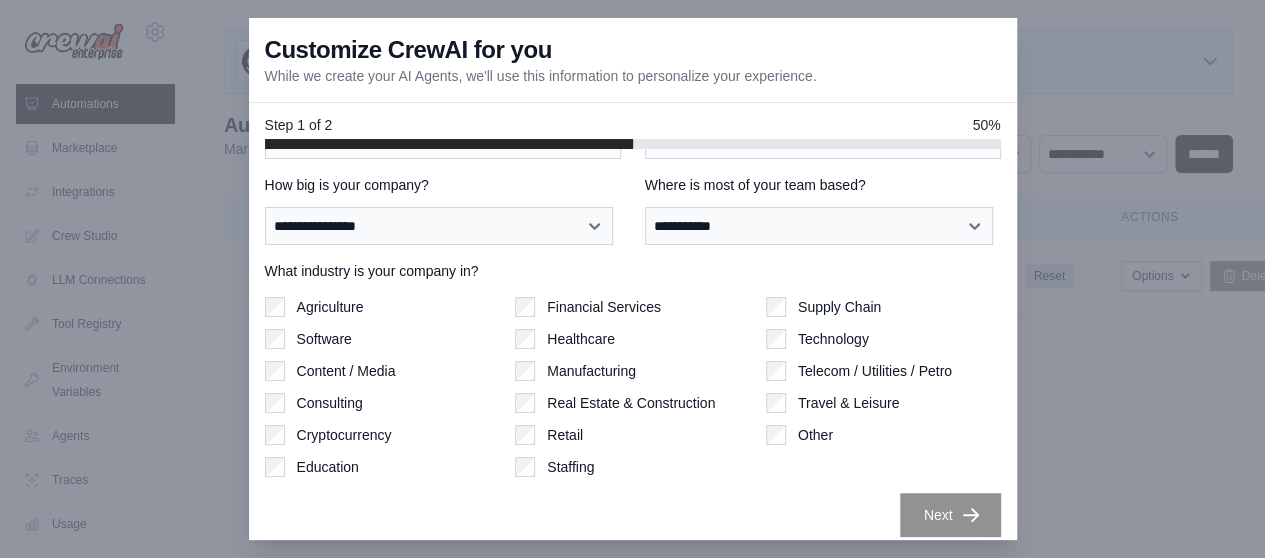 click on "Next" at bounding box center [633, 515] 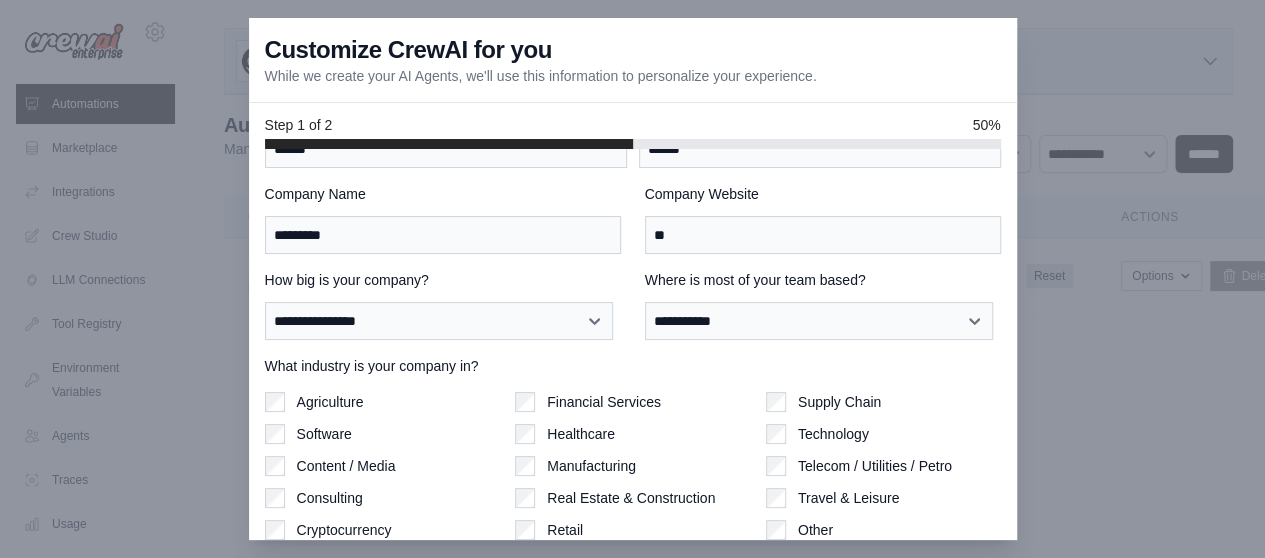 scroll, scrollTop: 70, scrollLeft: 0, axis: vertical 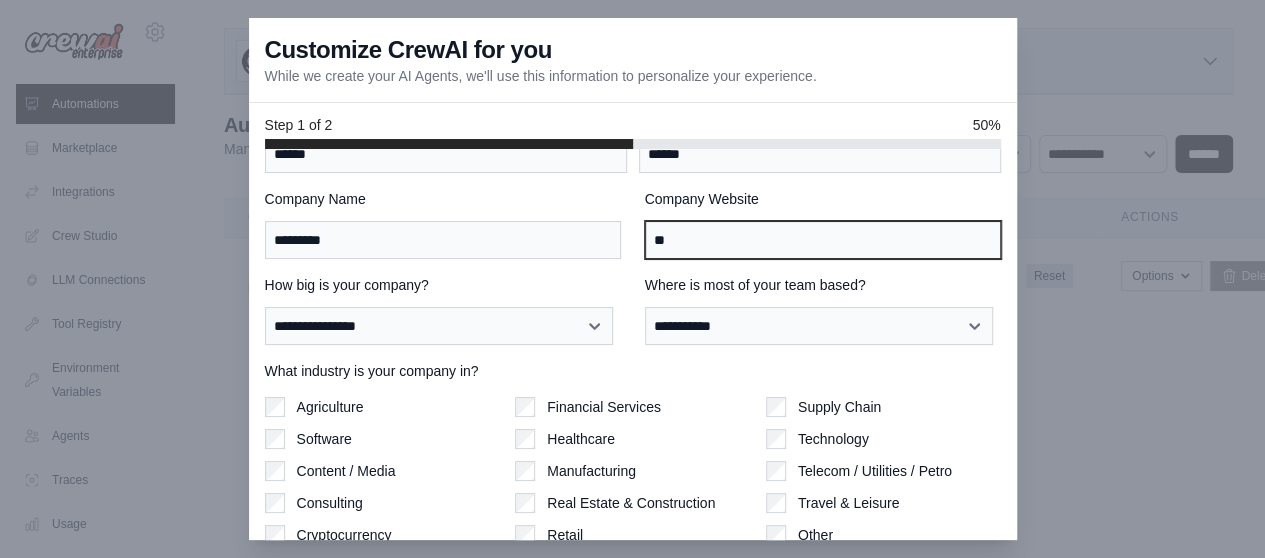 click on "**" at bounding box center [823, 240] 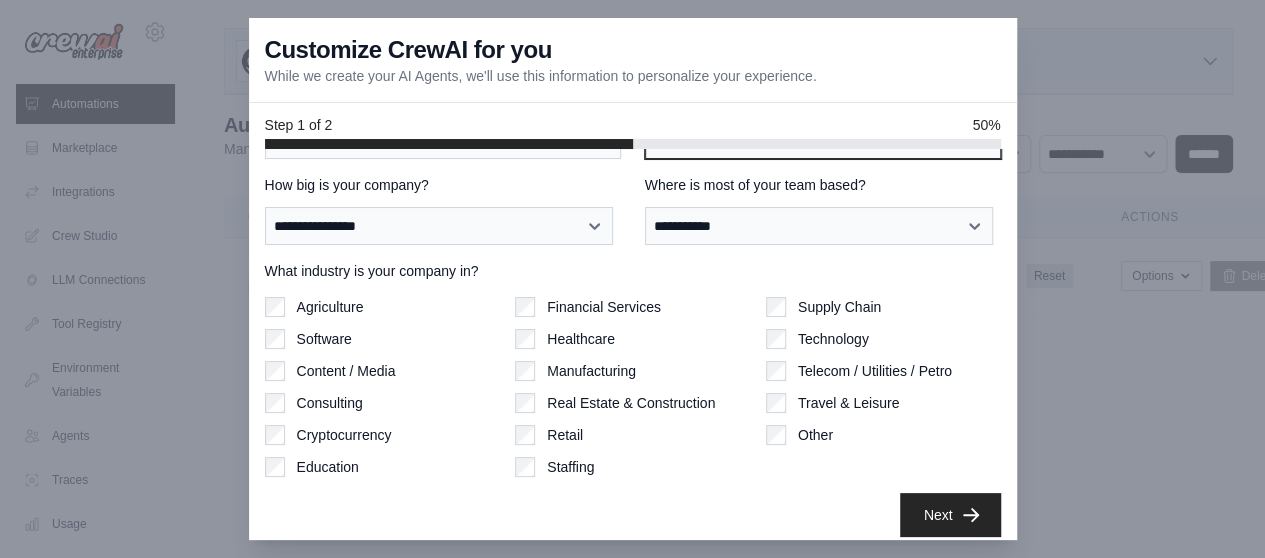 type on "****" 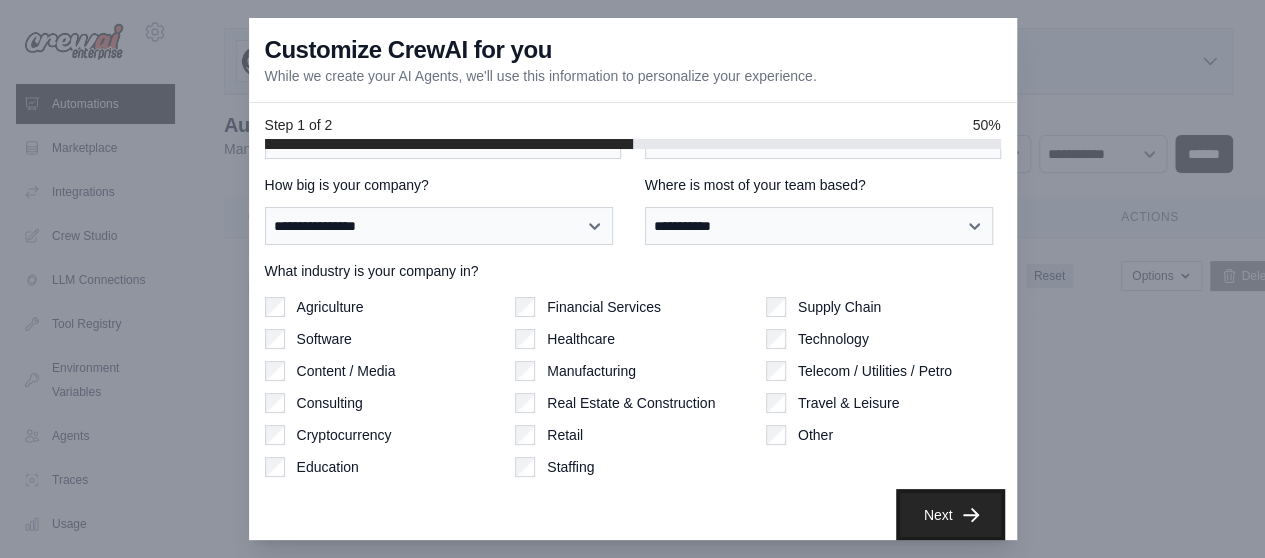 click on "Next" at bounding box center [950, 515] 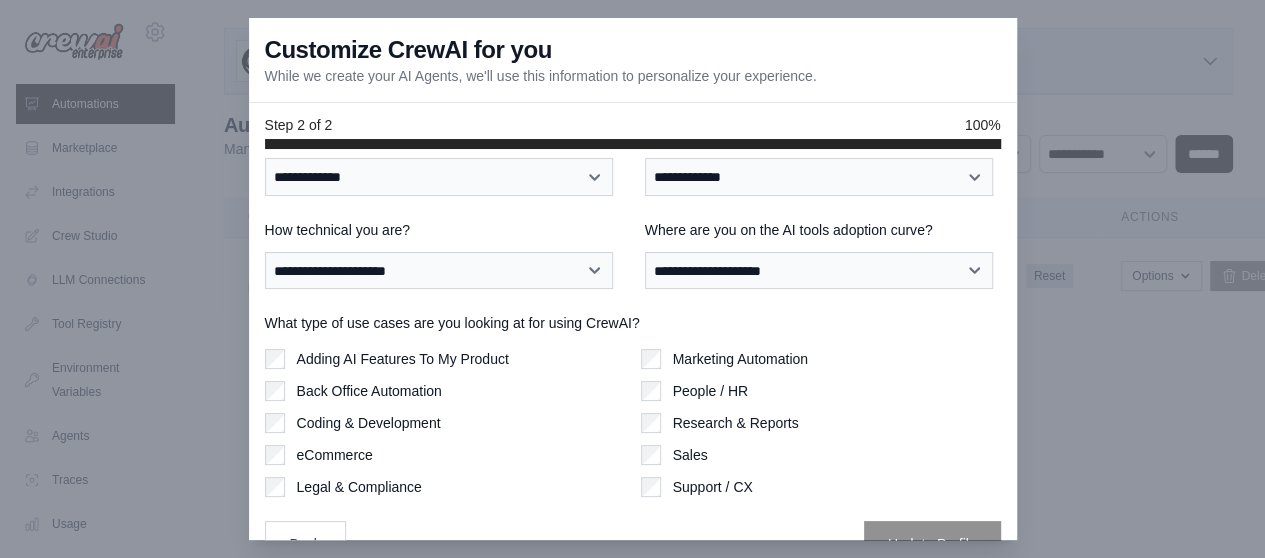 scroll, scrollTop: 0, scrollLeft: 0, axis: both 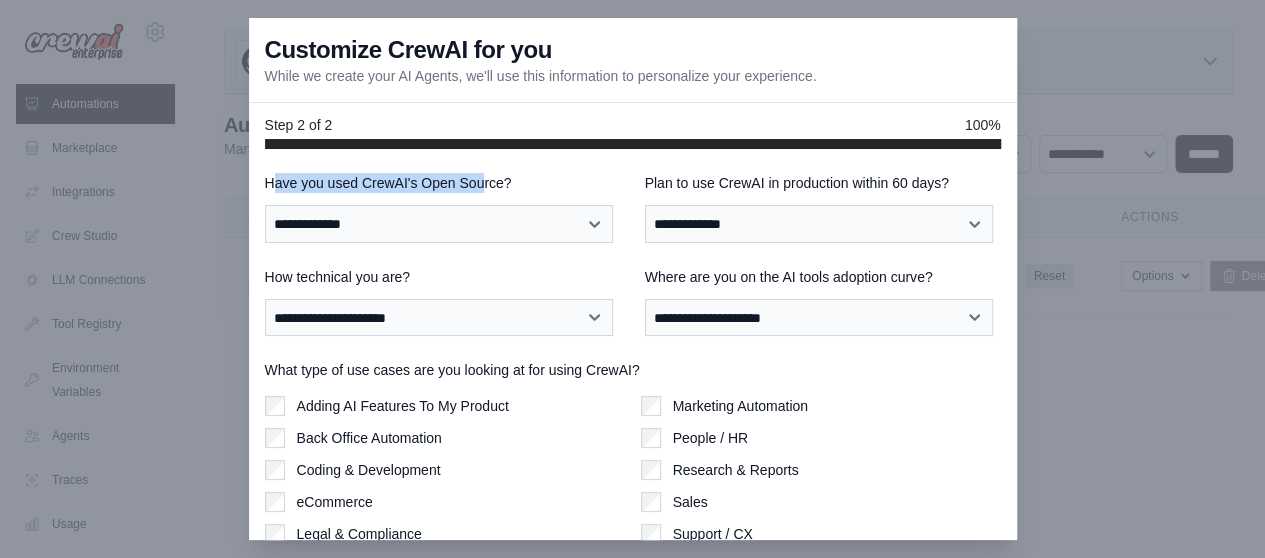 drag, startPoint x: 264, startPoint y: 163, endPoint x: 494, endPoint y: 175, distance: 230.31284 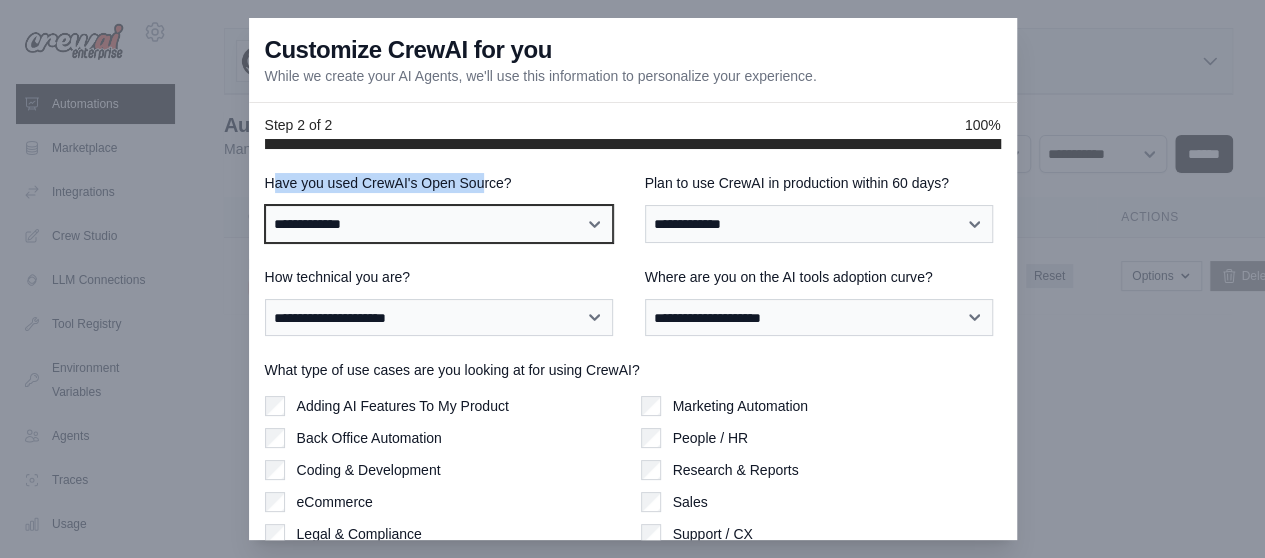click on "**********" at bounding box center (439, 223) 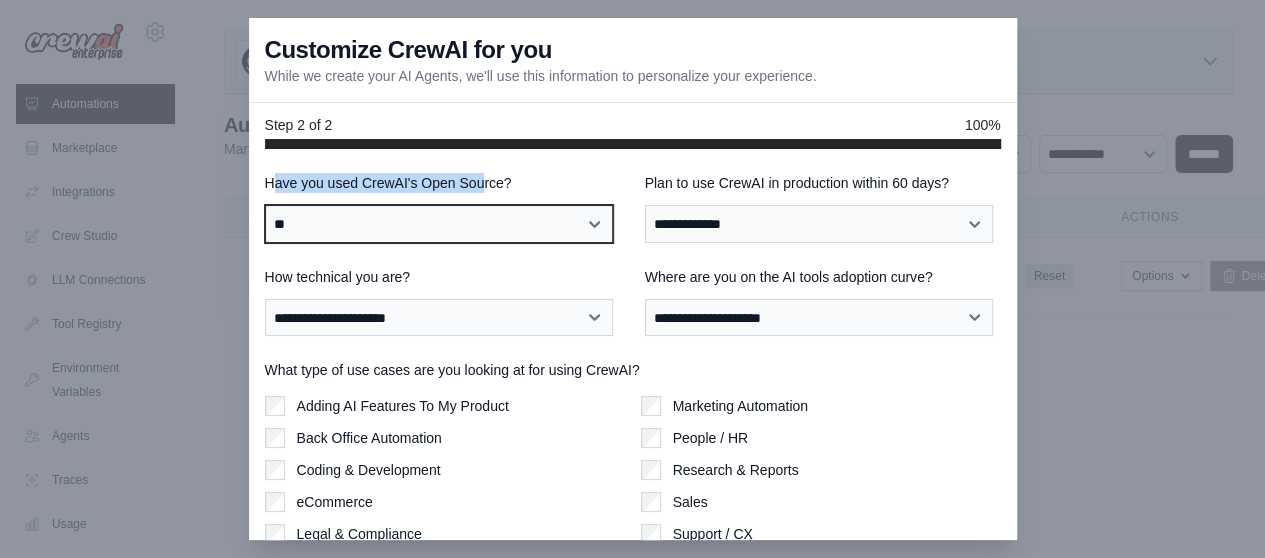 click on "**********" at bounding box center [439, 223] 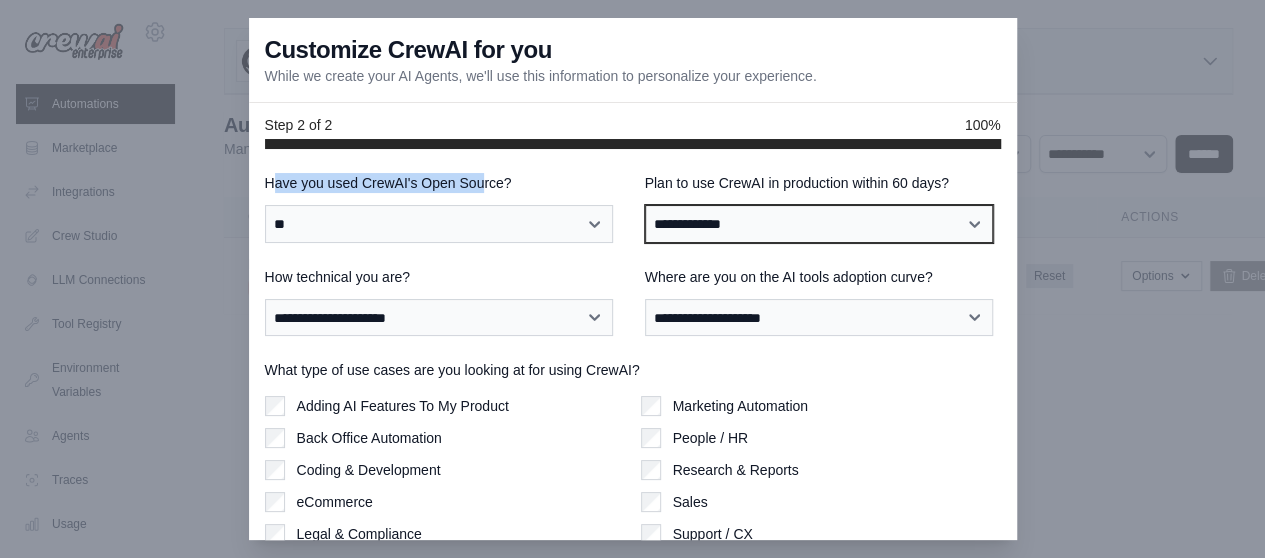 click on "**********" at bounding box center (819, 223) 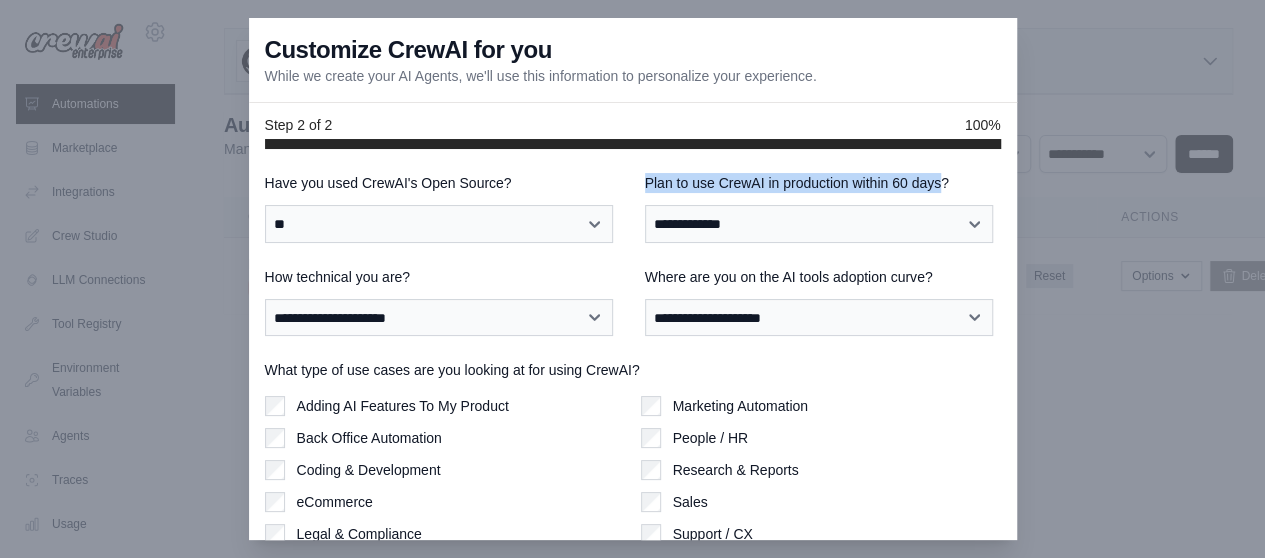 drag, startPoint x: 631, startPoint y: 169, endPoint x: 923, endPoint y: 177, distance: 292.10956 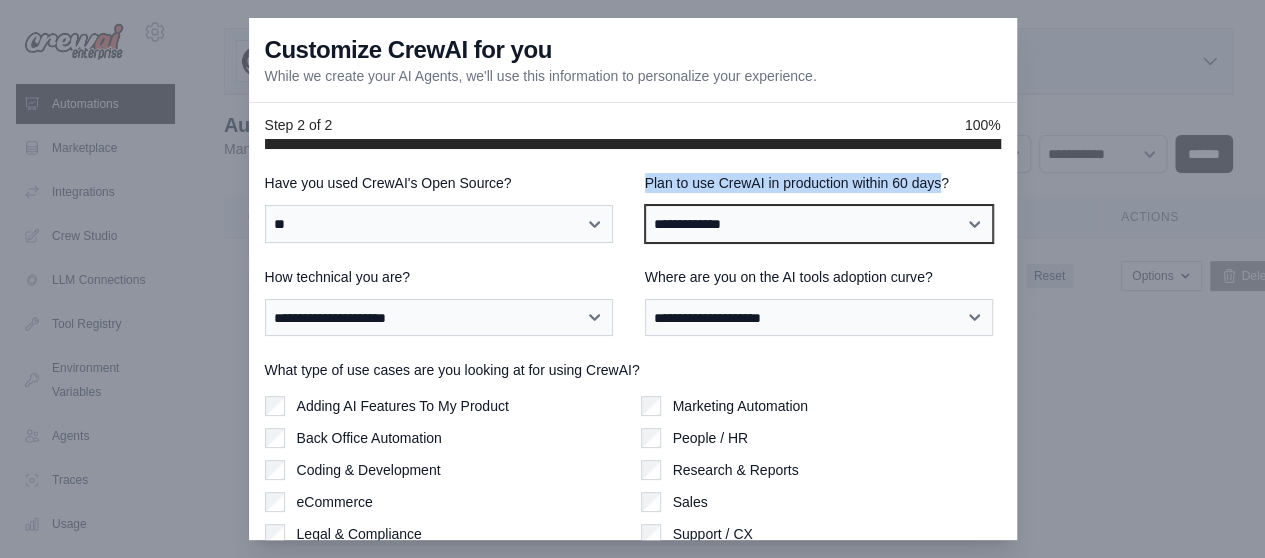 click on "**********" at bounding box center [819, 223] 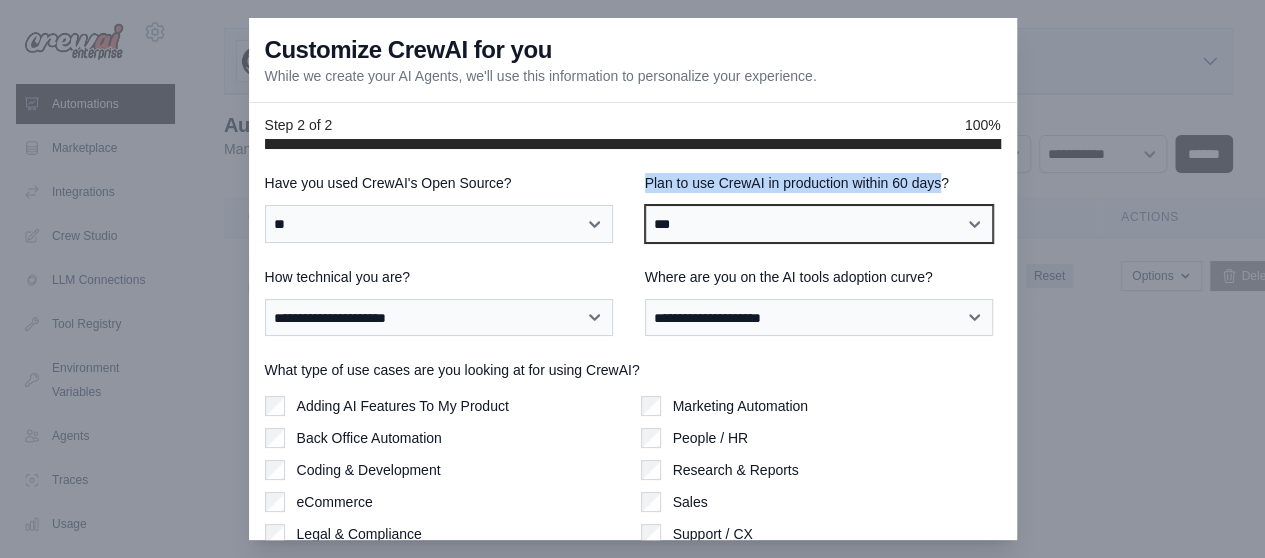 click on "**********" at bounding box center (819, 223) 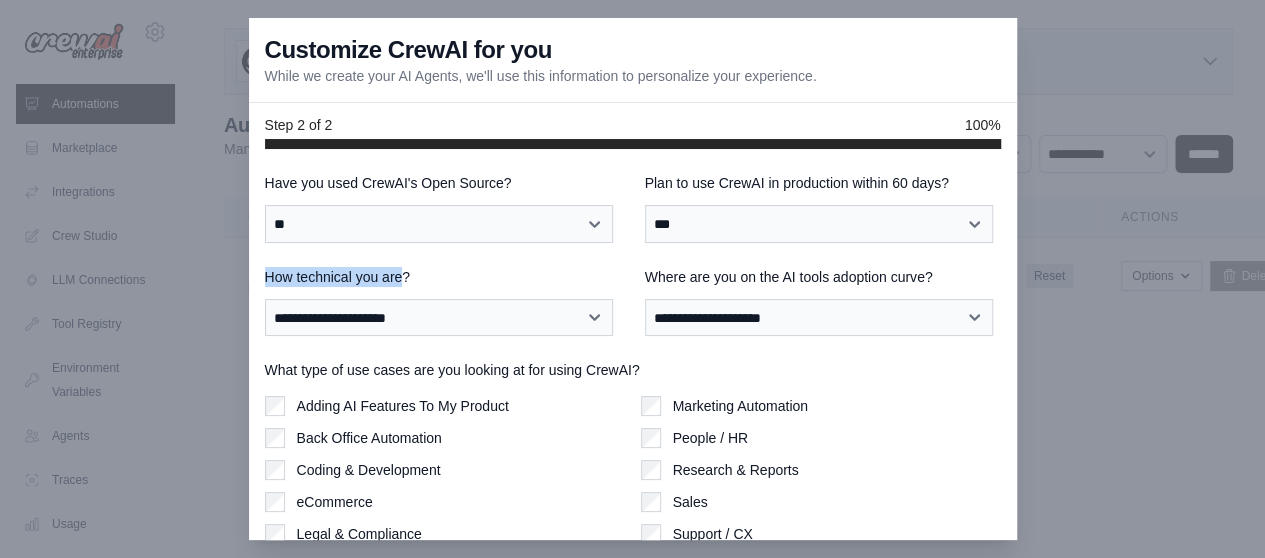 drag, startPoint x: 255, startPoint y: 264, endPoint x: 398, endPoint y: 259, distance: 143.08739 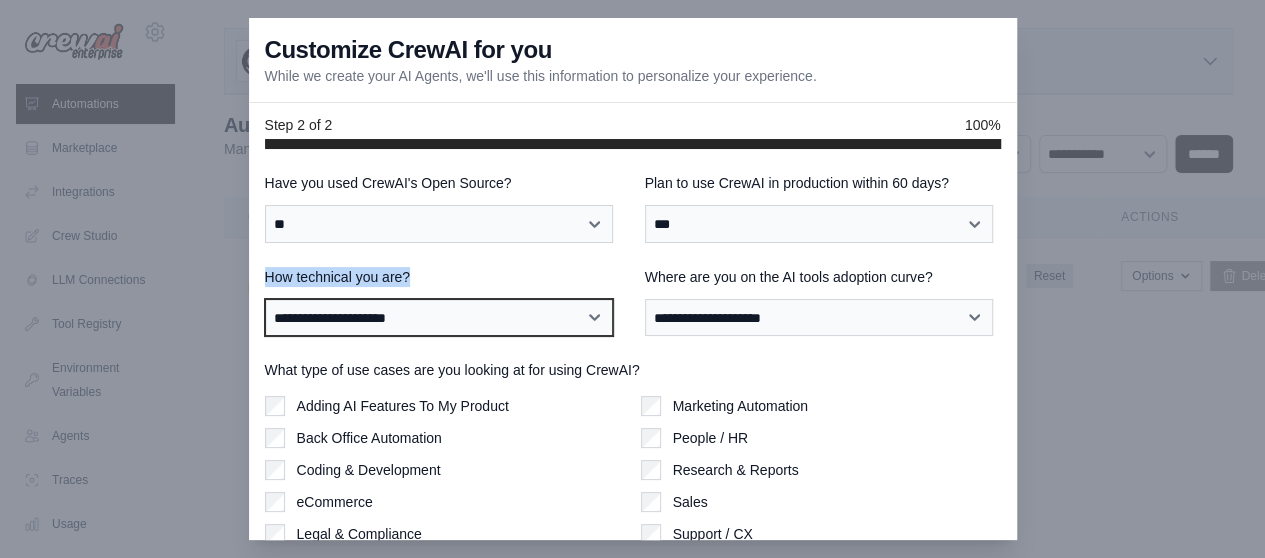 click on "**********" at bounding box center [439, 317] 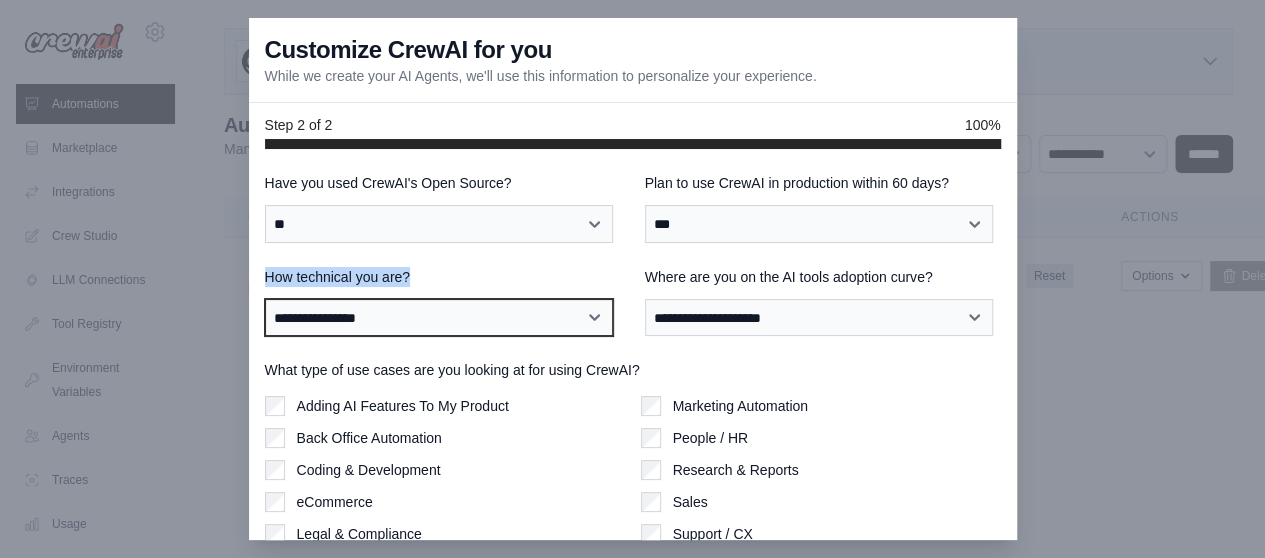 click on "**********" at bounding box center (439, 317) 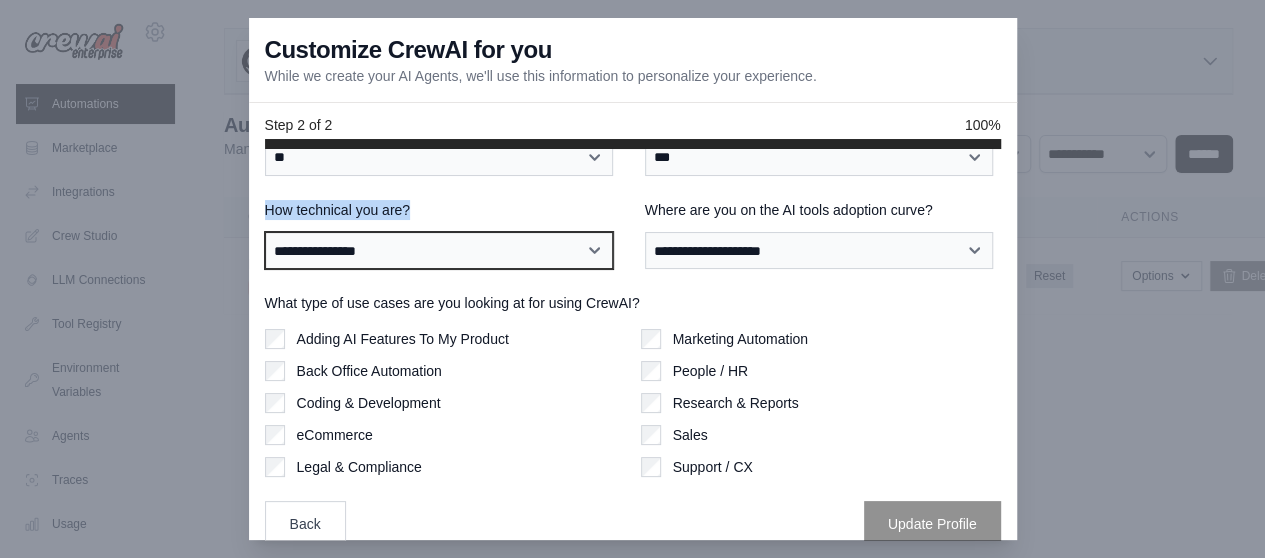 scroll, scrollTop: 75, scrollLeft: 0, axis: vertical 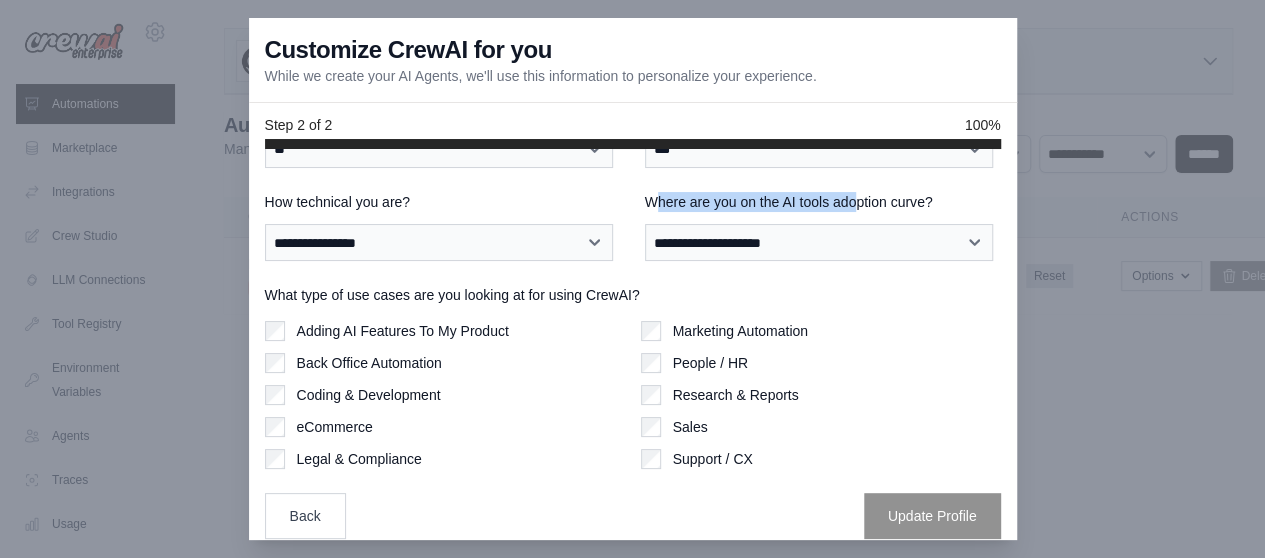 drag, startPoint x: 645, startPoint y: 185, endPoint x: 842, endPoint y: 179, distance: 197.09135 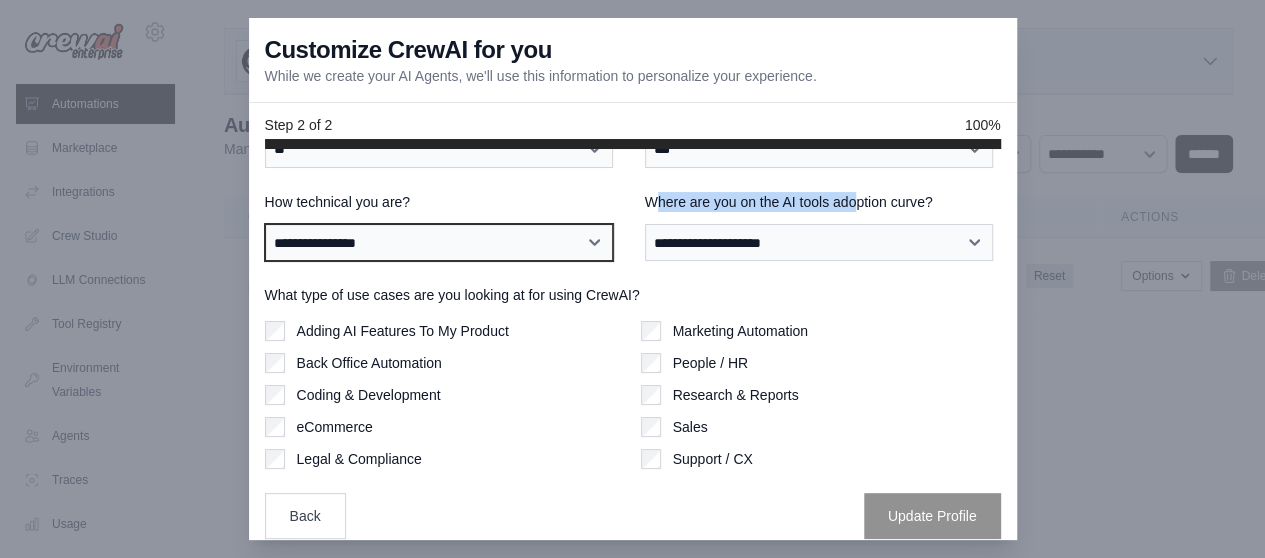 click on "**********" at bounding box center (439, 242) 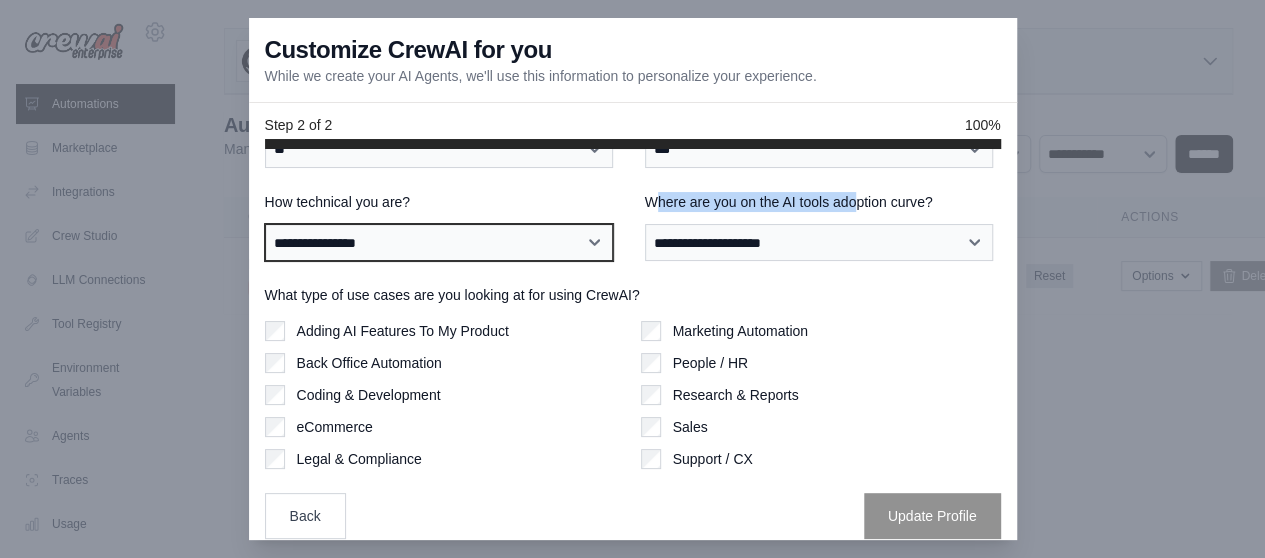 select on "**********" 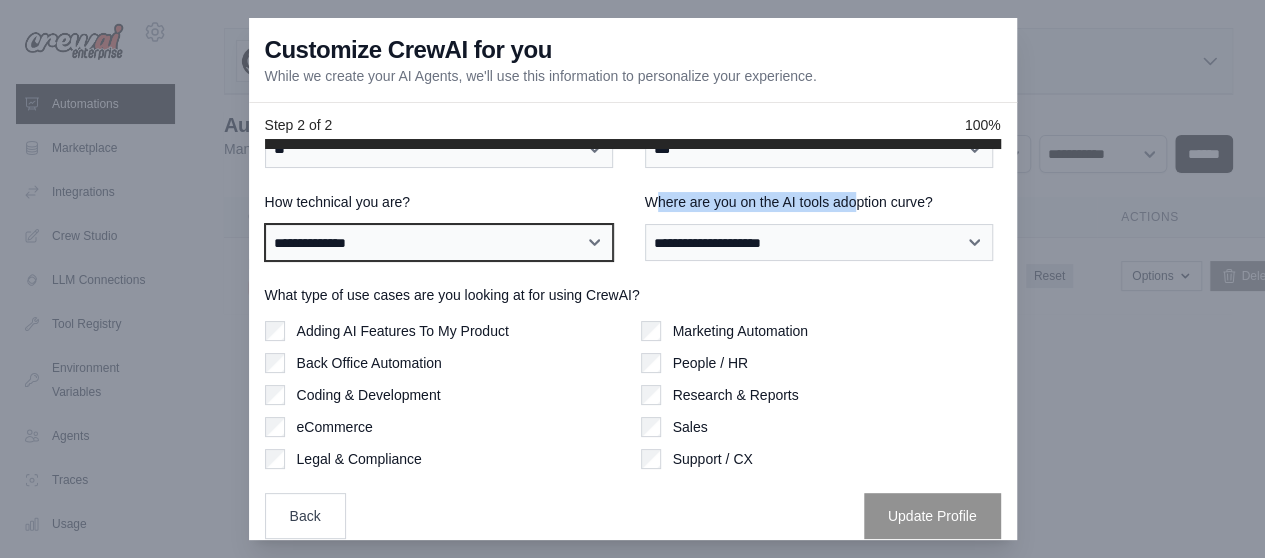click on "**********" at bounding box center (439, 242) 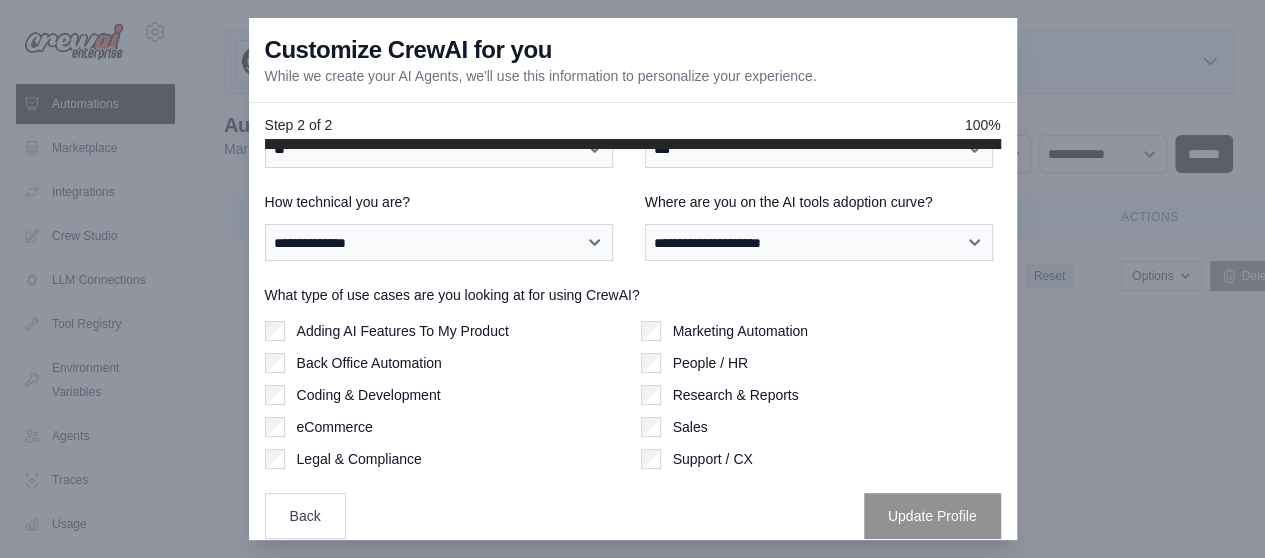 click on "**********" at bounding box center [633, 226] 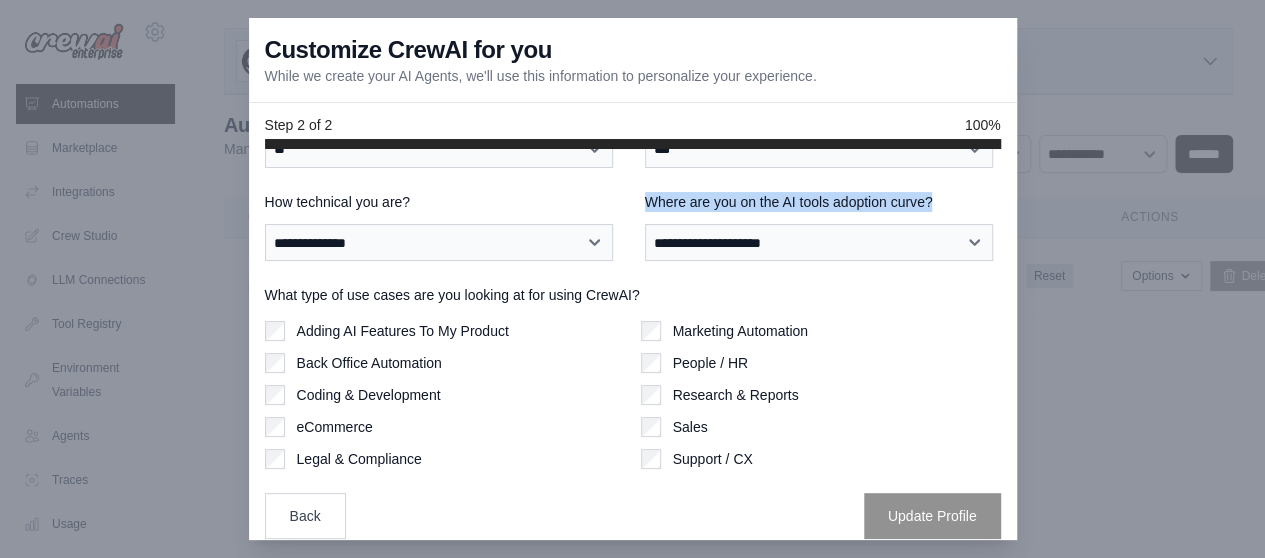 drag, startPoint x: 628, startPoint y: 188, endPoint x: 902, endPoint y: 208, distance: 274.72894 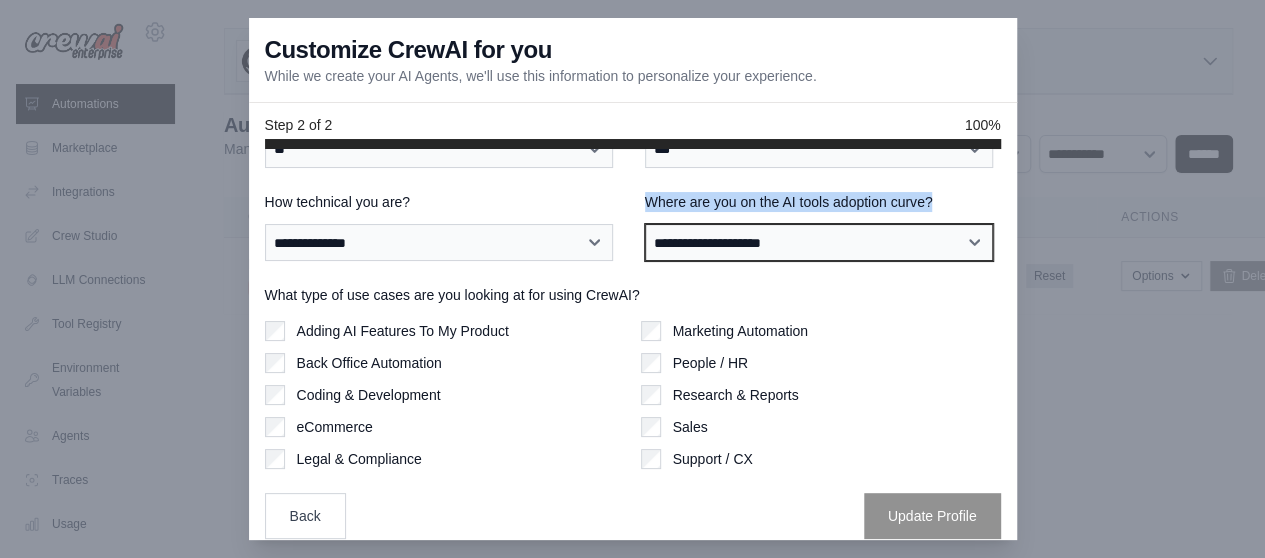 click on "**********" at bounding box center (819, 242) 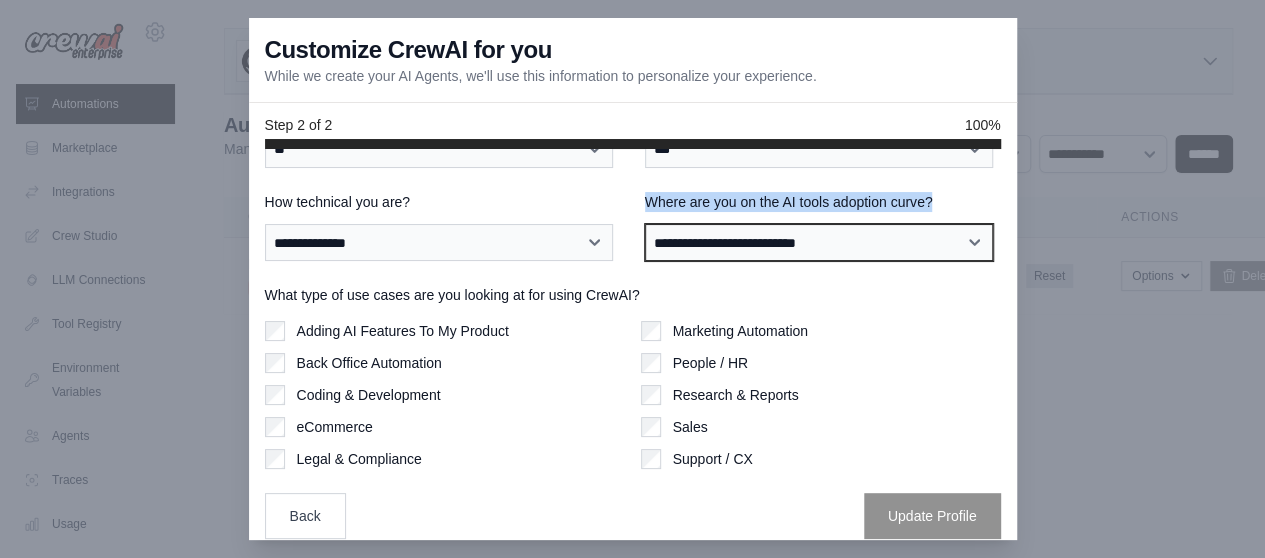 click on "**********" at bounding box center (819, 242) 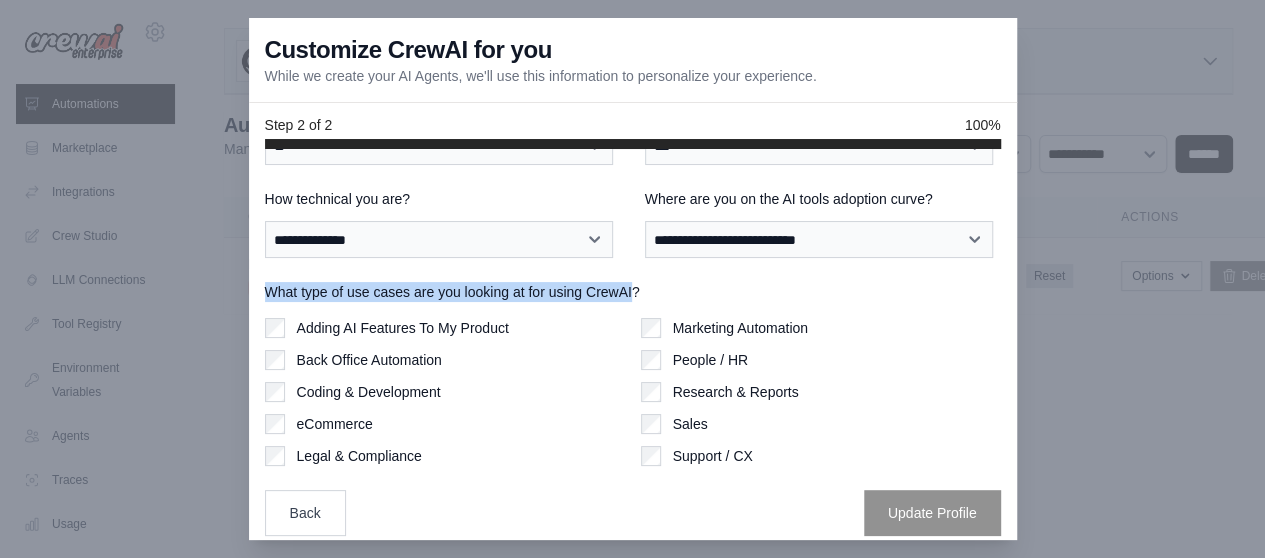 drag, startPoint x: 262, startPoint y: 275, endPoint x: 625, endPoint y: 282, distance: 363.06747 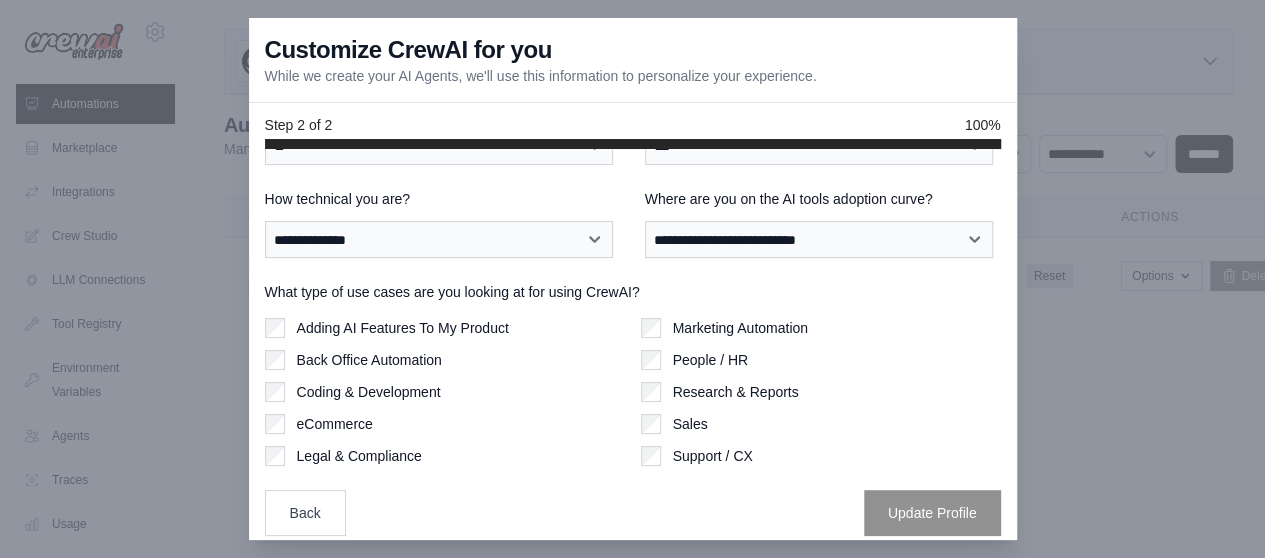 click on "Research & Reports" at bounding box center [736, 392] 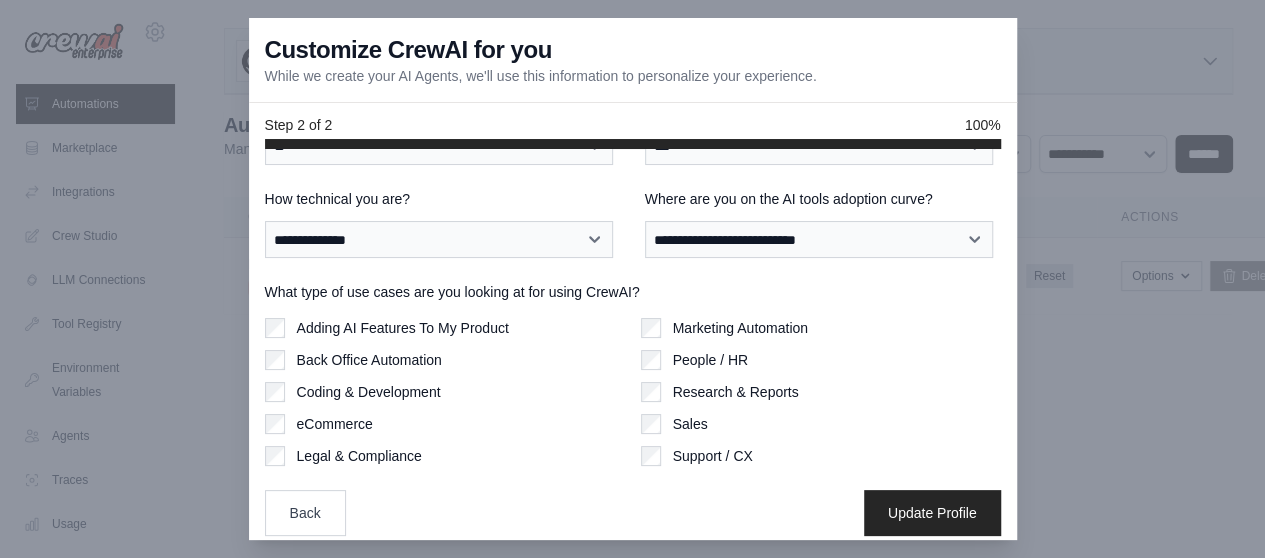 click on "People / HR" at bounding box center [710, 360] 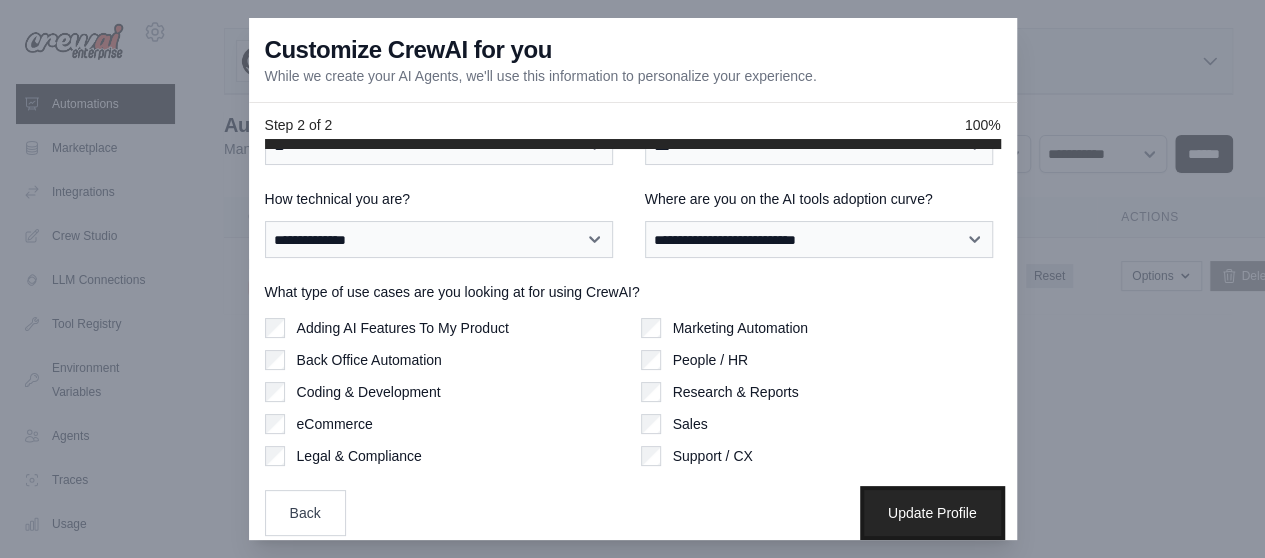 click on "Update Profile" at bounding box center [932, 513] 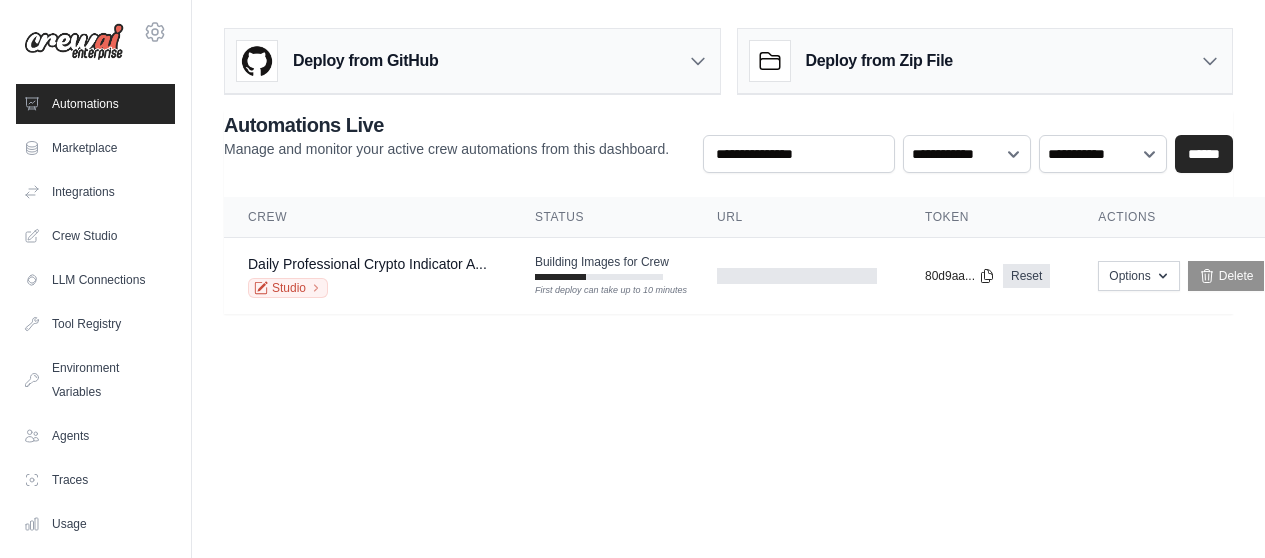scroll, scrollTop: 0, scrollLeft: 0, axis: both 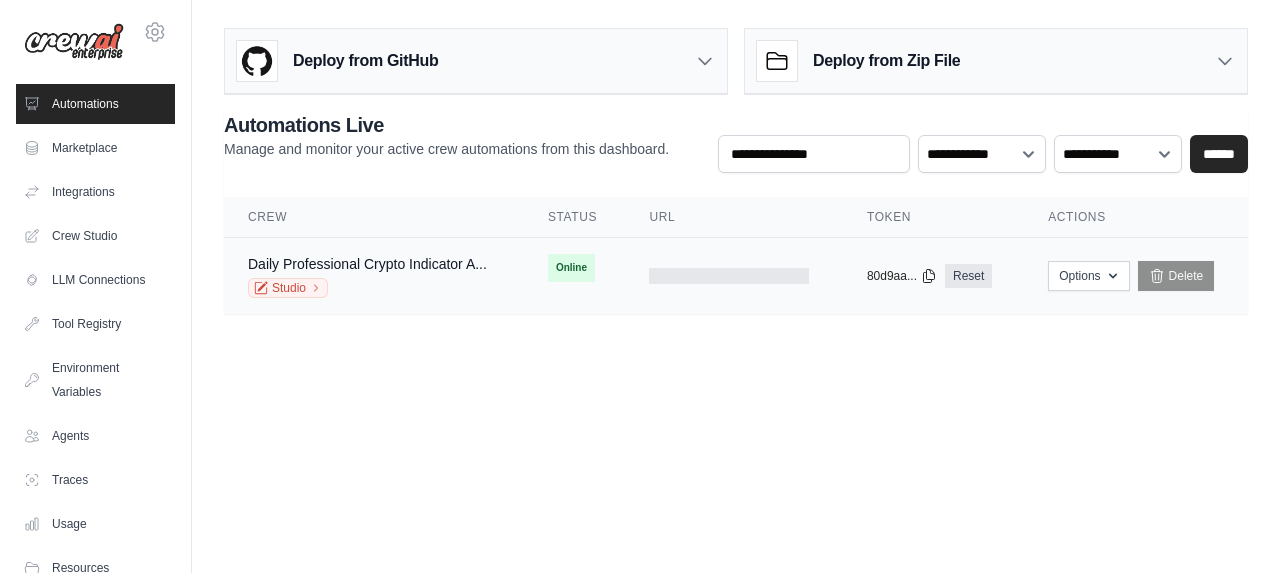click at bounding box center [733, 276] 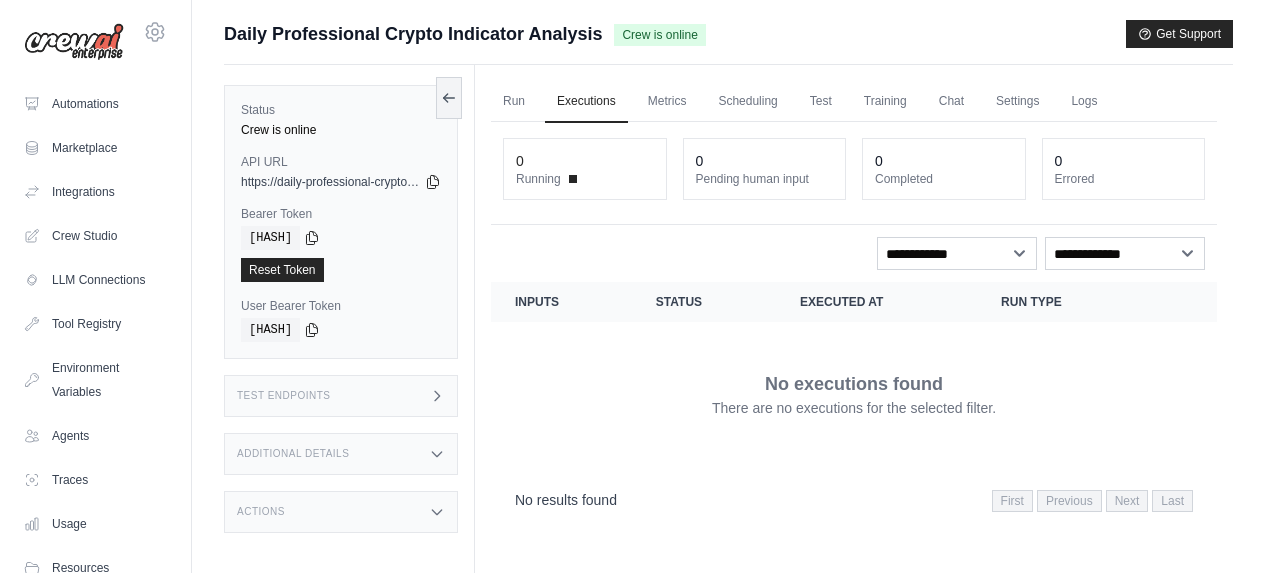 scroll, scrollTop: 0, scrollLeft: 0, axis: both 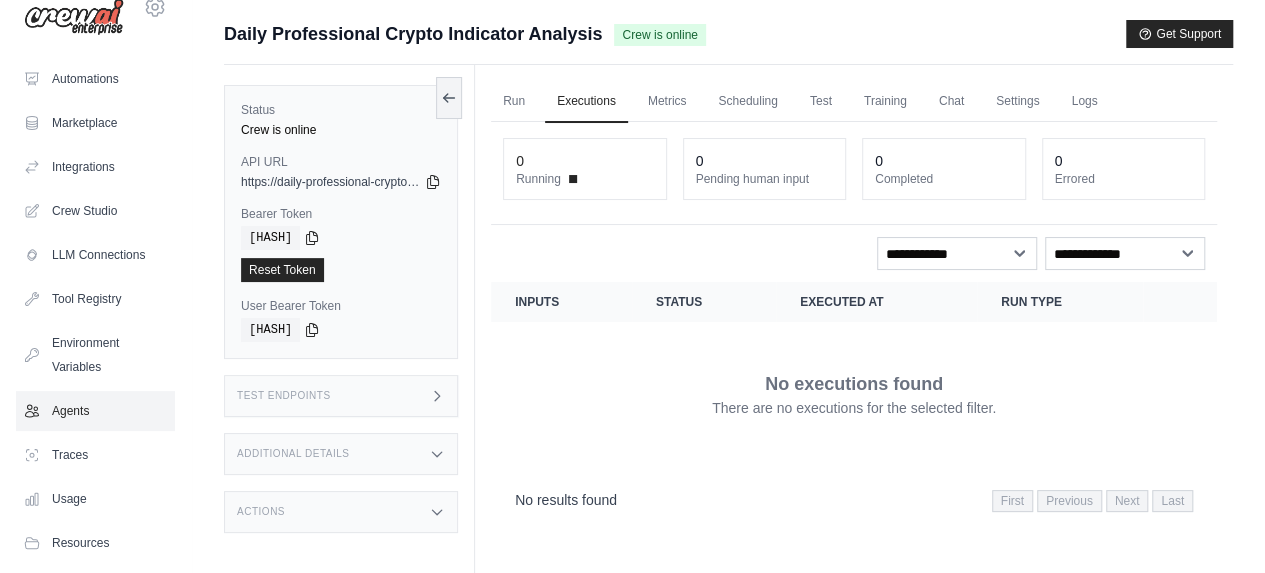click on "Agents" at bounding box center (95, 411) 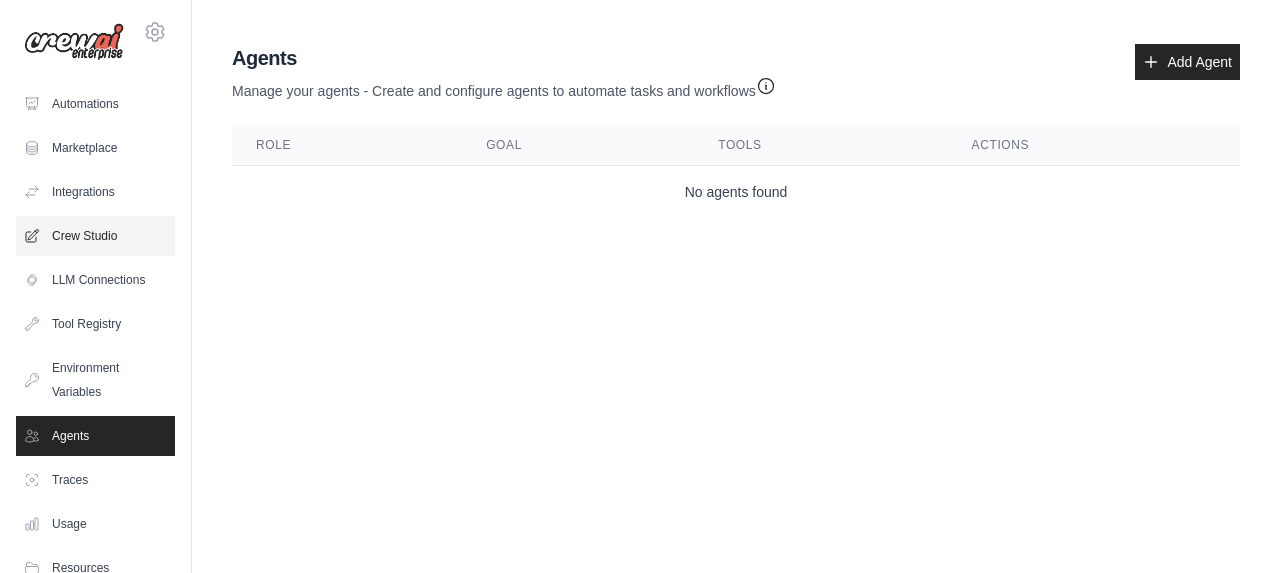 click on "Crew Studio" at bounding box center (95, 236) 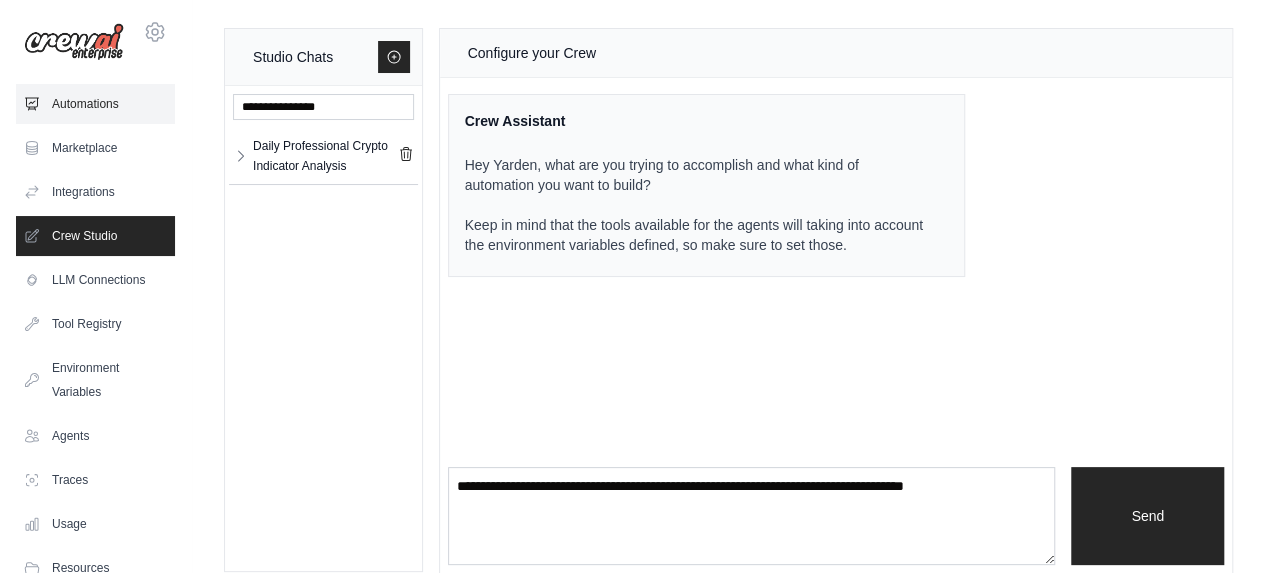 click on "Automations" at bounding box center [95, 104] 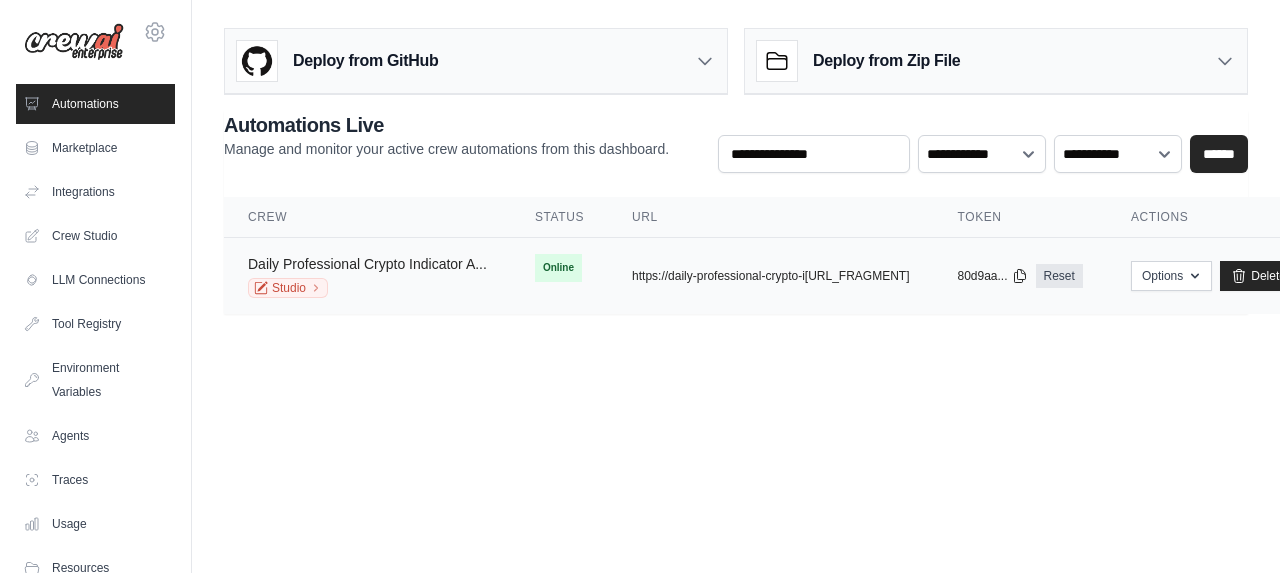 click on "Daily Professional Crypto Indicator A..." at bounding box center (367, 264) 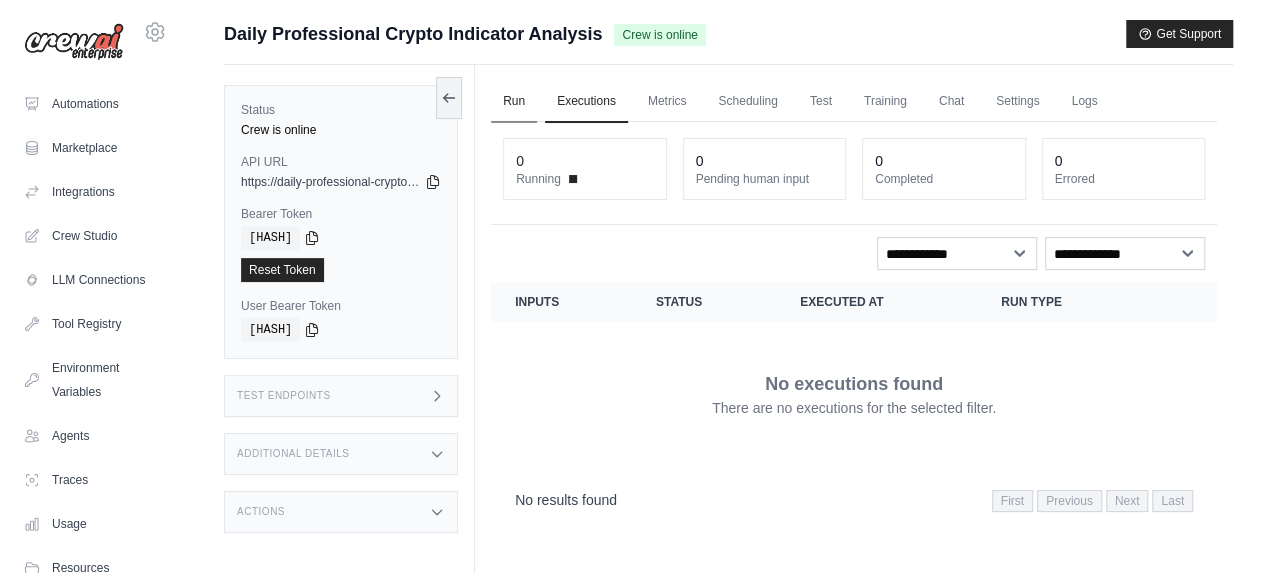 click on "Run" at bounding box center (514, 102) 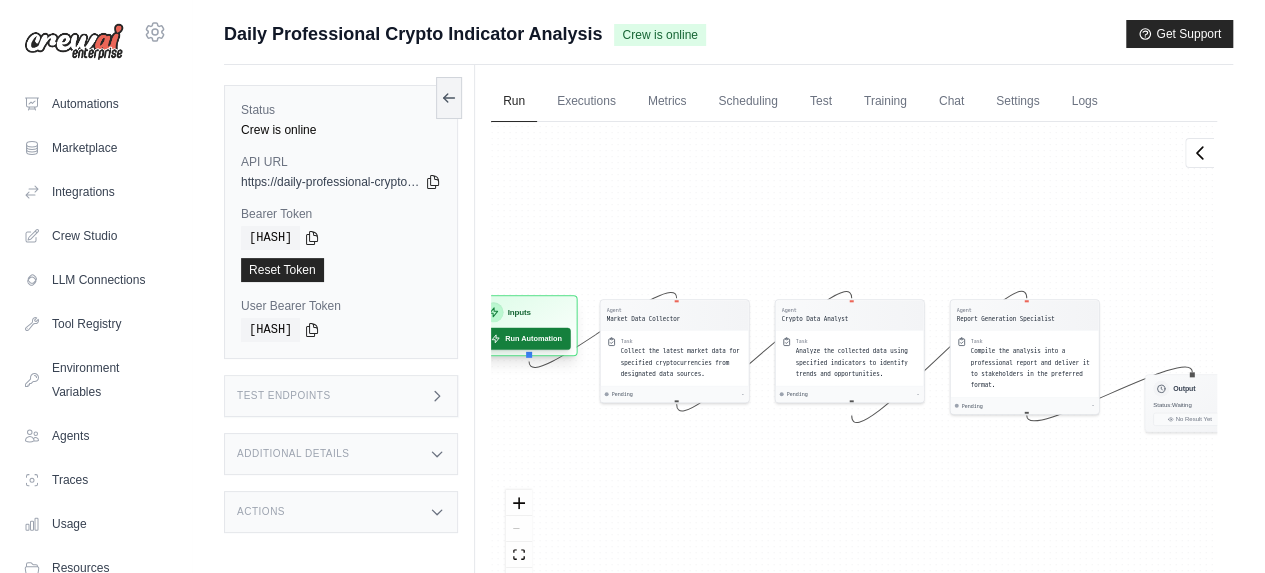 click on "Run Automation" at bounding box center [525, 339] 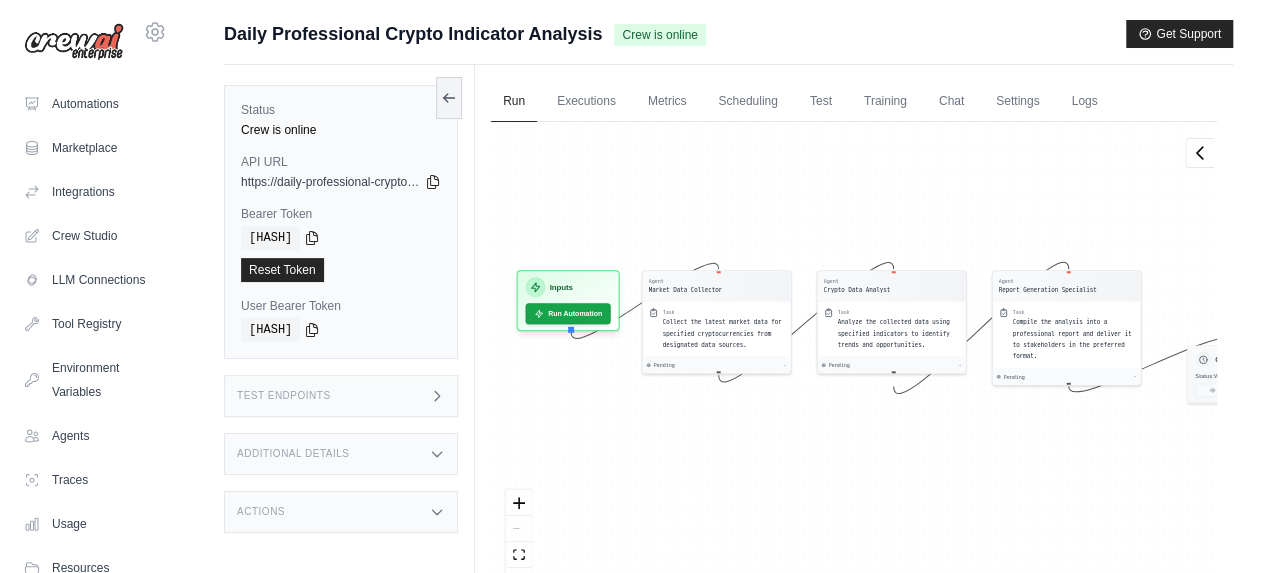 drag, startPoint x: 596, startPoint y: 421, endPoint x: 637, endPoint y: 391, distance: 50.803543 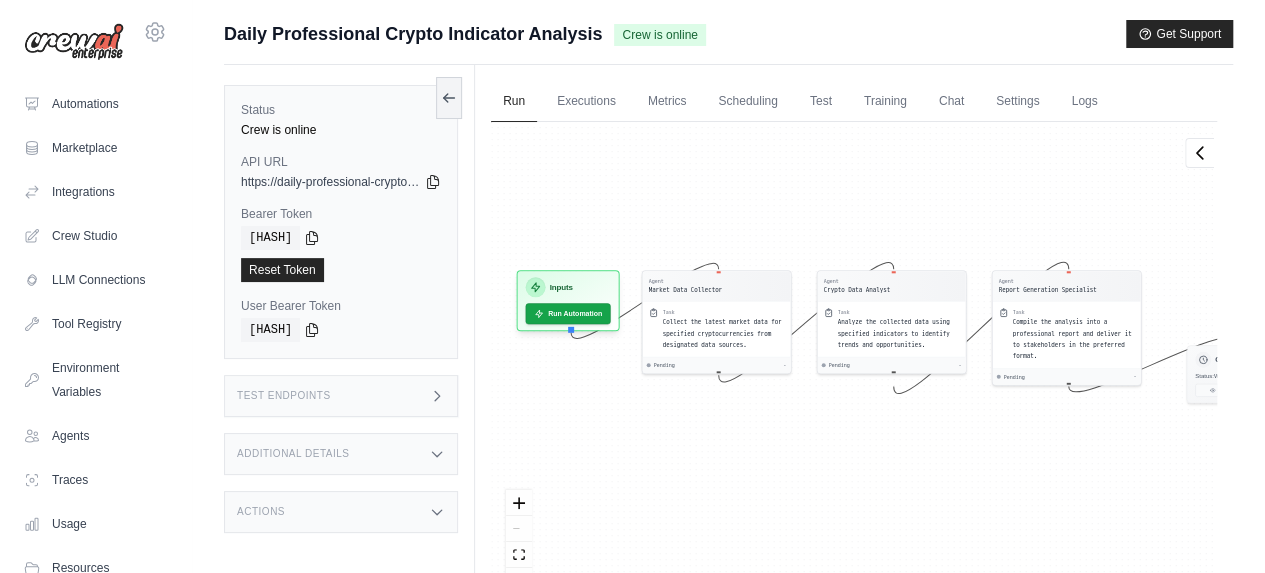 click on "Agent Market Data Collector Task Collect the latest market data for specified cryptocurrencies from designated data sources. Pending - Agent Crypto Data Analyst Task Analyze the collected data using specified indicators to identify trends and opportunities. Pending - Agent Report Generation Specialist Task Compile the analysis into a professional report and deliver it to stakeholders in the preferred format. Pending - Inputs Run Automation Output Status:  Waiting No Result Yet" at bounding box center [854, 365] 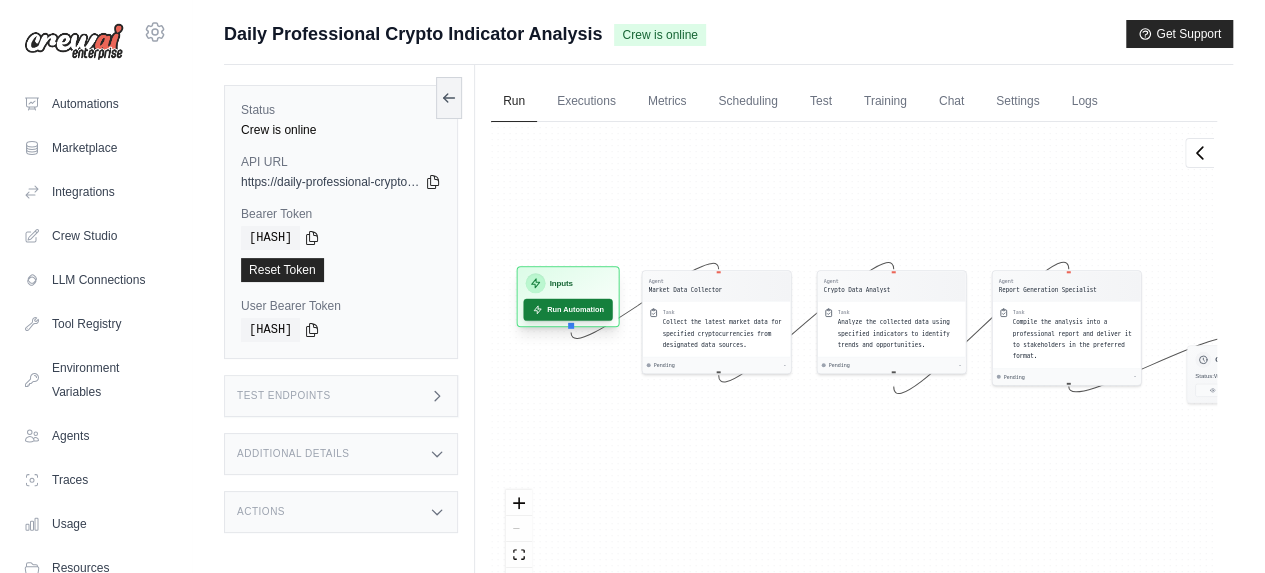 click on "Run Automation" at bounding box center (567, 310) 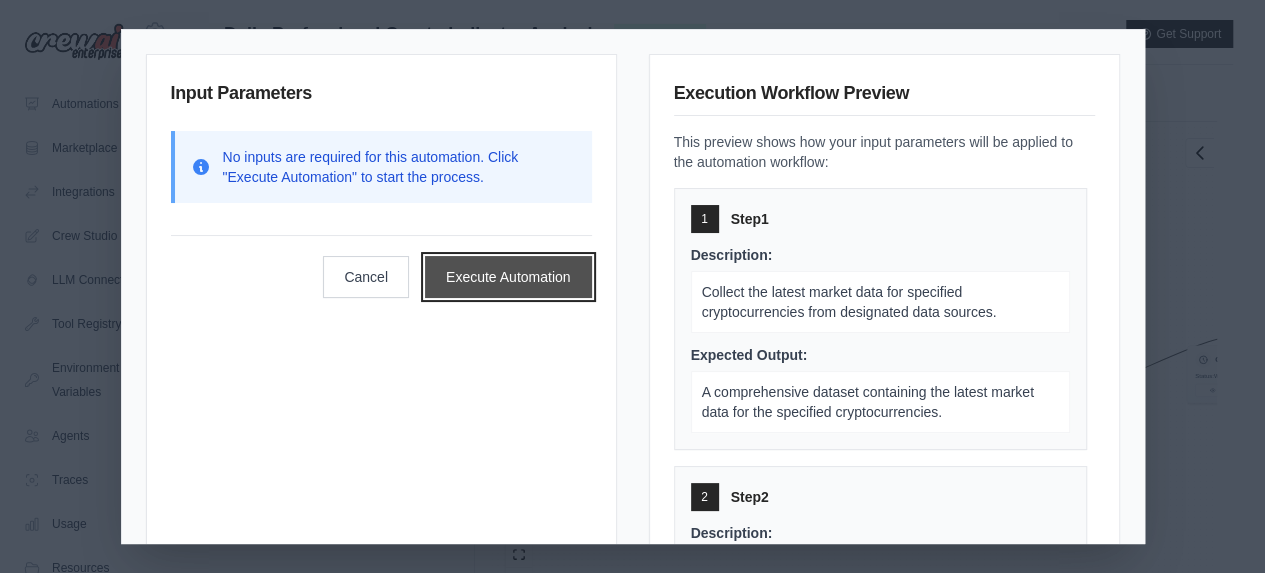 click on "Execute Automation" at bounding box center (508, 277) 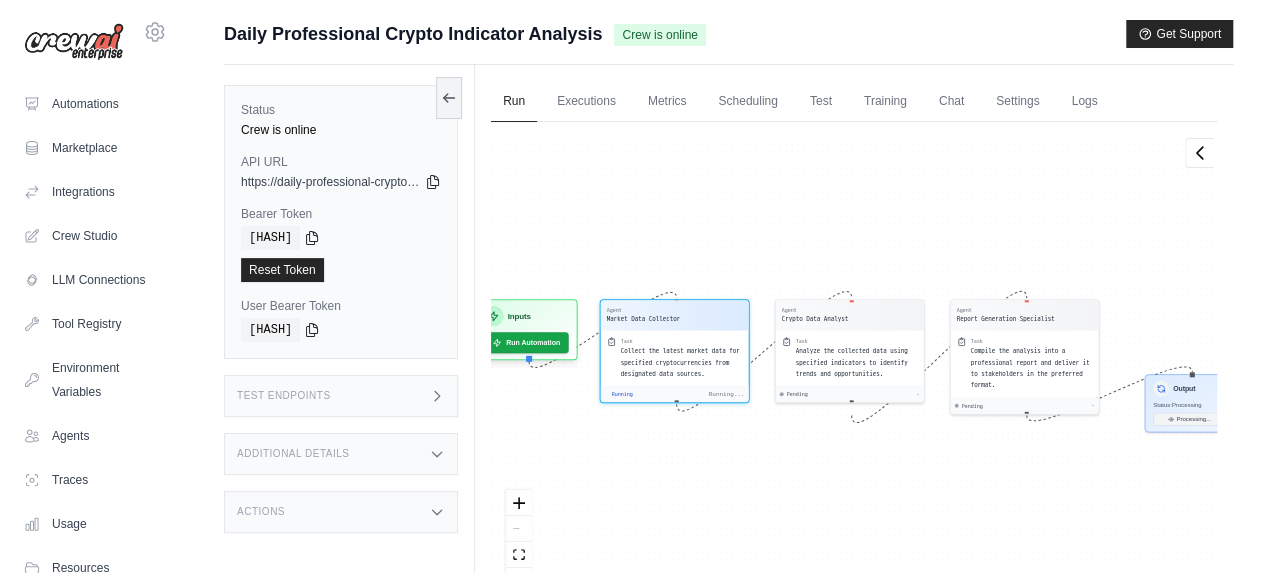scroll, scrollTop: 171, scrollLeft: 0, axis: vertical 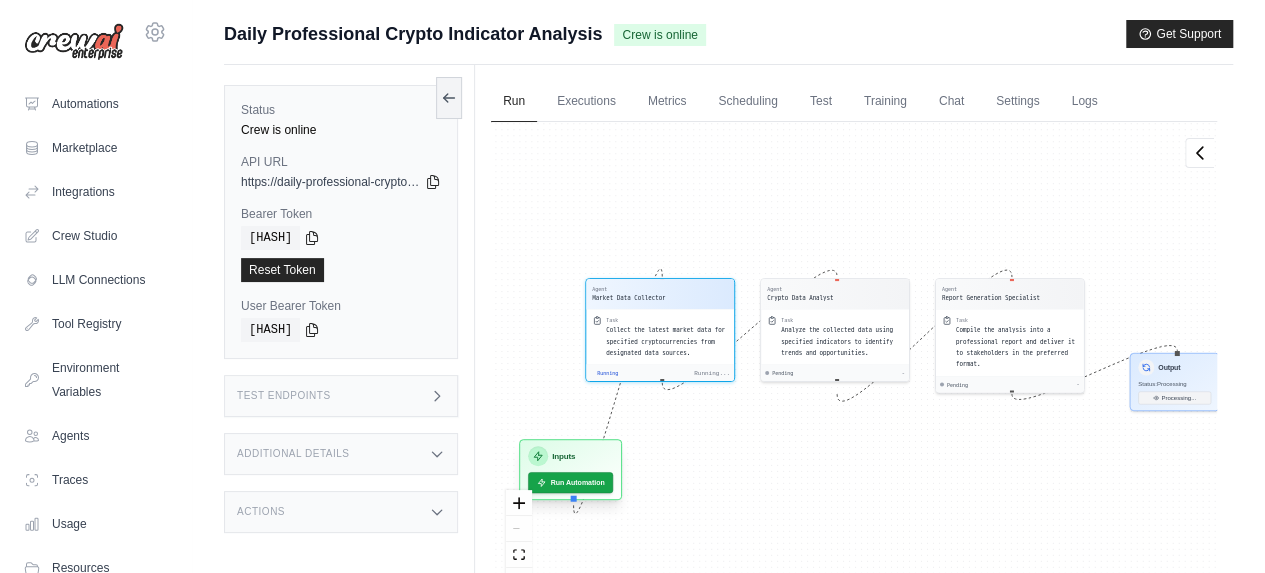 drag, startPoint x: 563, startPoint y: 319, endPoint x: 612, endPoint y: 472, distance: 160.6549 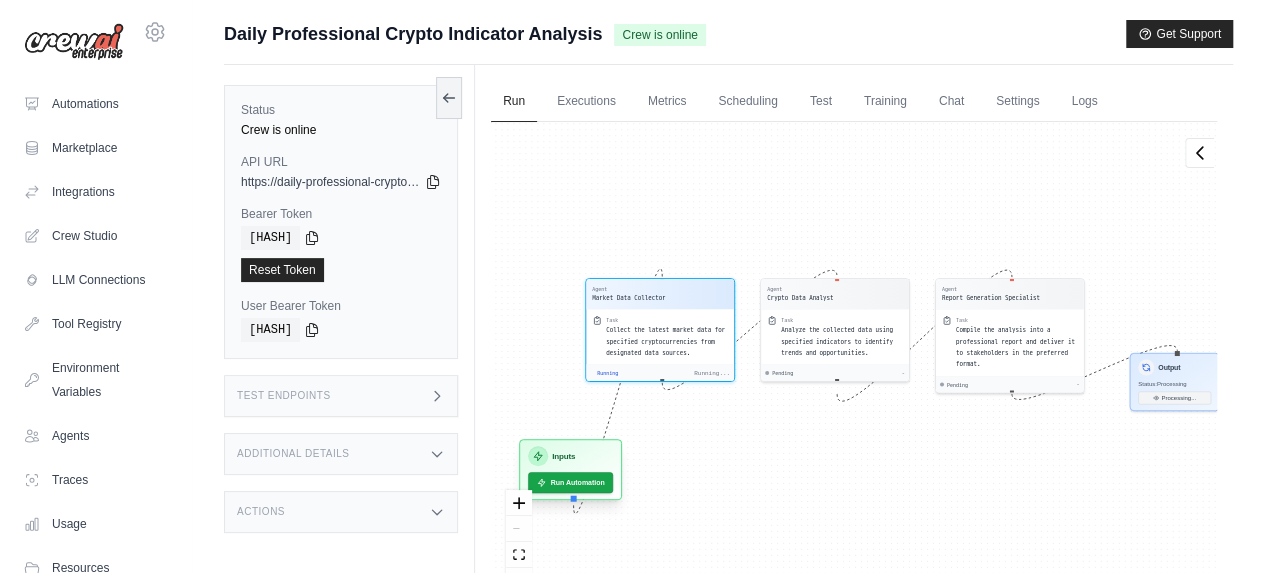 click on "Inputs Run Automation" at bounding box center [570, 469] 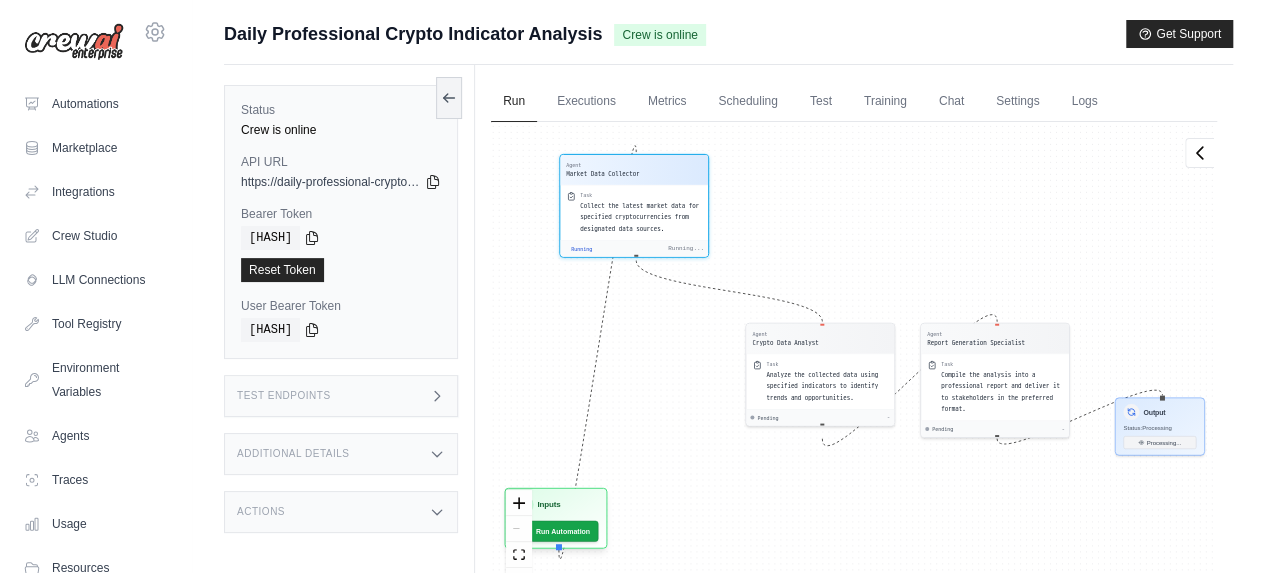 drag, startPoint x: 683, startPoint y: 294, endPoint x: 672, endPoint y: 179, distance: 115.52489 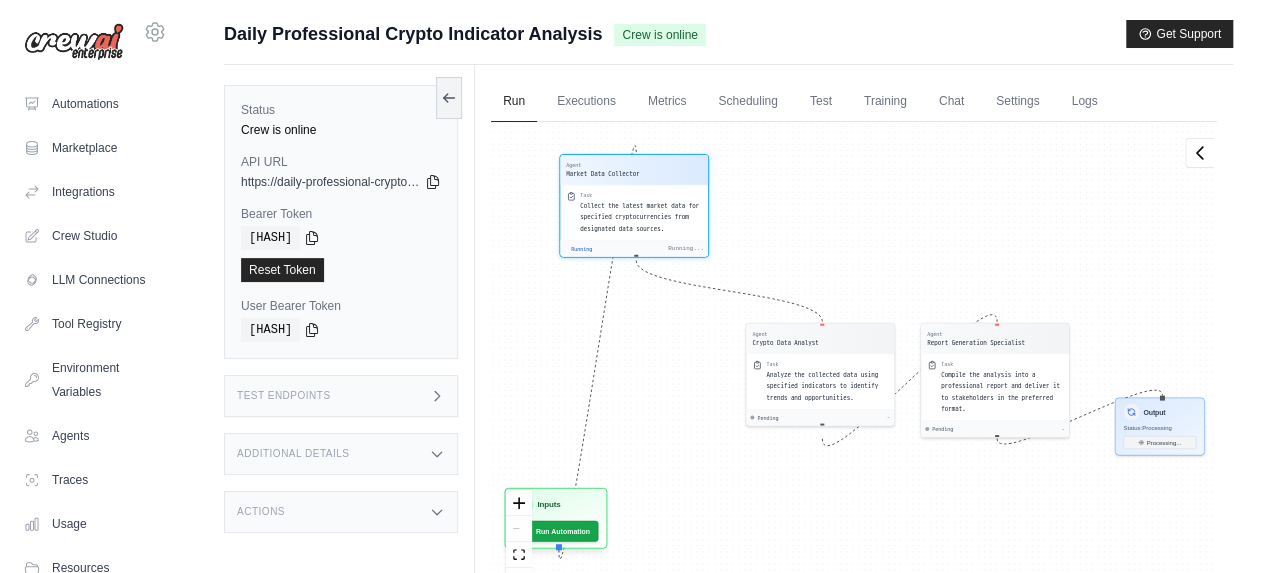 click on "Agent Market Data Collector Task Collect the latest market data for specified cryptocurrencies from designated data sources. Running Running..." at bounding box center [634, 206] 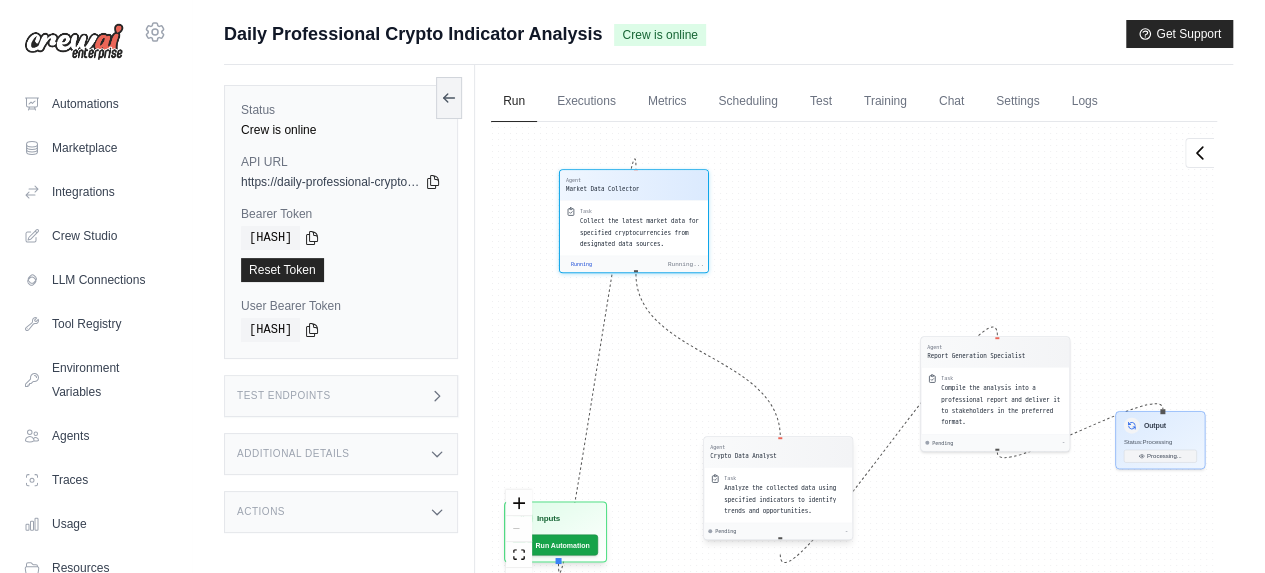 drag, startPoint x: 826, startPoint y: 421, endPoint x: 782, endPoint y: 513, distance: 101.98039 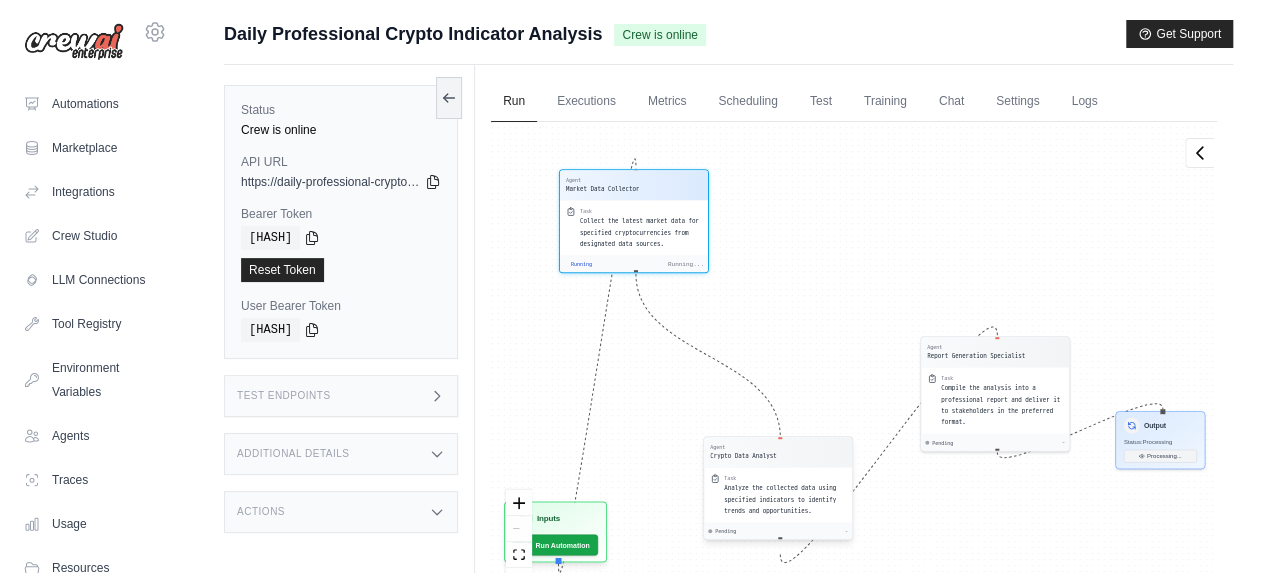 click on "Analyze the collected data using specified indicators to identify trends and opportunities." at bounding box center [780, 499] 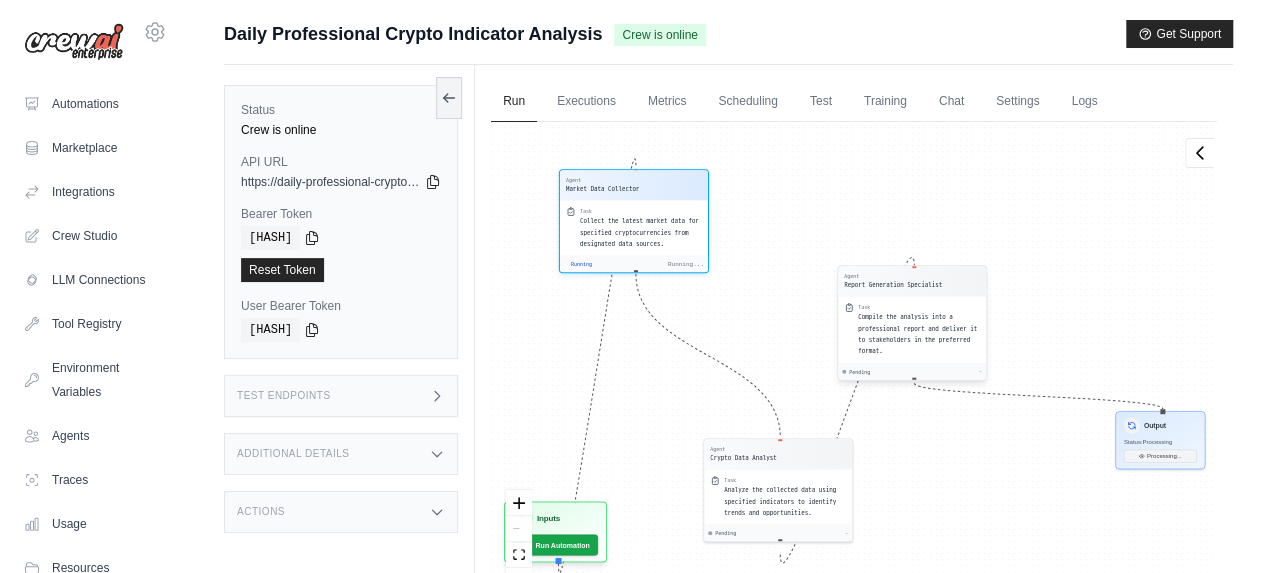 drag, startPoint x: 955, startPoint y: 409, endPoint x: 840, endPoint y: 338, distance: 135.15176 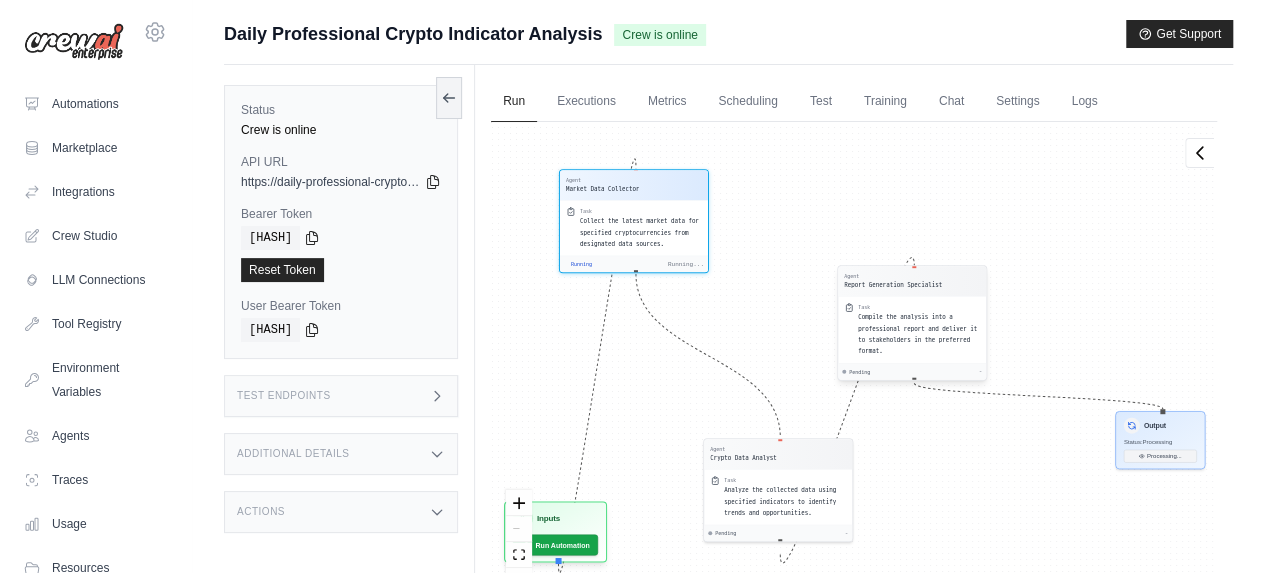 click on "Compile the analysis into a professional report and deliver it to stakeholders in the preferred format." at bounding box center (917, 334) 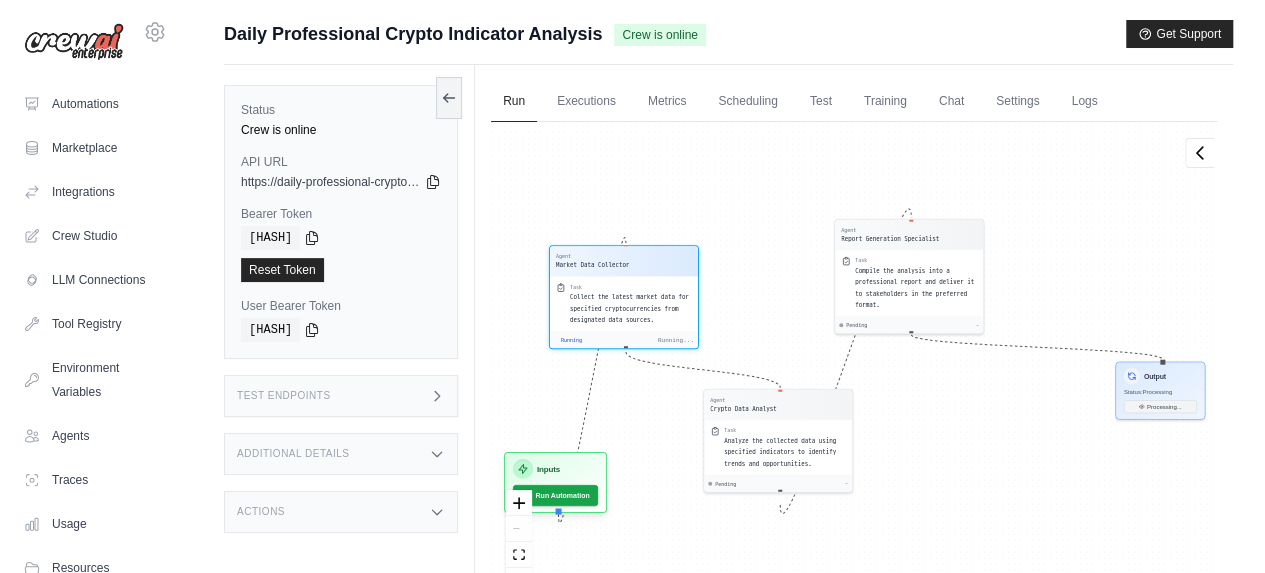 drag, startPoint x: 654, startPoint y: 228, endPoint x: 644, endPoint y: 307, distance: 79.630394 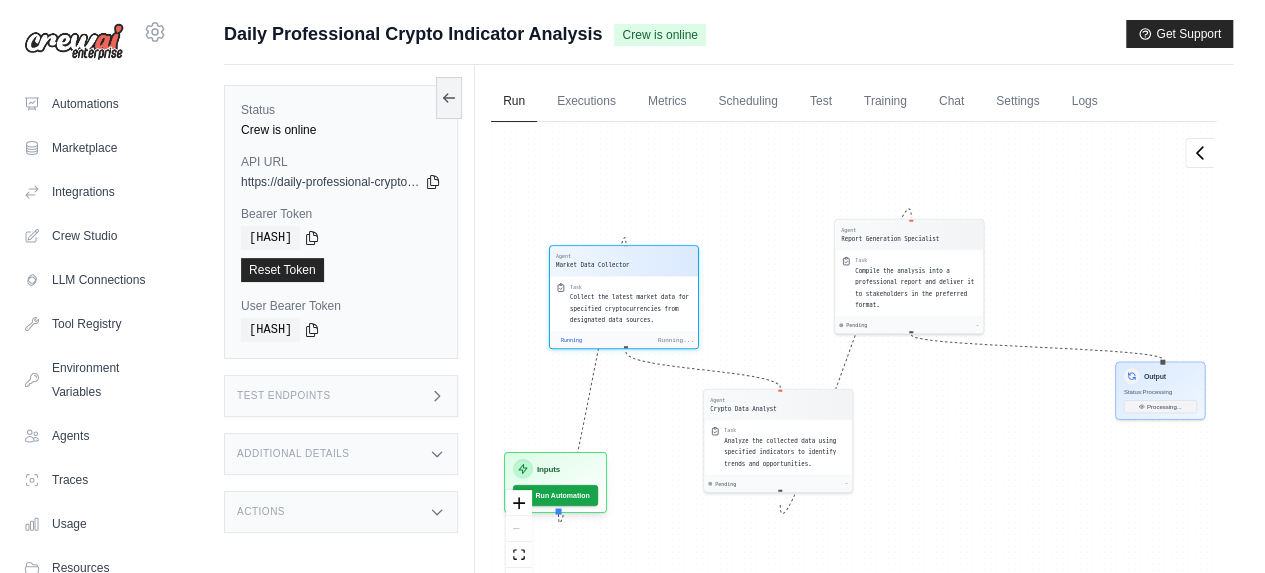 click on "Collect the latest market data for specified cryptocurrencies from designated data sources." at bounding box center (629, 308) 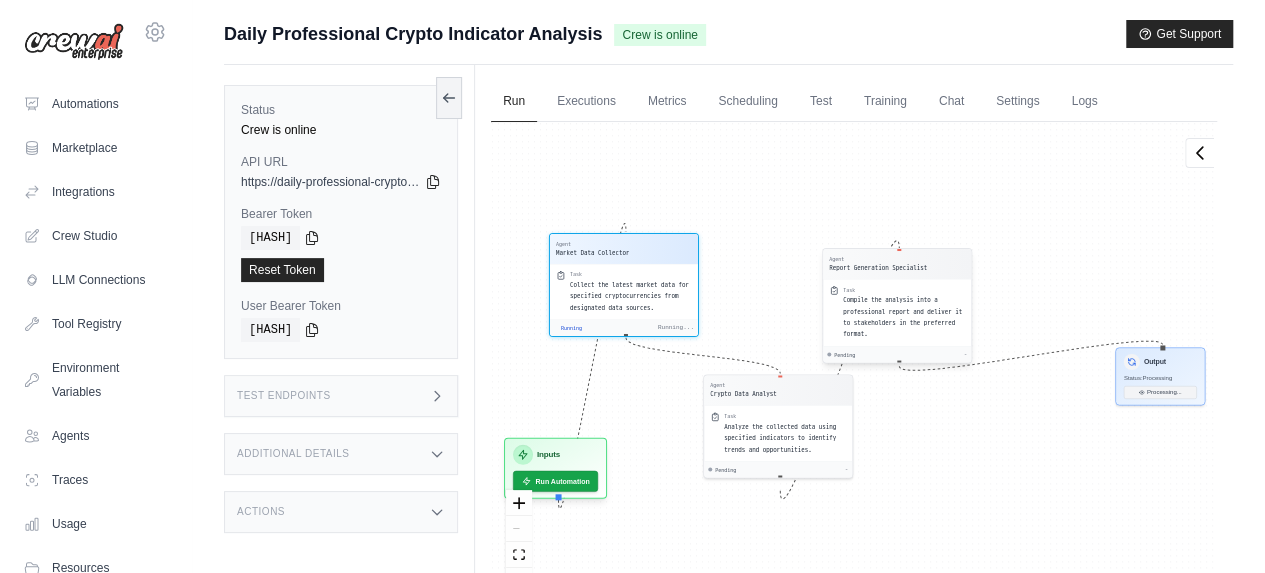 drag, startPoint x: 912, startPoint y: 267, endPoint x: 900, endPoint y: 307, distance: 41.761227 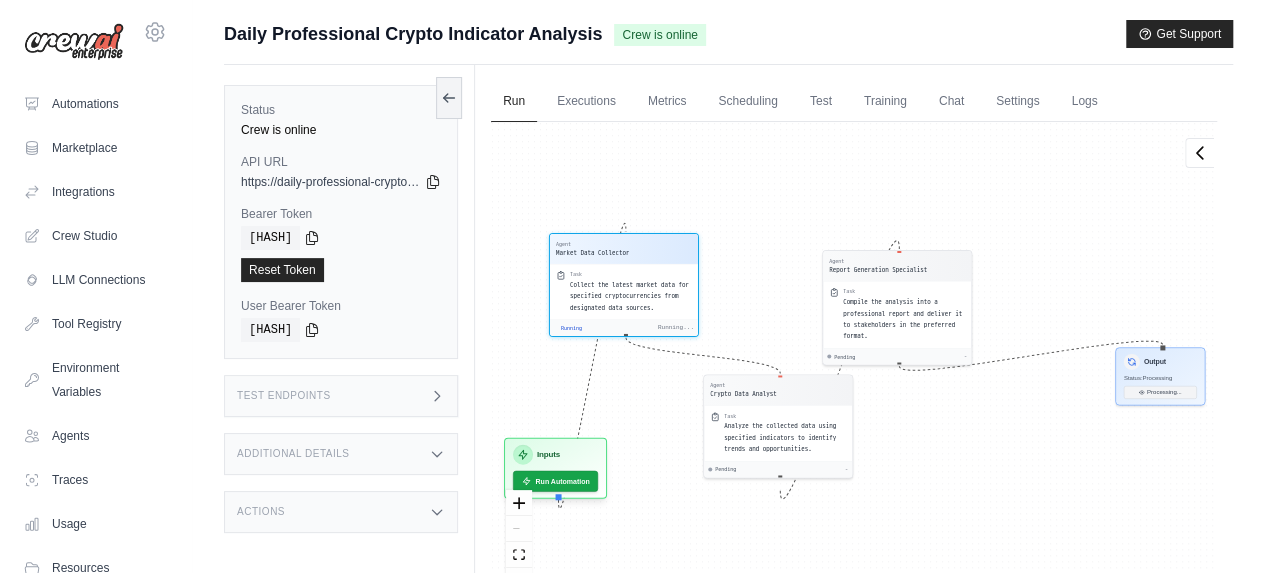 click on "Agent Market Data Collector Task Collect the latest market data for specified cryptocurrencies from designated data sources. Running Running... Agent Crypto Data Analyst Task Analyze the collected data using specified indicators to identify trends and opportunities. Pending - Agent Report Generation Specialist Task Compile the analysis into a professional report and deliver it to stakeholders in the preferred format. Pending - Inputs Run Automation Output Status:  Processing Processing..." at bounding box center (854, 365) 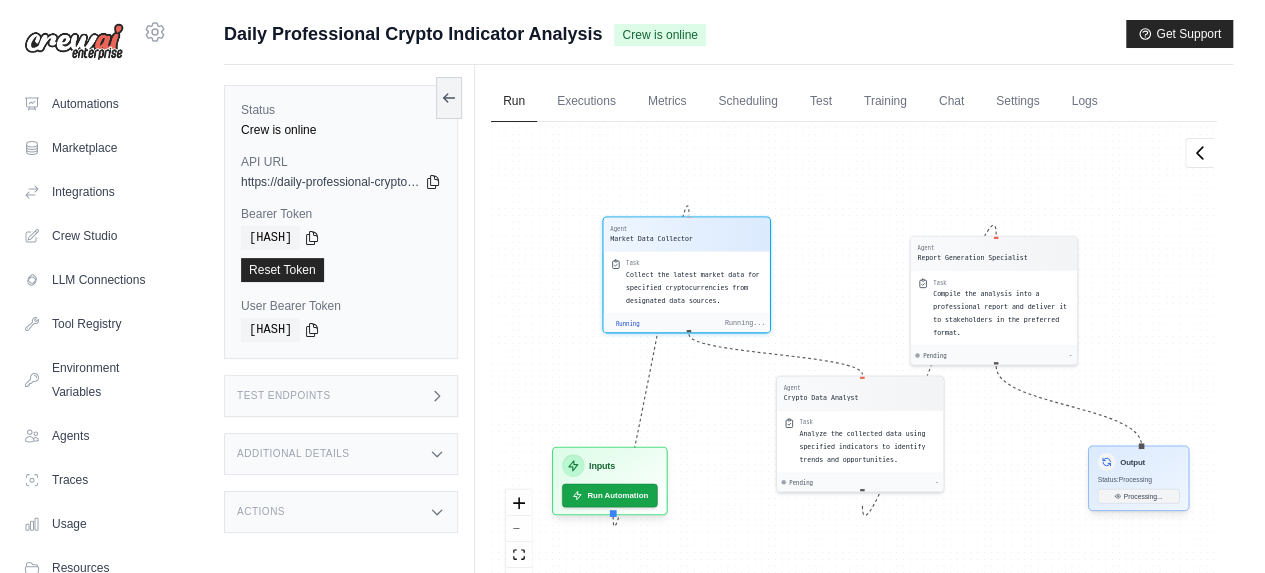 drag, startPoint x: 1161, startPoint y: 353, endPoint x: 1163, endPoint y: 458, distance: 105.01904 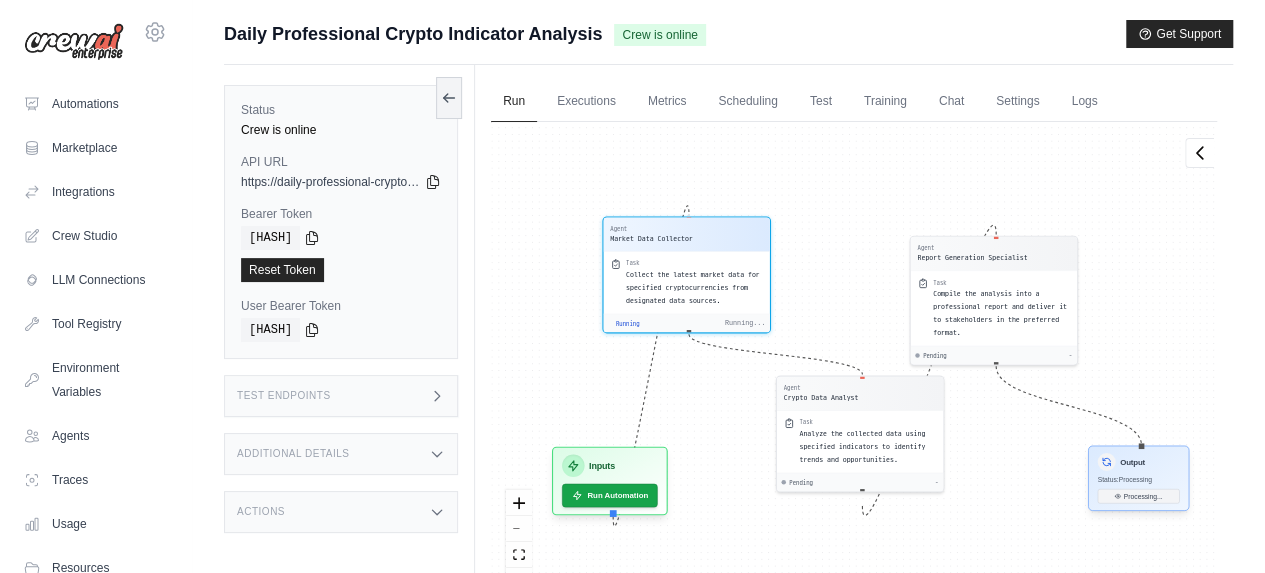 click on "Output" at bounding box center [1138, 462] 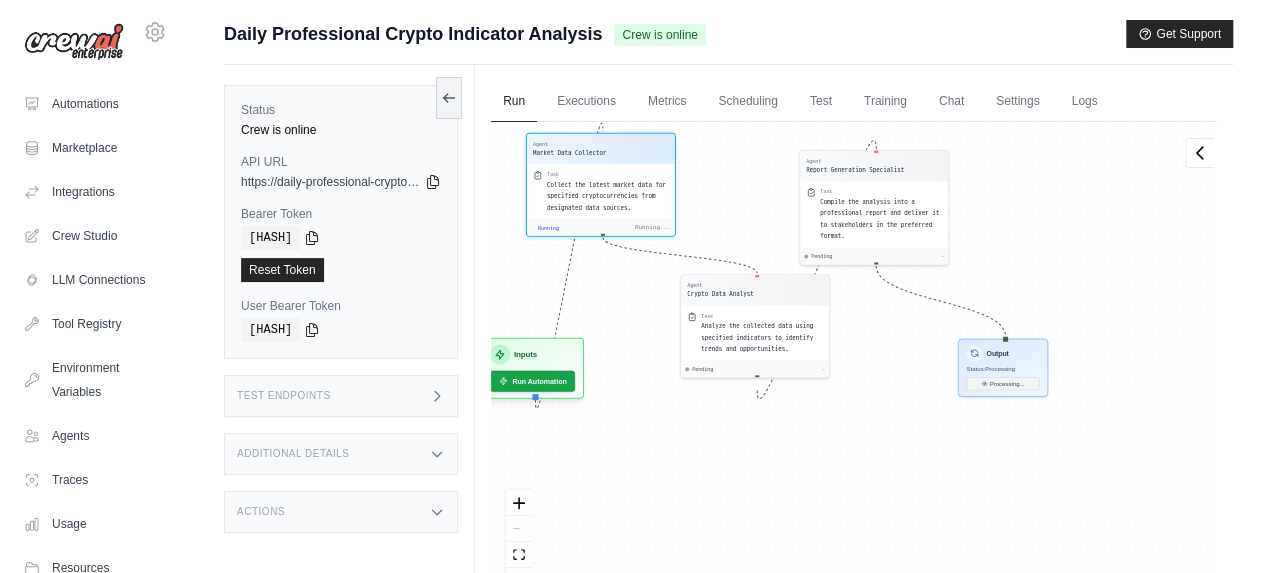 drag, startPoint x: 1143, startPoint y: 371, endPoint x: 1036, endPoint y: 317, distance: 119.85408 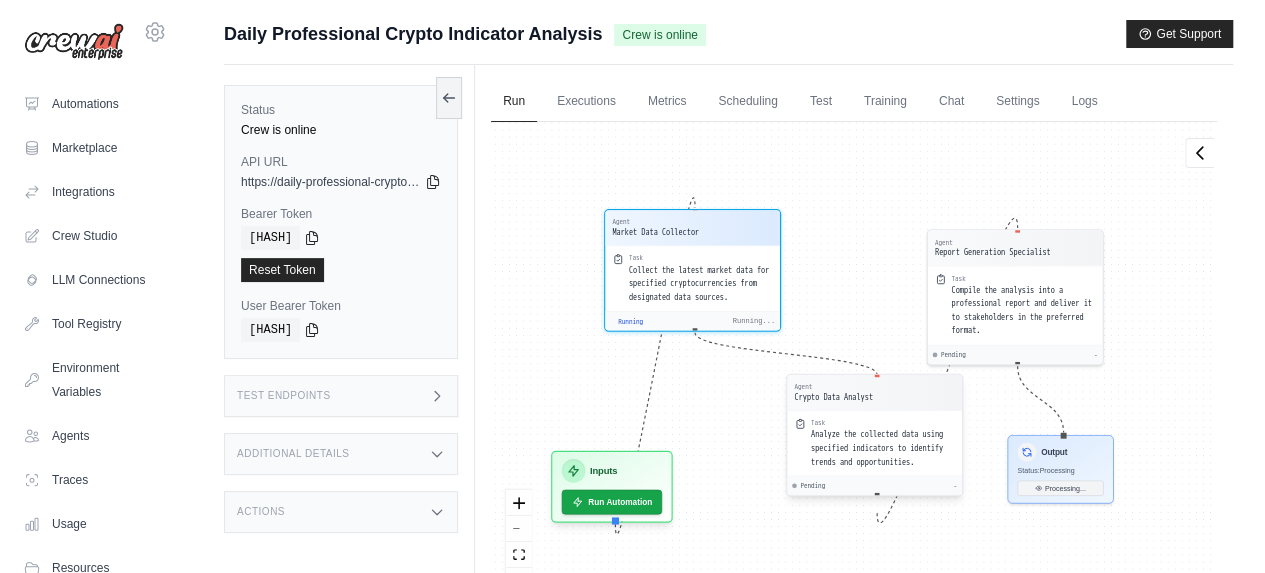 drag, startPoint x: 988, startPoint y: 413, endPoint x: 924, endPoint y: 401, distance: 65.11528 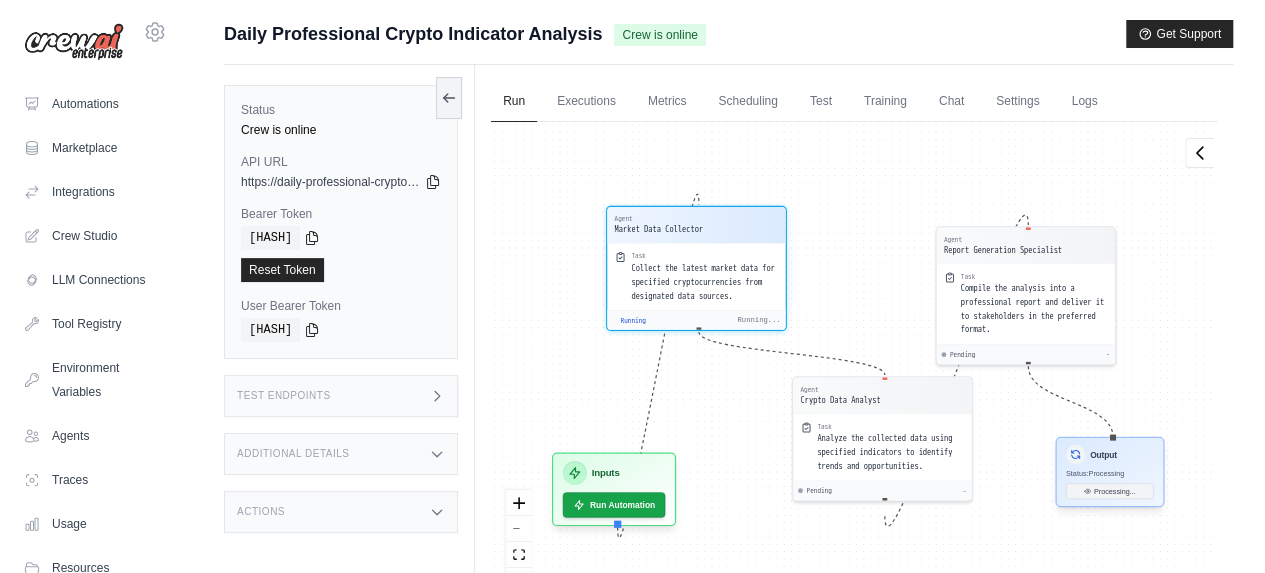 drag, startPoint x: 1124, startPoint y: 475, endPoint x: 1152, endPoint y: 475, distance: 28 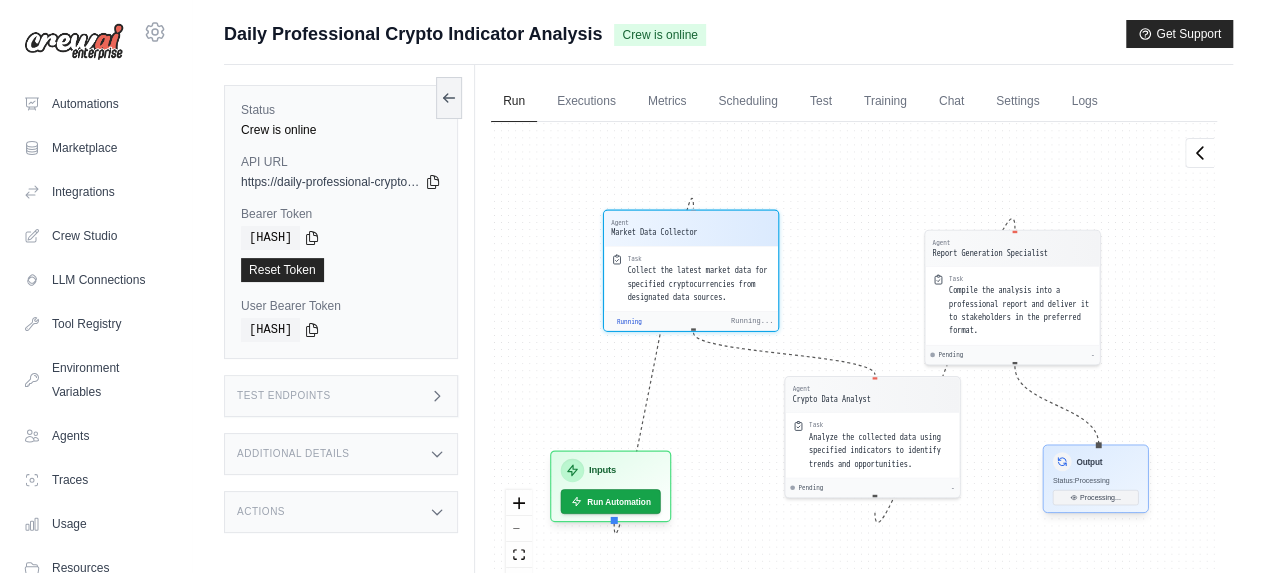 drag, startPoint x: 1127, startPoint y: 471, endPoint x: 1115, endPoint y: 481, distance: 15.6205 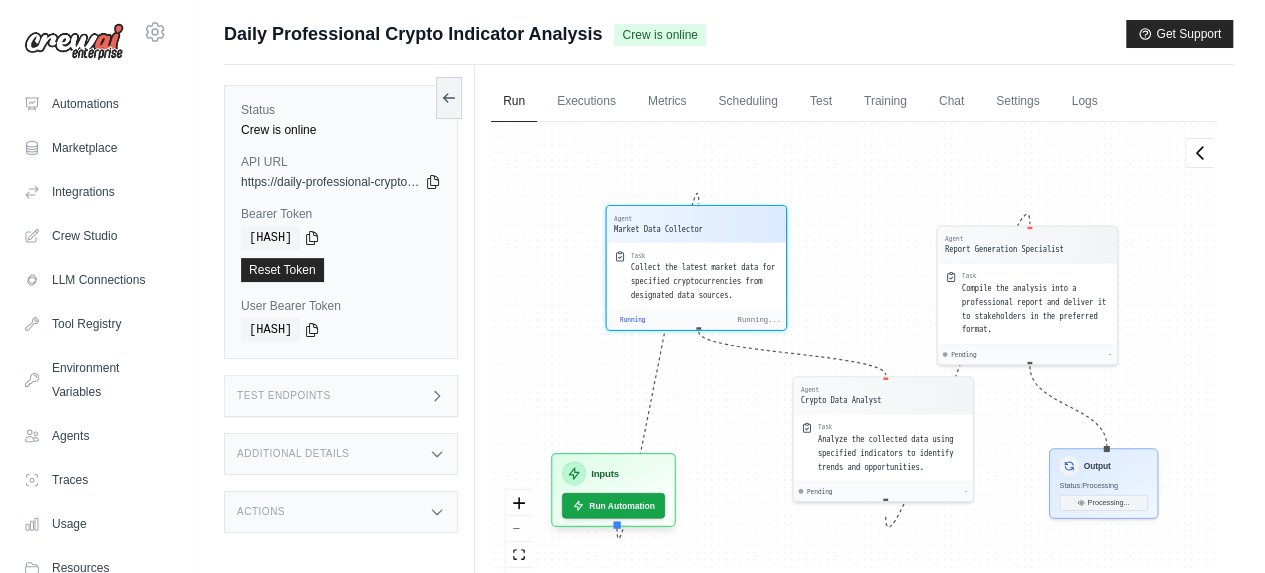 click on "Agent Market Data Collector Task Collect the latest market data for specified cryptocurrencies from designated data sources. Running Running... Agent Crypto Data Analyst Task Analyze the collected data using specified indicators to identify trends and opportunities. Pending - Agent Report Generation Specialist Task Compile the analysis into a professional report and deliver it to stakeholders in the preferred format. Pending - Inputs Run Automation Output Status:  Processing Processing..." at bounding box center (854, 365) 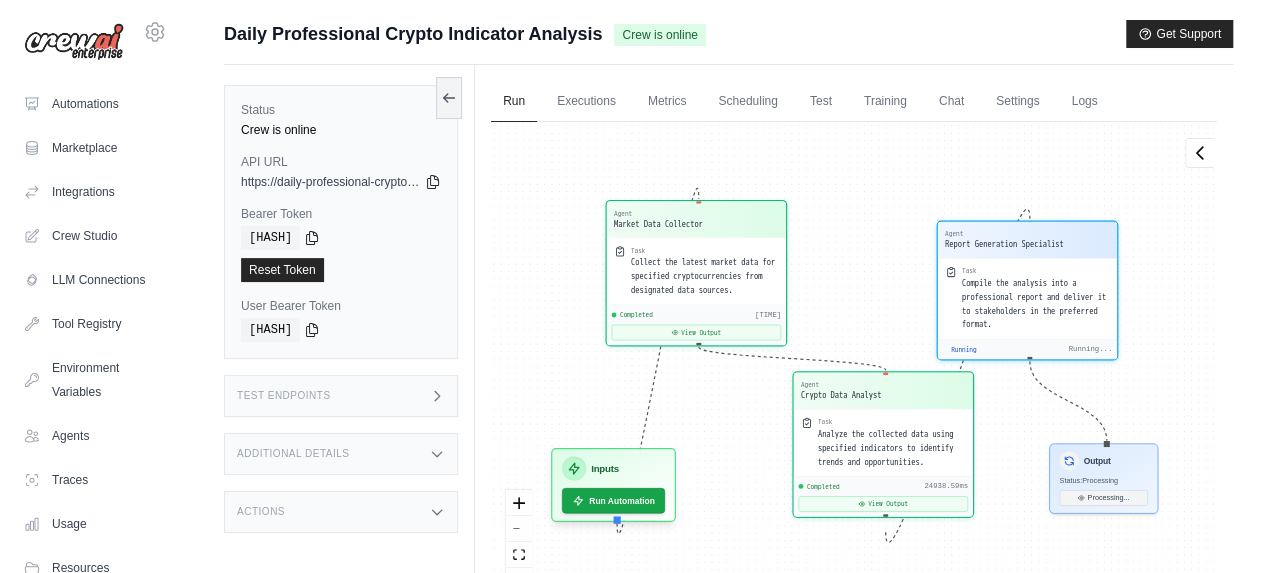 scroll, scrollTop: 10518, scrollLeft: 0, axis: vertical 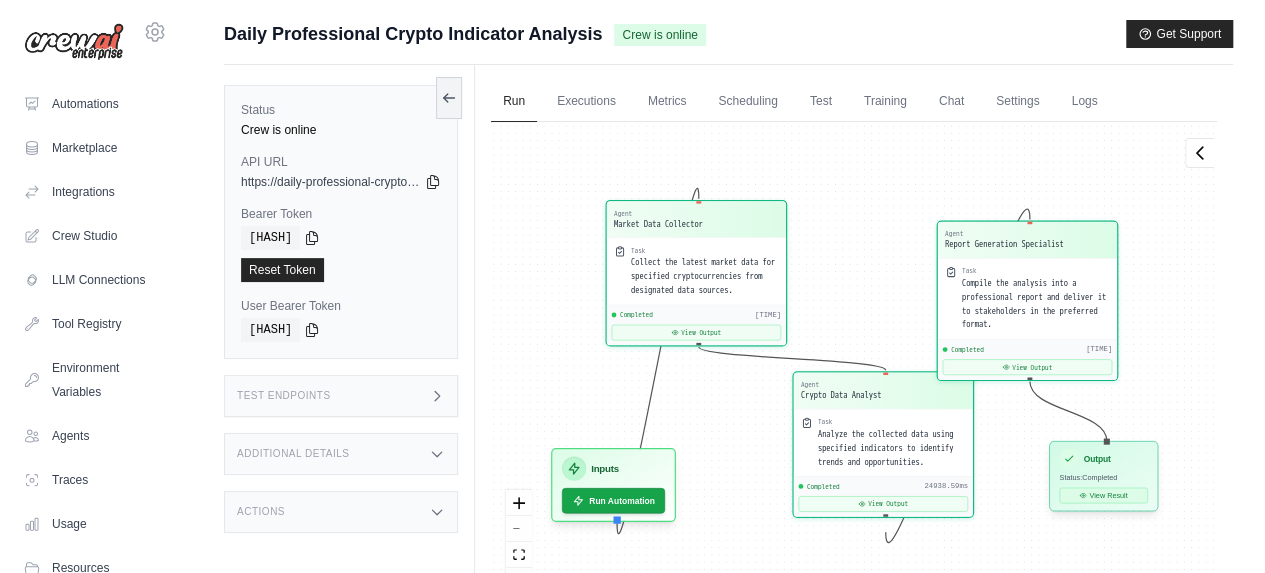 click on "View Result" at bounding box center (1103, 496) 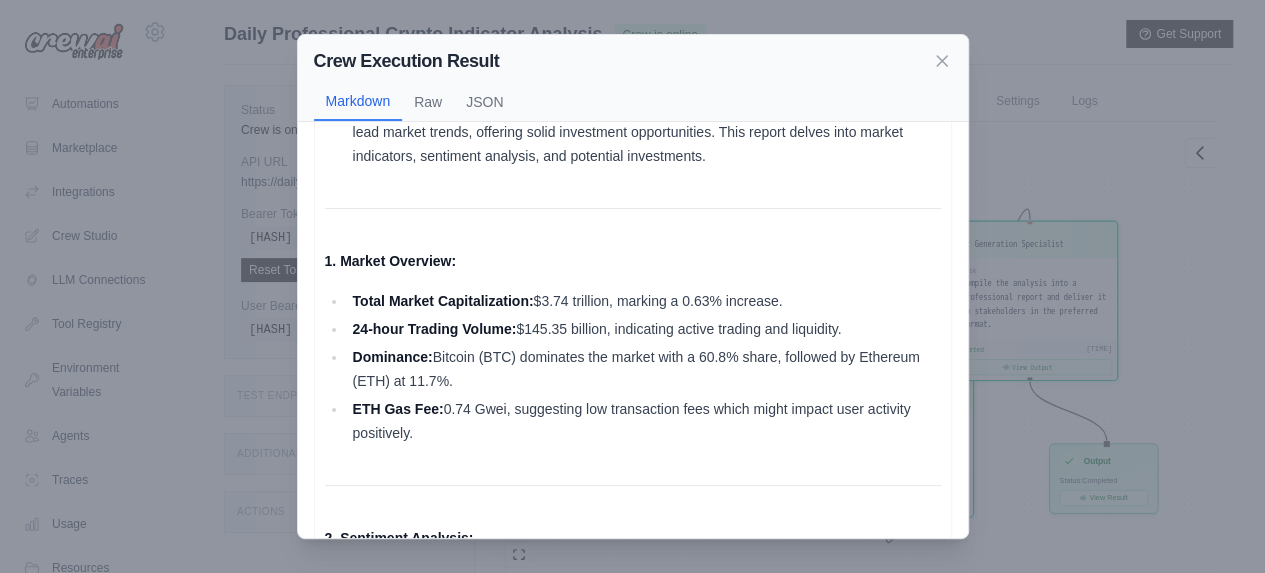 scroll, scrollTop: 225, scrollLeft: 0, axis: vertical 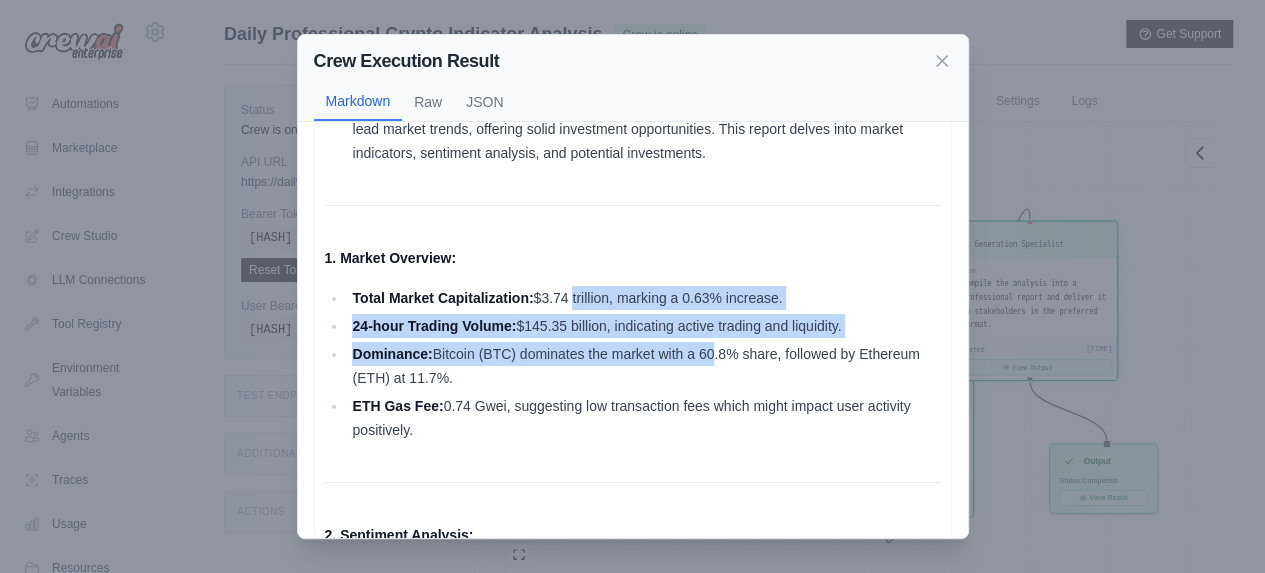 drag, startPoint x: 568, startPoint y: 293, endPoint x: 727, endPoint y: 378, distance: 180.2942 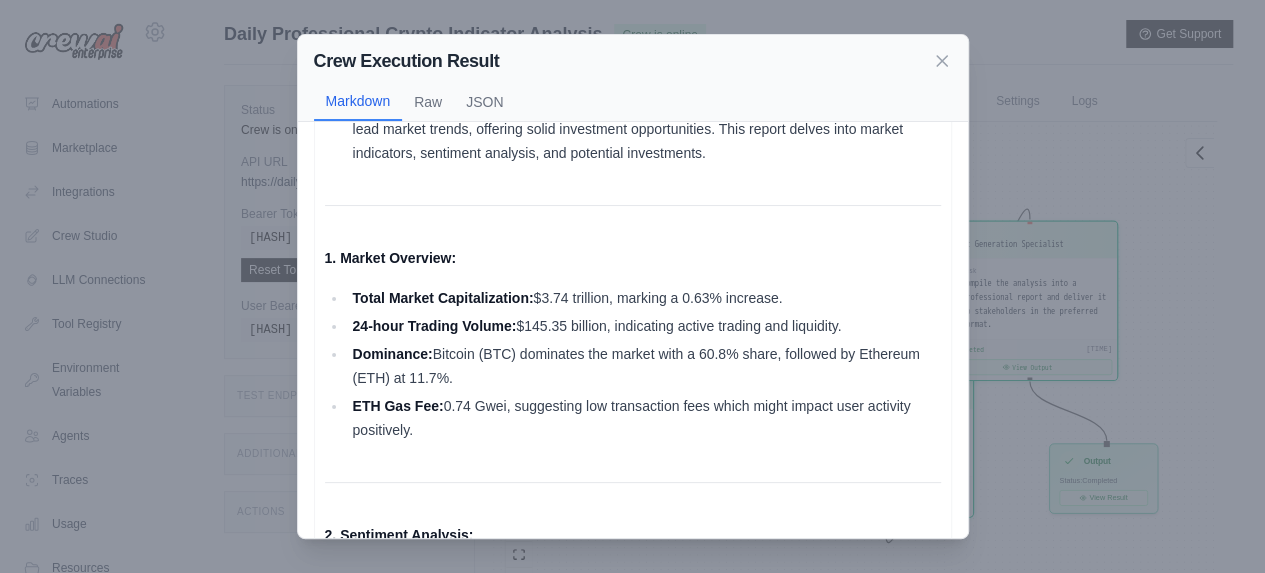click on "Dominance:  Bitcoin (BTC) dominates the market with a 60.8% share, followed by Ethereum (ETH) at 11.7%." at bounding box center [644, 366] 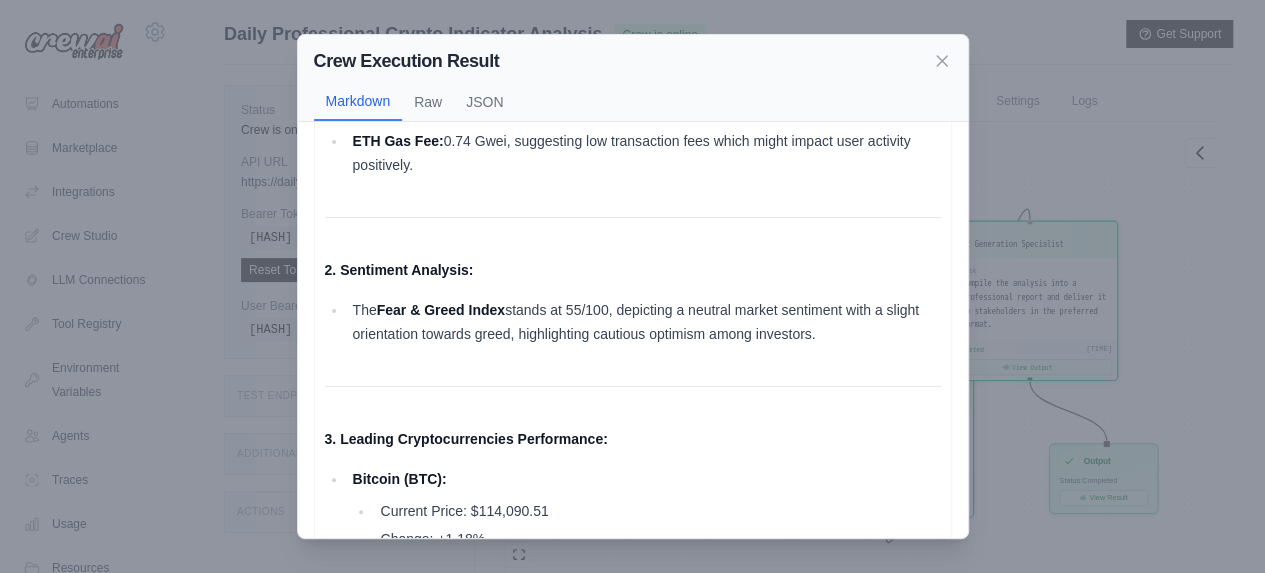 scroll, scrollTop: 575, scrollLeft: 0, axis: vertical 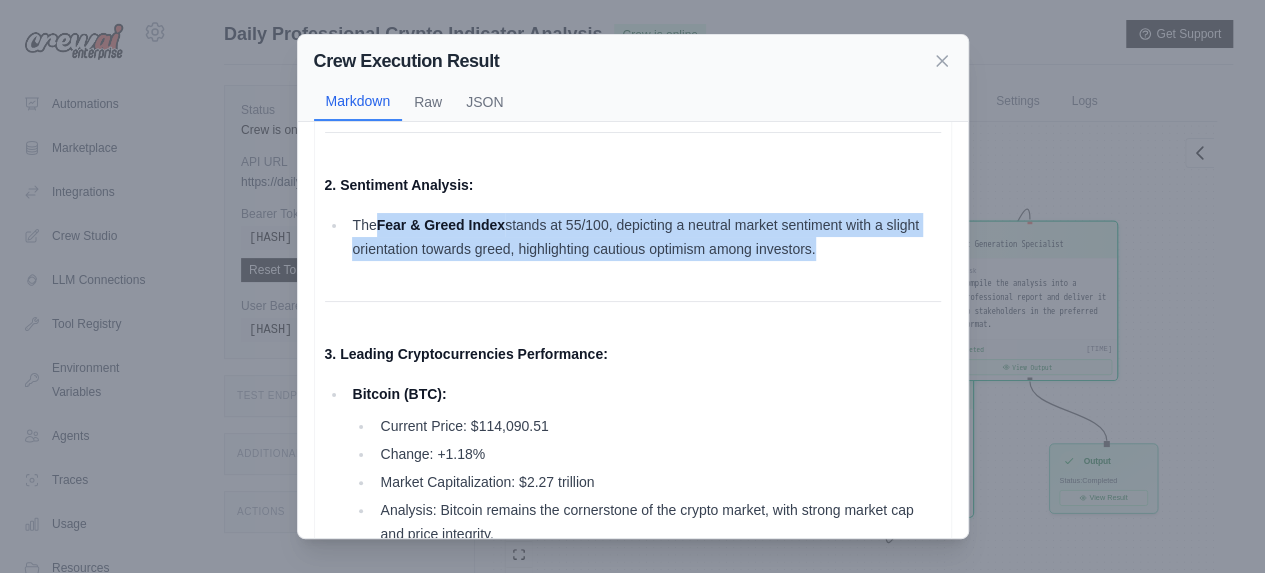 drag, startPoint x: 377, startPoint y: 223, endPoint x: 688, endPoint y: 307, distance: 322.14438 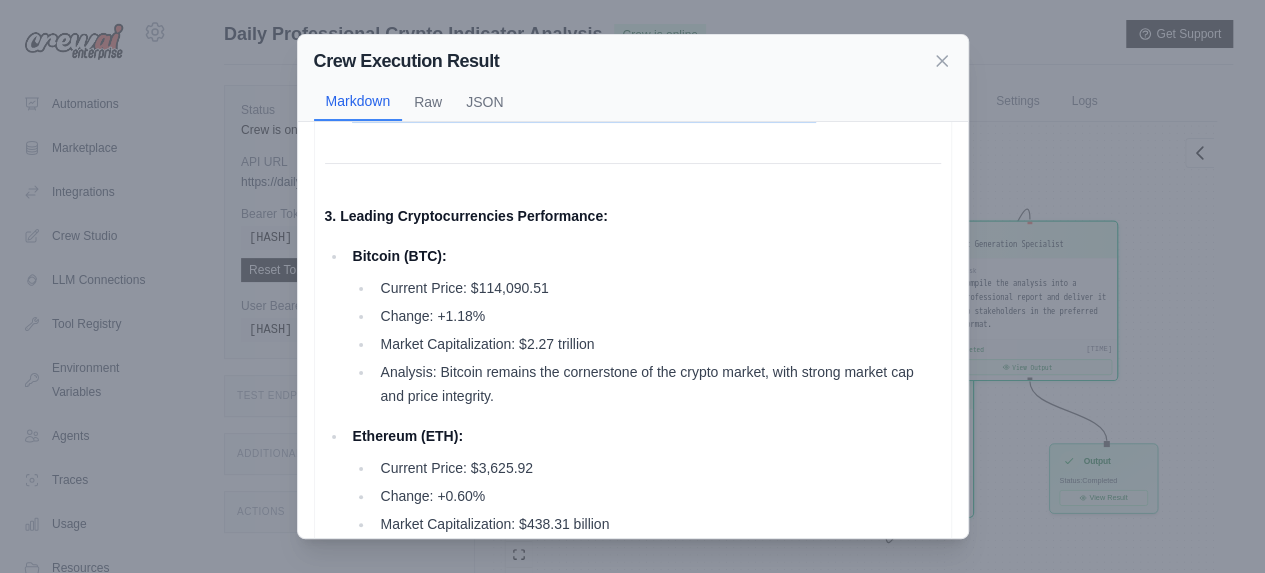 scroll, scrollTop: 725, scrollLeft: 0, axis: vertical 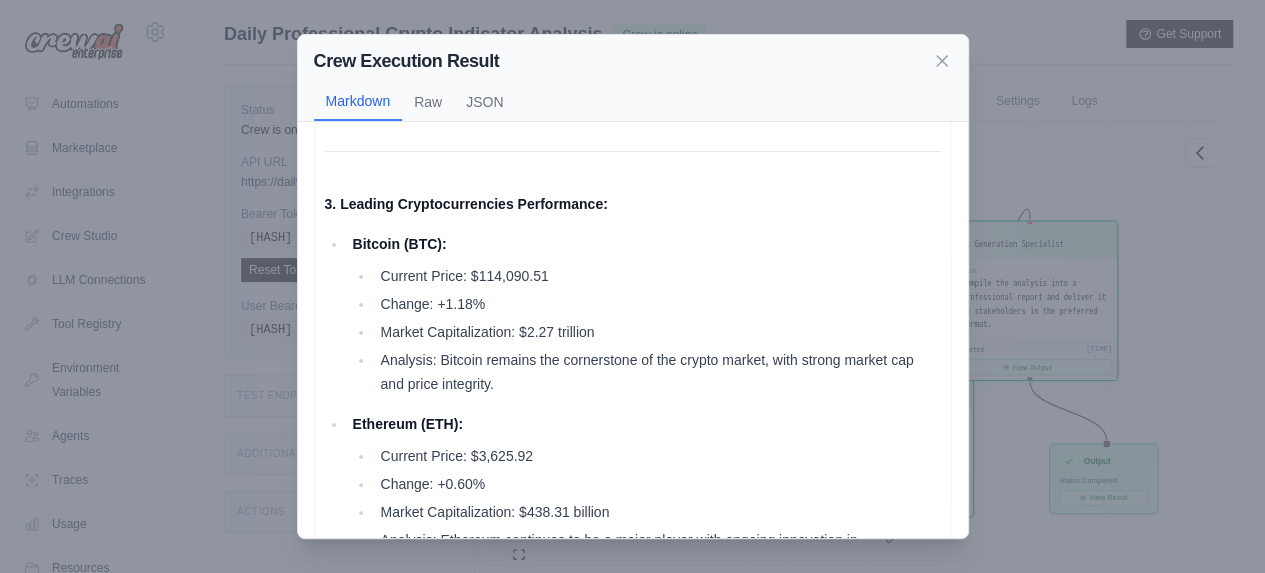 drag, startPoint x: 681, startPoint y: 362, endPoint x: 614, endPoint y: 317, distance: 80.70936 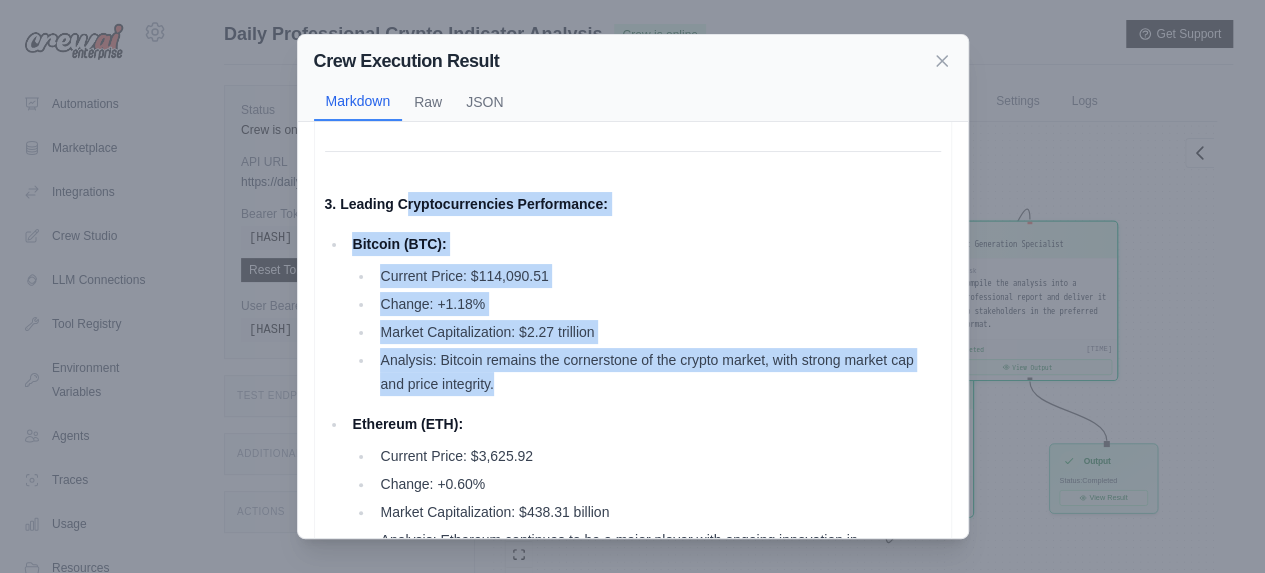 drag, startPoint x: 408, startPoint y: 199, endPoint x: 660, endPoint y: 396, distance: 319.86404 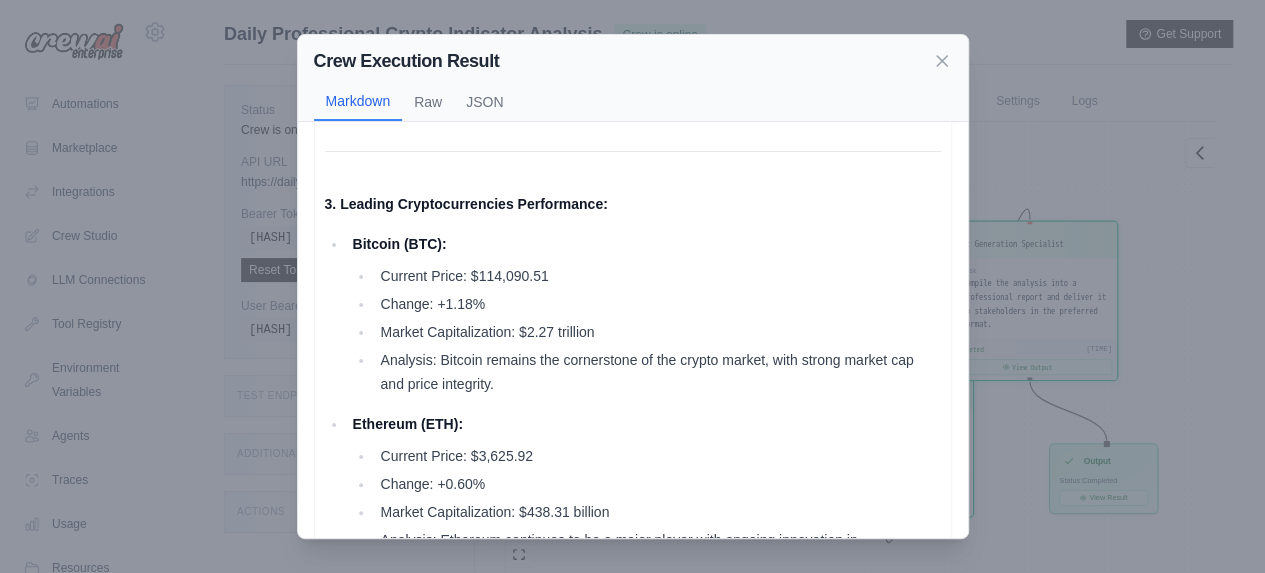 click on "Bitcoin (BTC):
Current Price: $114,090.51
Change: +1.18%
Market Capitalization: $2.27 trillion
Analysis: Bitcoin remains the cornerstone of the crypto market, with strong market cap and price integrity.
Ethereum (ETH):
Current Price: $3,625.92
Change: +0.60%
Market Capitalization: $438.31 billion
Analysis: Ethereum continues to be a major player with ongoing innovation in decentralized applications.
XRP:
Current Price: $3.03
Change: +0.54%
Market Capitalization: $179.91 billion
Analysis: XRP maintains a steady presence with moderate growth.
Tether (USDT):
Current Price: $0.9999
Change: +0.02%
Market Capitalization: $163.9 billion
Analysis: Tether acts as a stablecoin offering stability amidst market fluctuations.
BNB:
Current Price: $755.10
Change: +1.05%
Market Capitalization: $105.27 billion
Analysis: Binance Coin (BNB) shows growth potential beyond its utility within the Binance ecosystem." at bounding box center [633, 650] 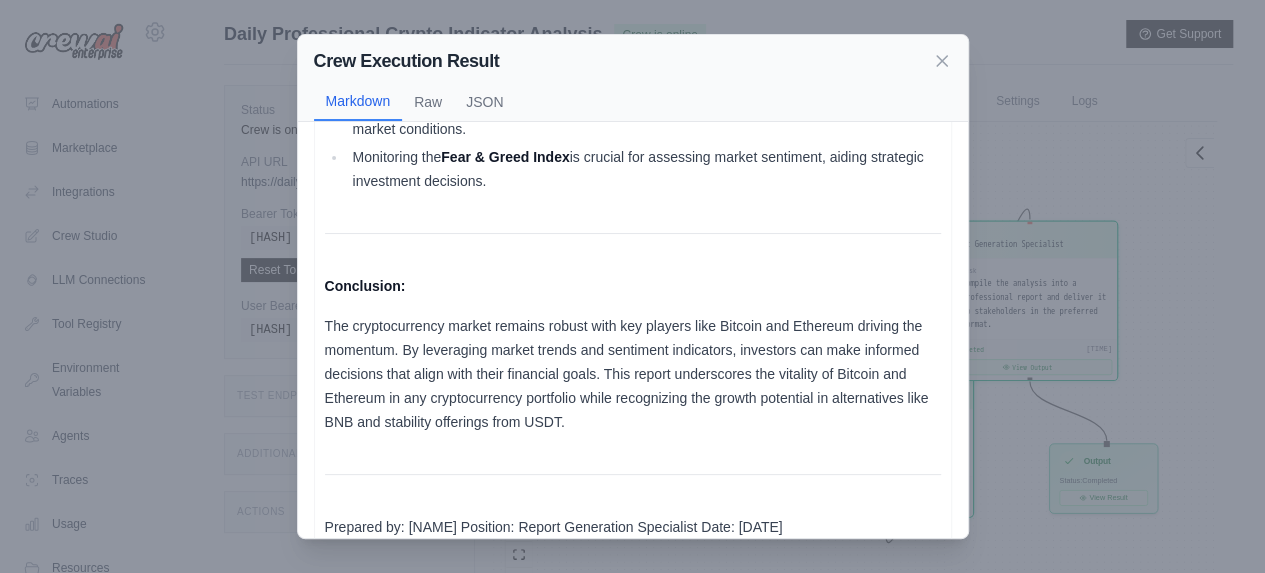 scroll, scrollTop: 1950, scrollLeft: 0, axis: vertical 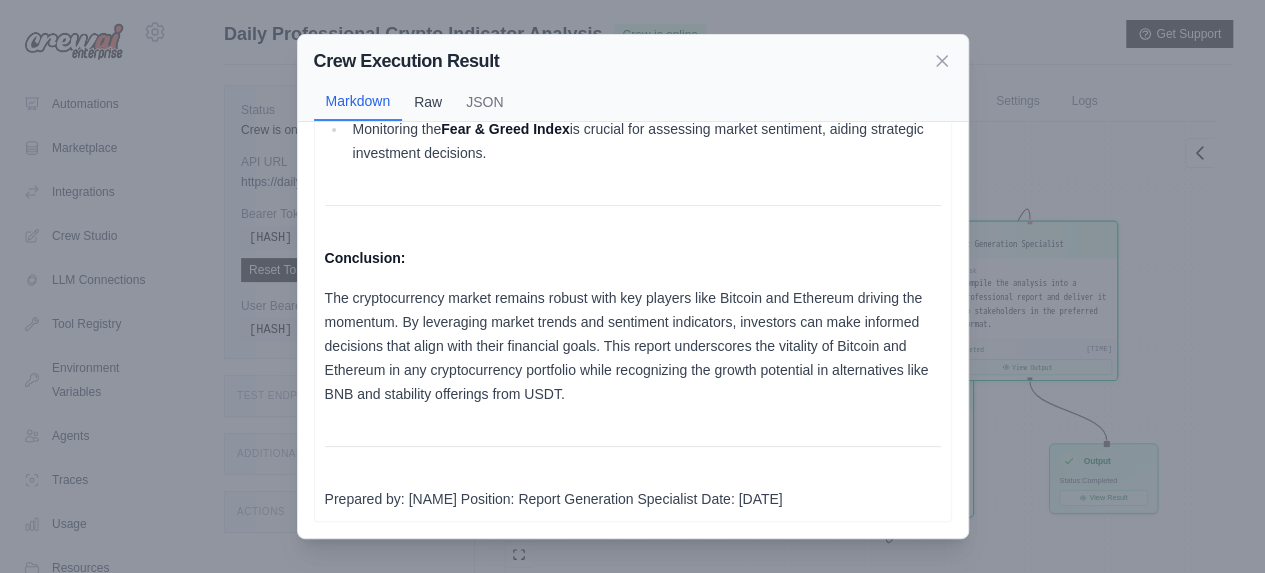 click on "Raw" at bounding box center [428, 102] 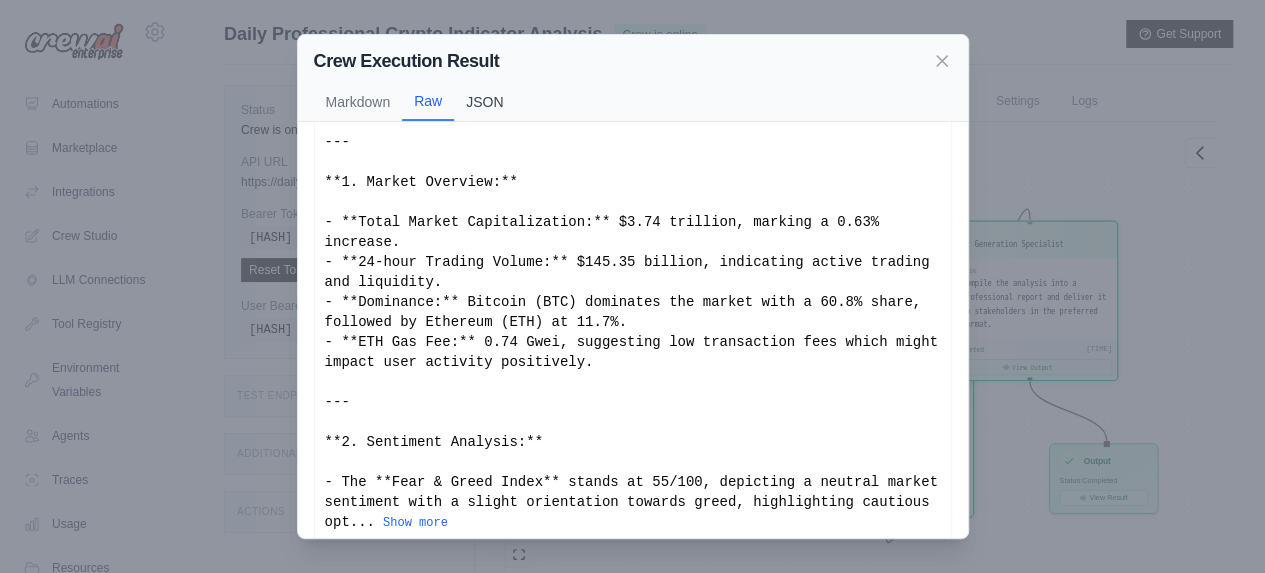 click on "JSON" at bounding box center (484, 102) 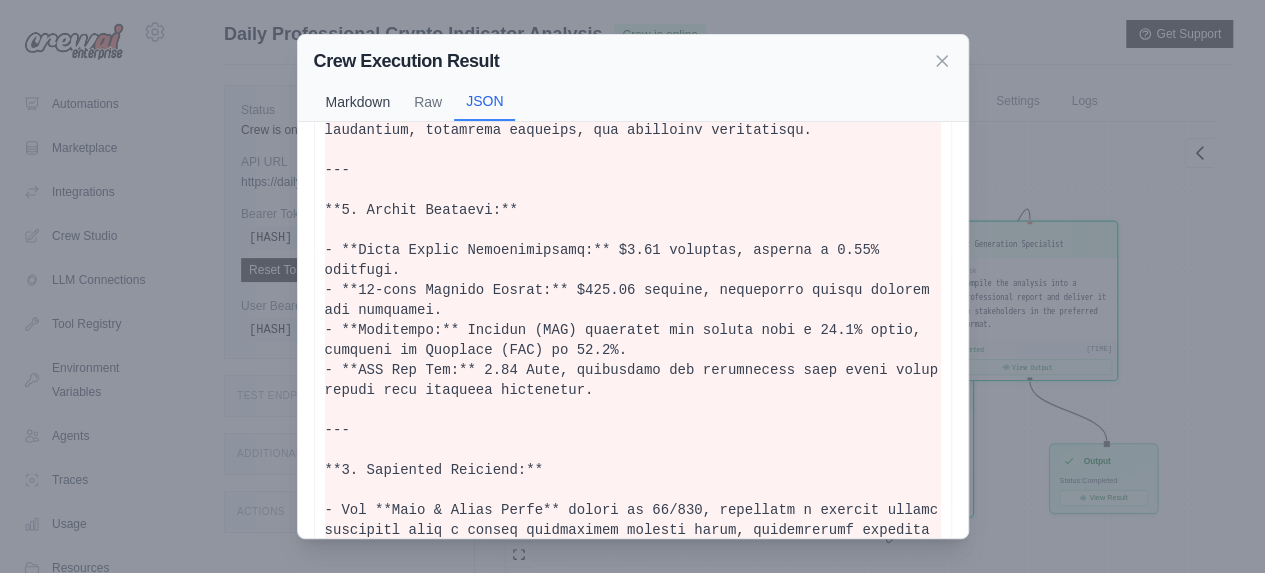 click on "Markdown" at bounding box center (358, 102) 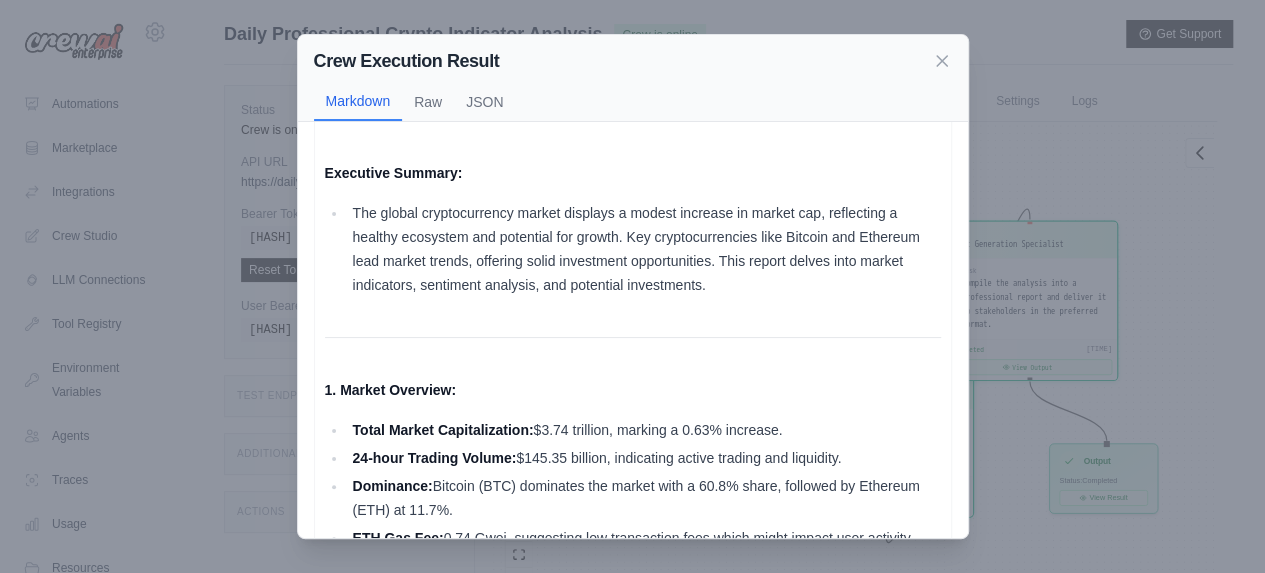 scroll, scrollTop: 0, scrollLeft: 0, axis: both 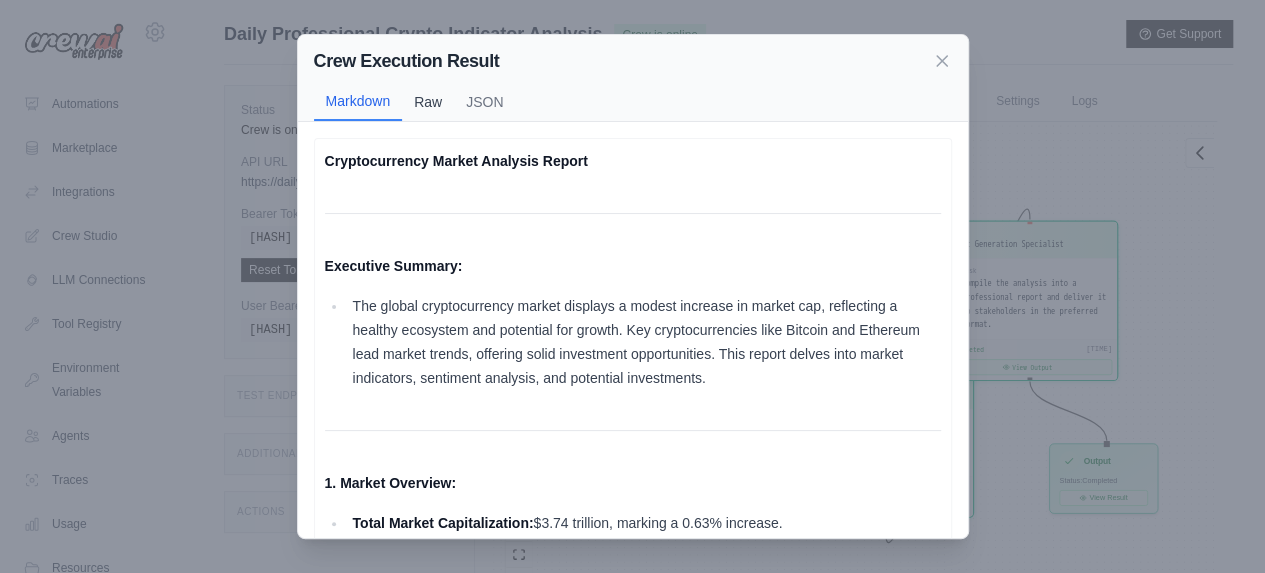 click on "Raw" at bounding box center (428, 102) 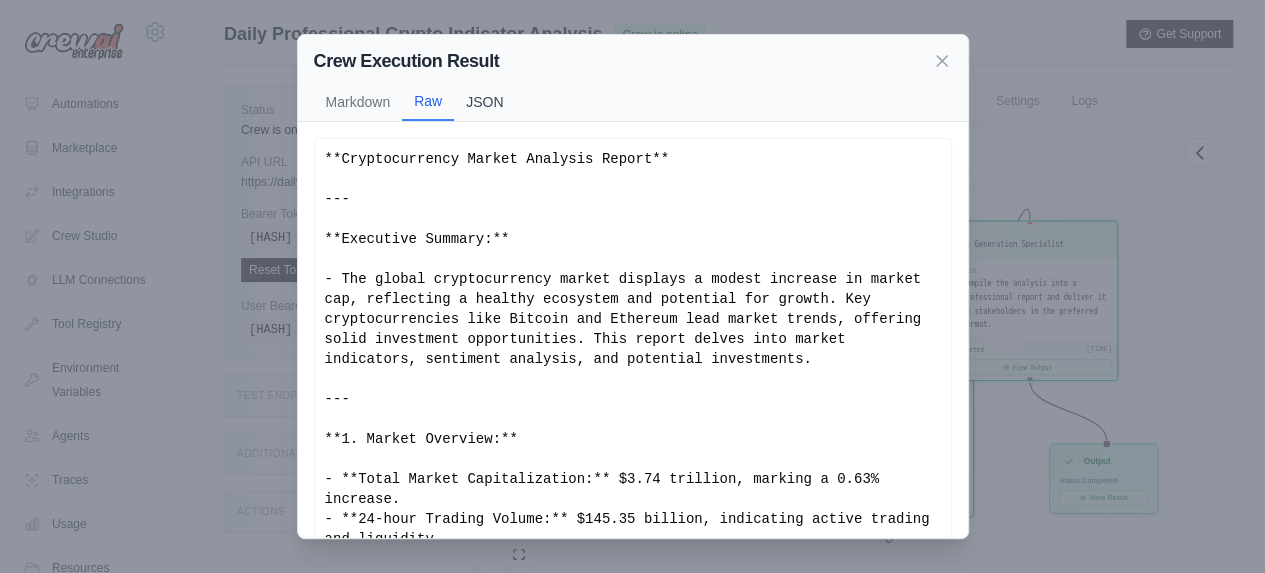 click on "JSON" at bounding box center [484, 102] 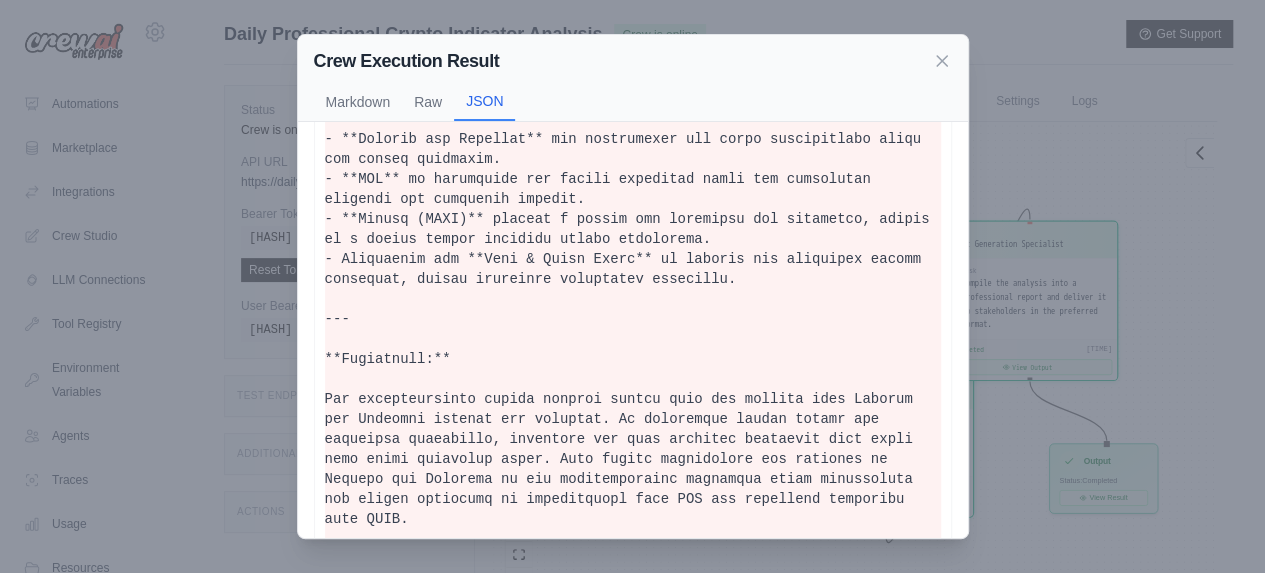 scroll, scrollTop: 1645, scrollLeft: 0, axis: vertical 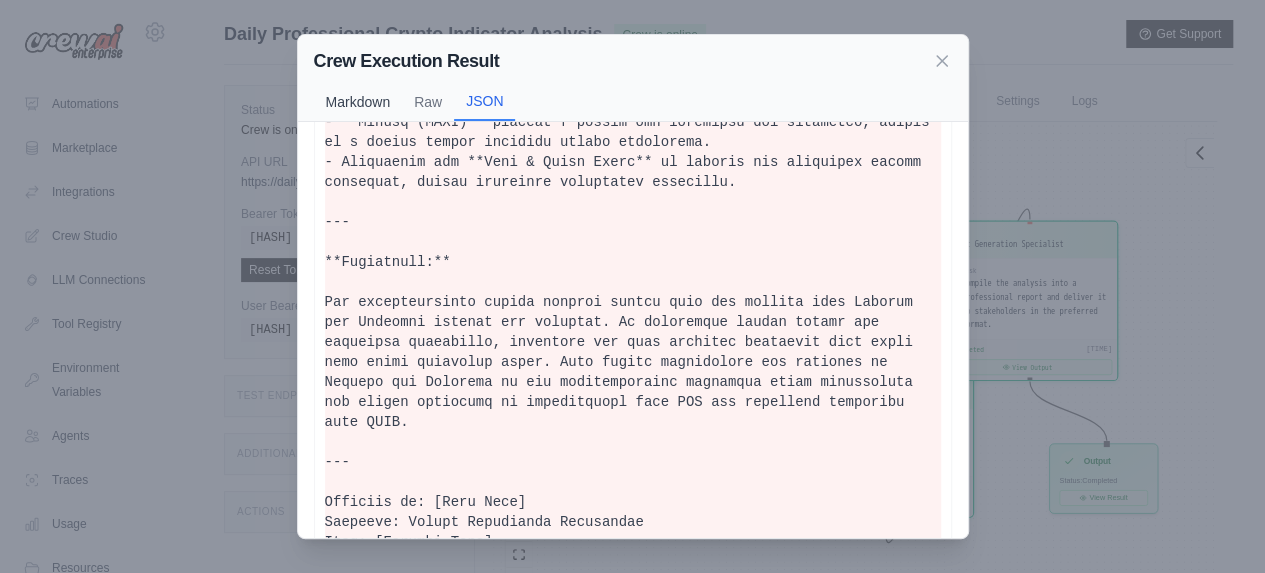 click on "Markdown" at bounding box center (358, 102) 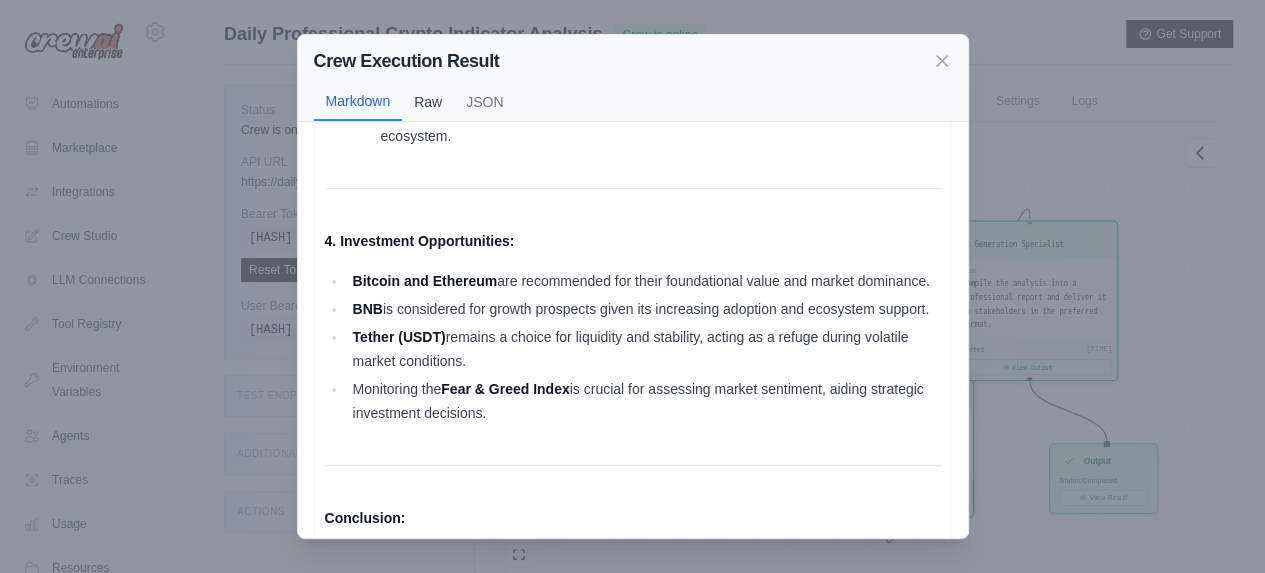 click on "Raw" at bounding box center [428, 102] 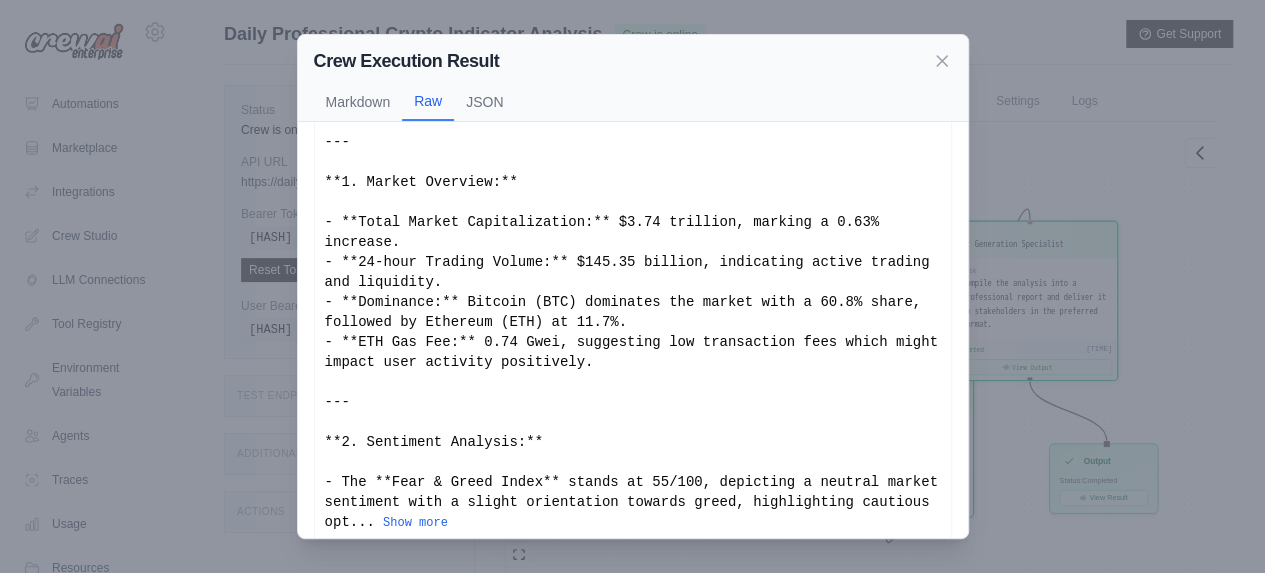 click on "**Cryptocurrency Market Analysis Report**
---
**Executive Summary:**
- The global cryptocurrency market displays a modest increase in market cap, reflecting a healthy ecosystem and potential for growth. Key cryptocurrencies like Bitcoin and Ethereum lead market trends, offering solid investment opportunities. This report delves into market indicators, sentiment analysis, and potential investments.
---
**1. Market Overview:**
- **Total Market Capitalization:** $3.74 trillion, marking a 0.63% increase.
- **24-hour Trading Volume:** $145.35 billion, indicating active trading and liquidity.
- **Dominance:** Bitcoin (BTC) dominates the market with a 60.8% share, followed by Ethereum (ETH) at 11.7%.
- **ETH Gas Fee:** 0.74 Gwei, suggesting low transaction fees which might impact user activity positively.
---
**2. Sentiment Analysis:**
- The **Fear & Greed Index** stands at 55/100, depicting a neutral market sentiment with a slight orientation towards greed, highlighting cautious opt ... Show more" at bounding box center (633, 212) 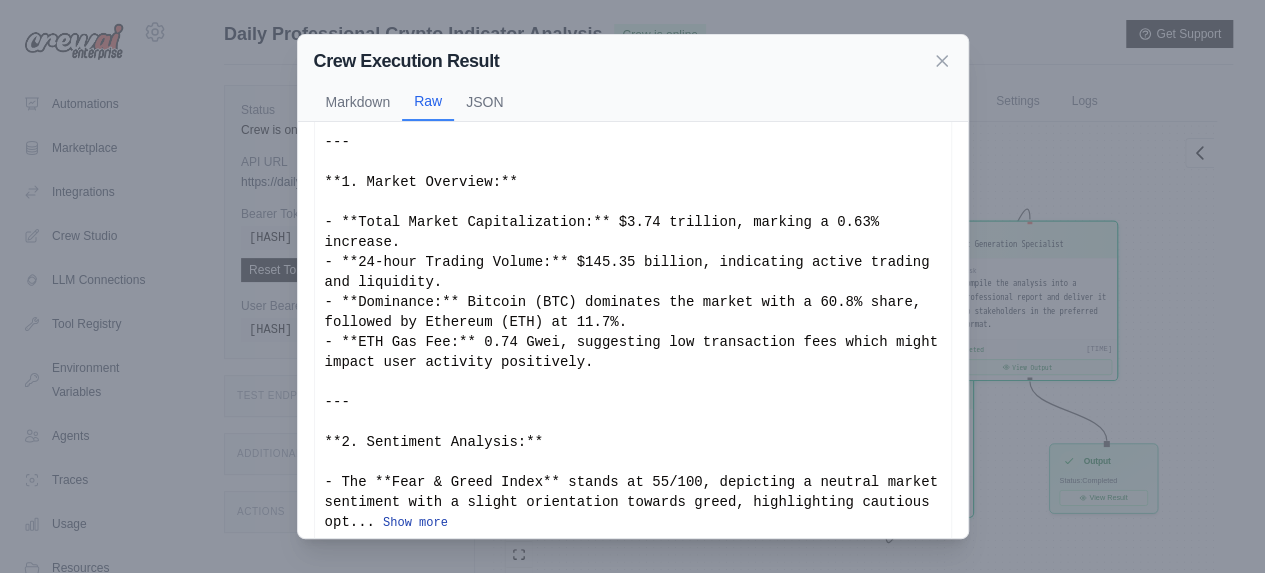 click on "Show more" at bounding box center [415, 523] 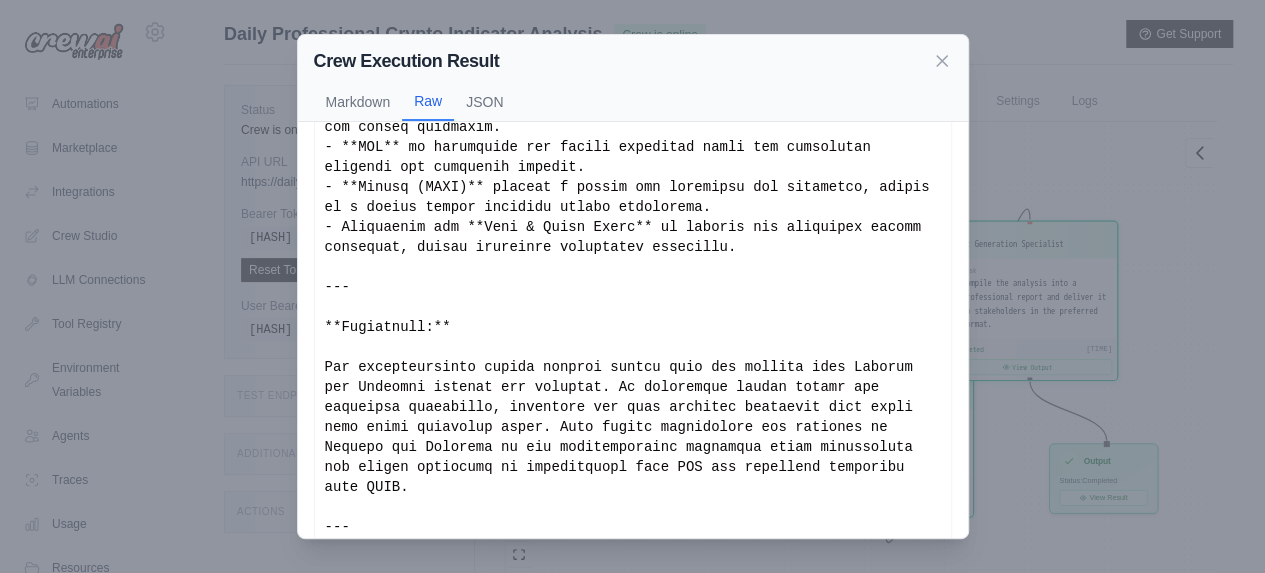 scroll, scrollTop: 1617, scrollLeft: 0, axis: vertical 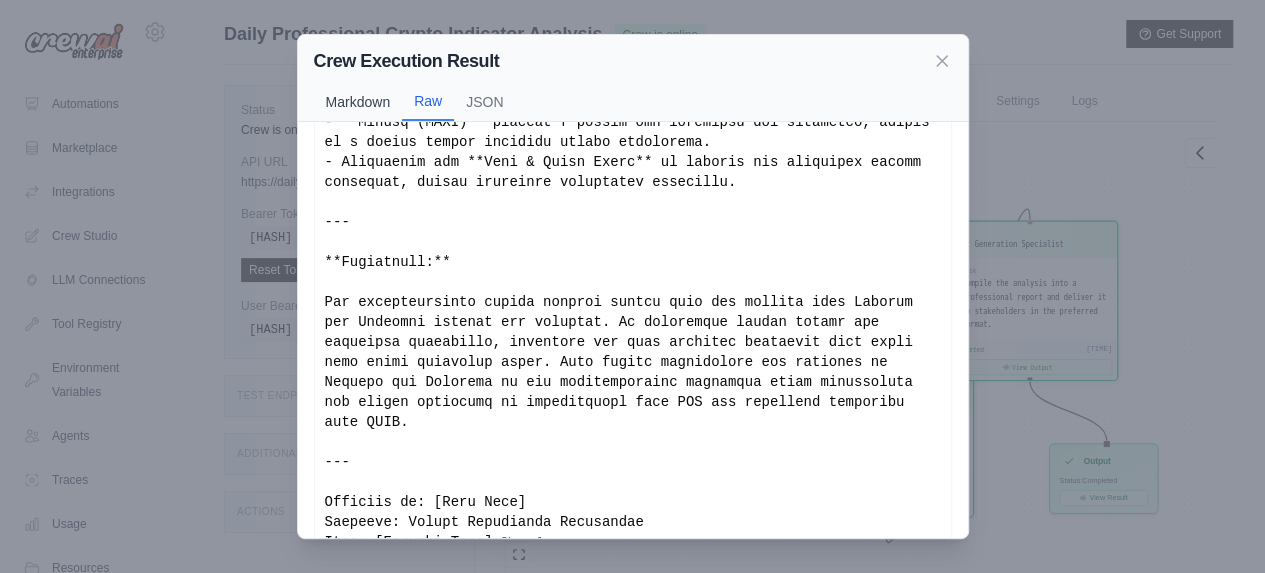 click on "Markdown" at bounding box center [358, 102] 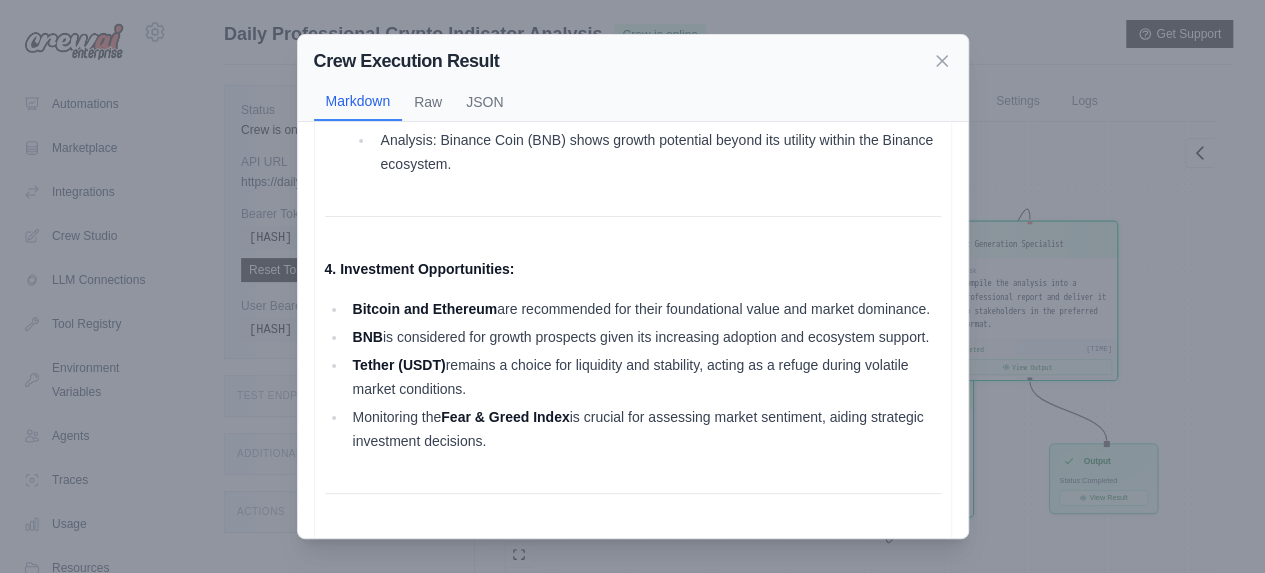 click on "Crew Execution Result" at bounding box center [633, 61] 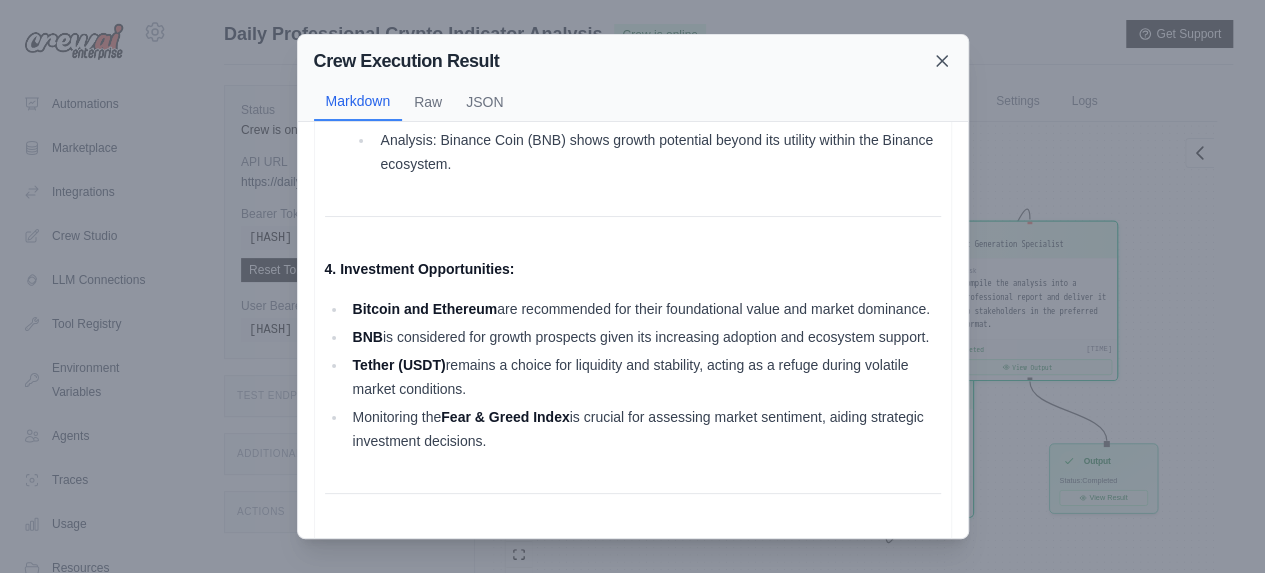 click 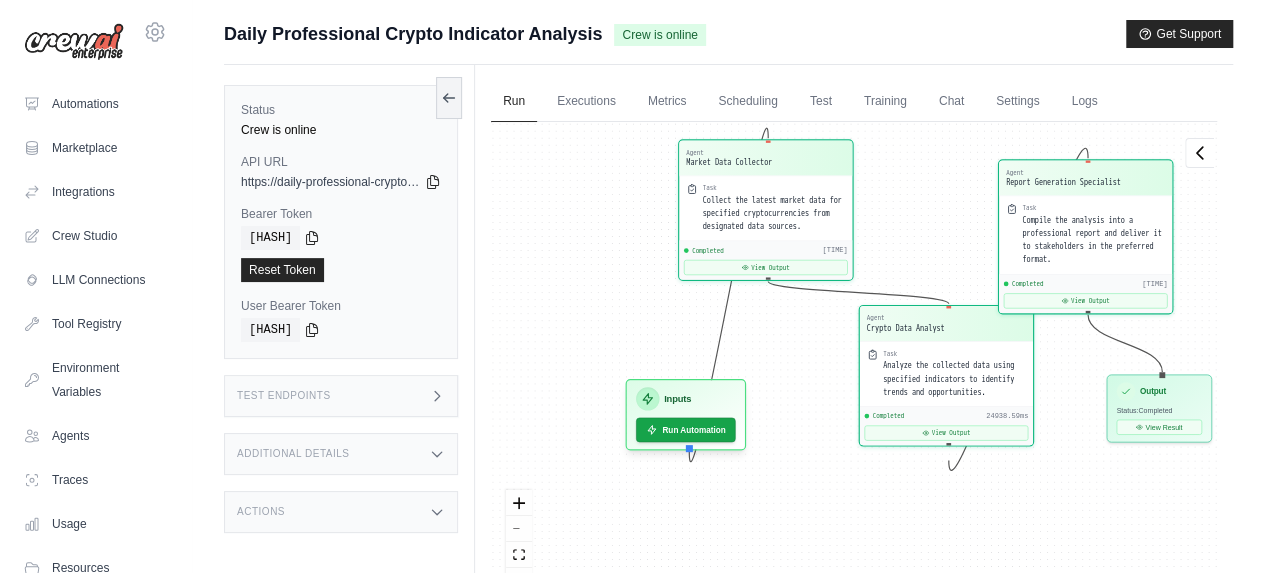 drag, startPoint x: 749, startPoint y: 418, endPoint x: 812, endPoint y: 373, distance: 77.42093 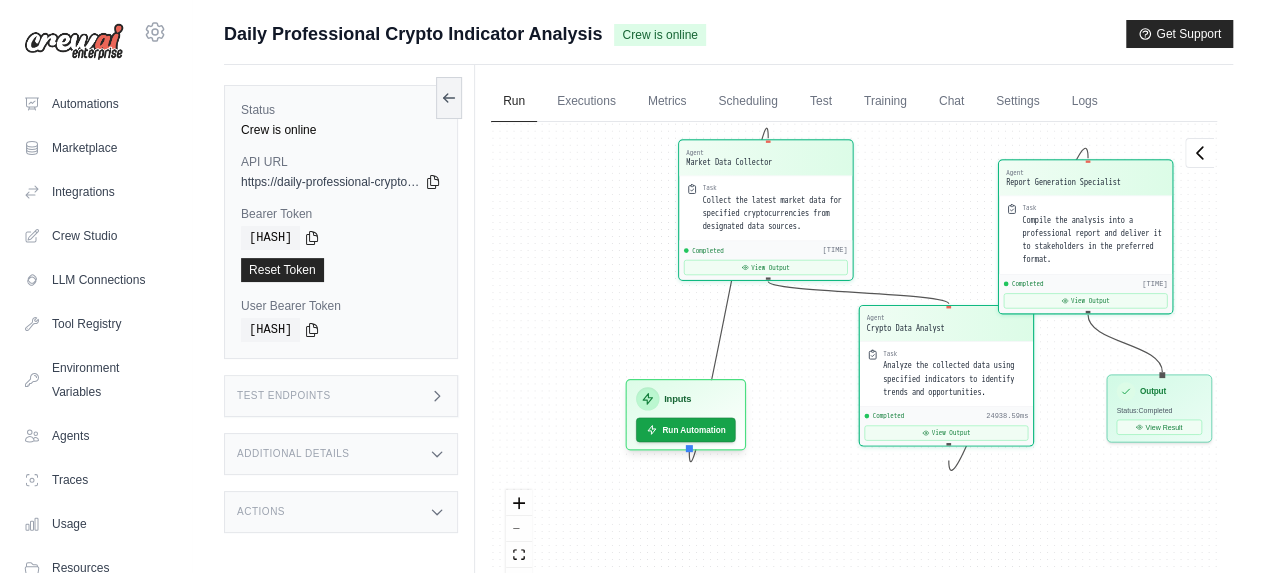 click on "Agent Market Data Collector Task Collect the latest market data for specified cryptocurrencies from designated data sources. Completed [TIME] View Output Agent Crypto Data Analyst Task Analyze the collected data using specified indicators to identify trends and opportunities. Completed [TIME] View Output Agent Report Generation Specialist Task Compile the analysis into a professional report and deliver it to stakeholders in the preferred format. Completed [TIME] View Output Inputs Run Automation Output Status:  Completed View Result" at bounding box center [854, 365] 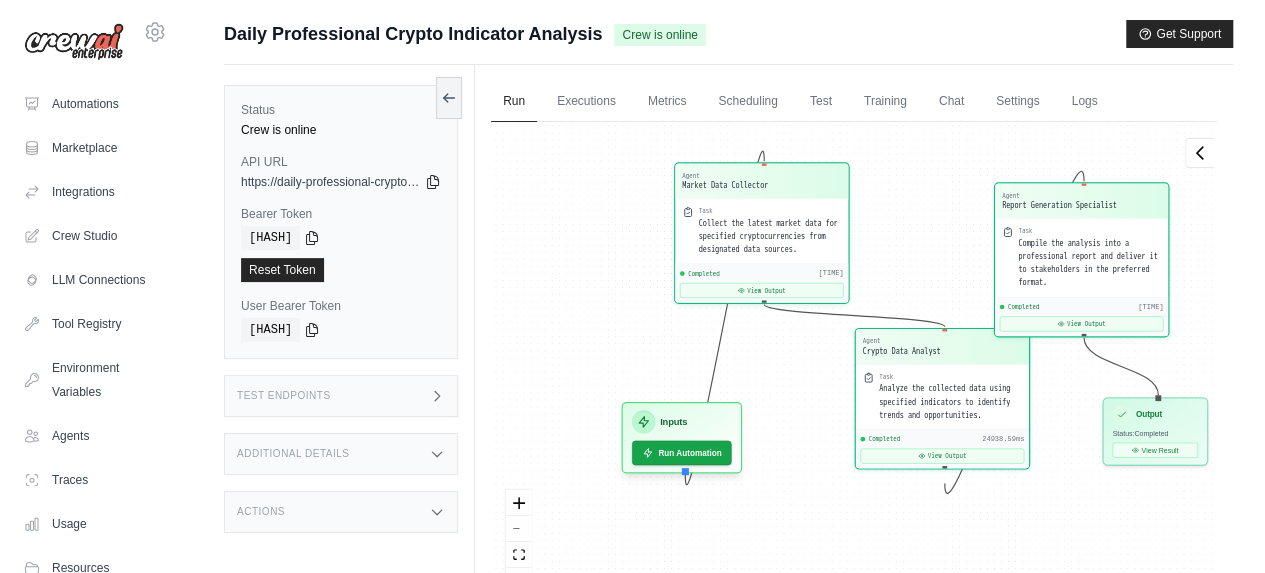 click on "Agent Market Data Collector Task Collect the latest market data for specified cryptocurrencies from designated data sources. Completed [TIME] View Output Agent Crypto Data Analyst Task Analyze the collected data using specified indicators to identify trends and opportunities. Completed [TIME] View Output Agent Report Generation Specialist Task Compile the analysis into a professional report and deliver it to stakeholders in the preferred format. Completed [TIME] View Output Inputs Run Automation Output Status:  Completed View Result" at bounding box center [854, 365] 